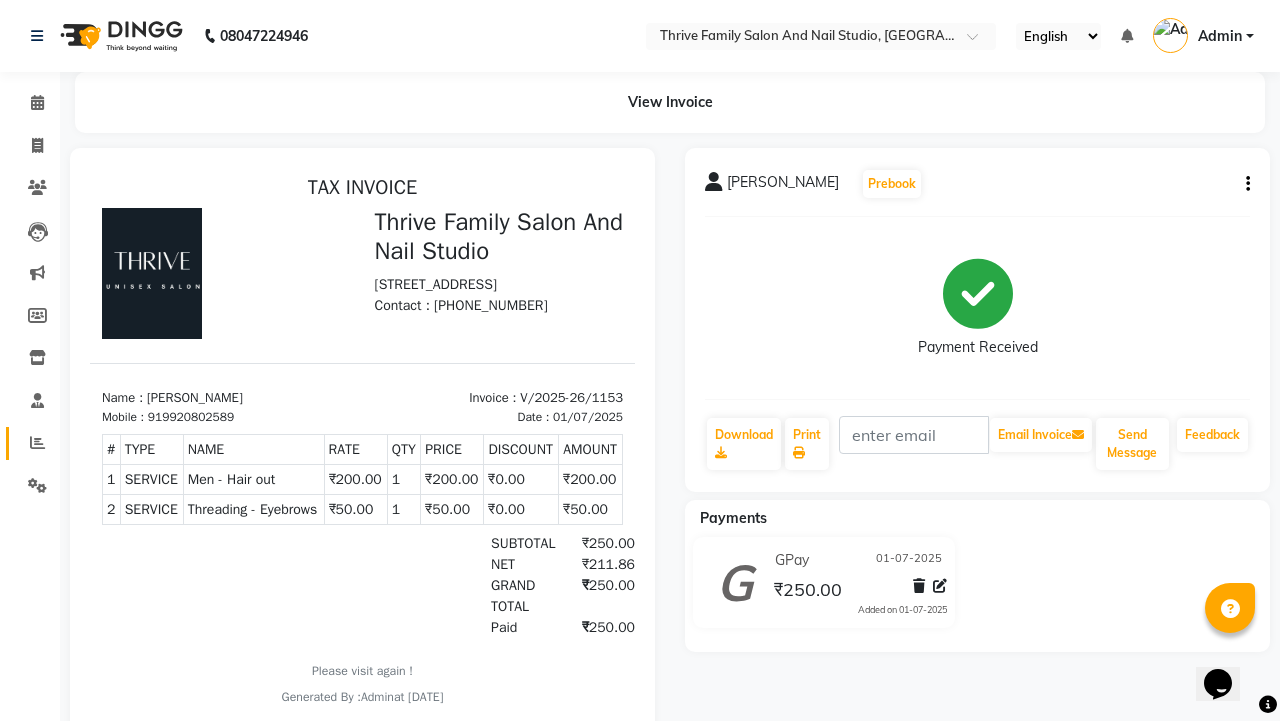 scroll, scrollTop: 0, scrollLeft: 0, axis: both 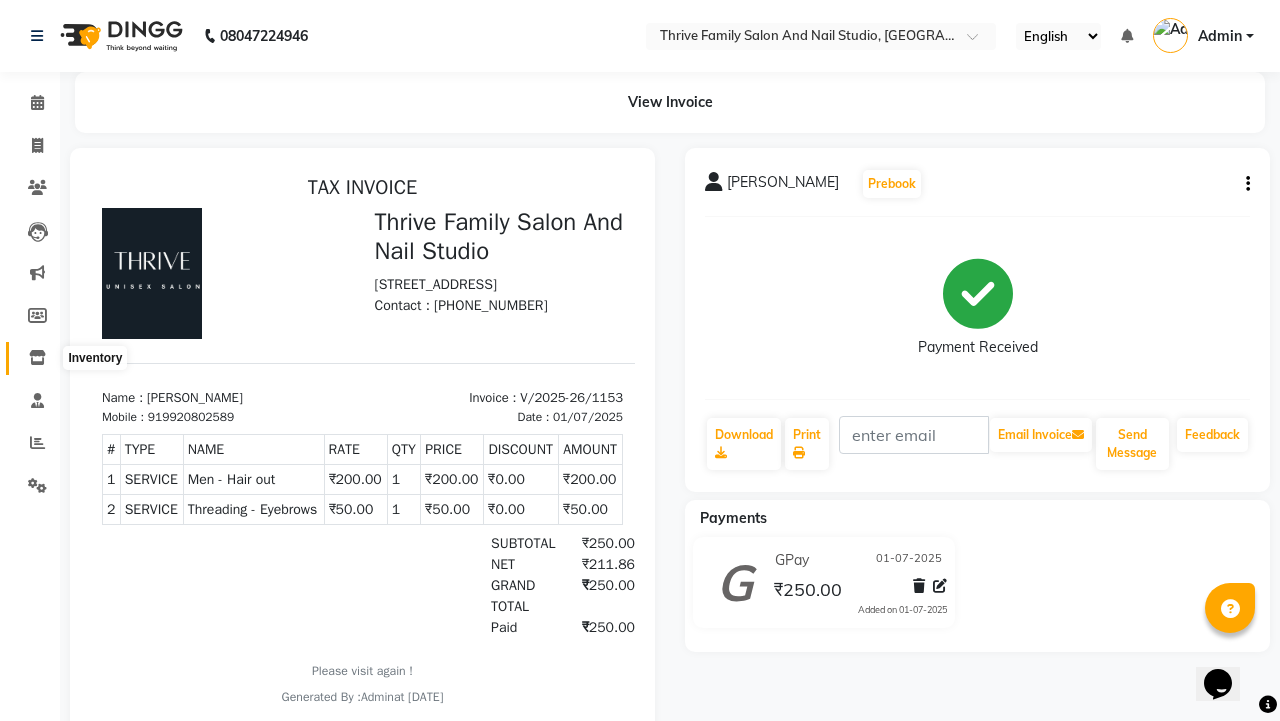 click 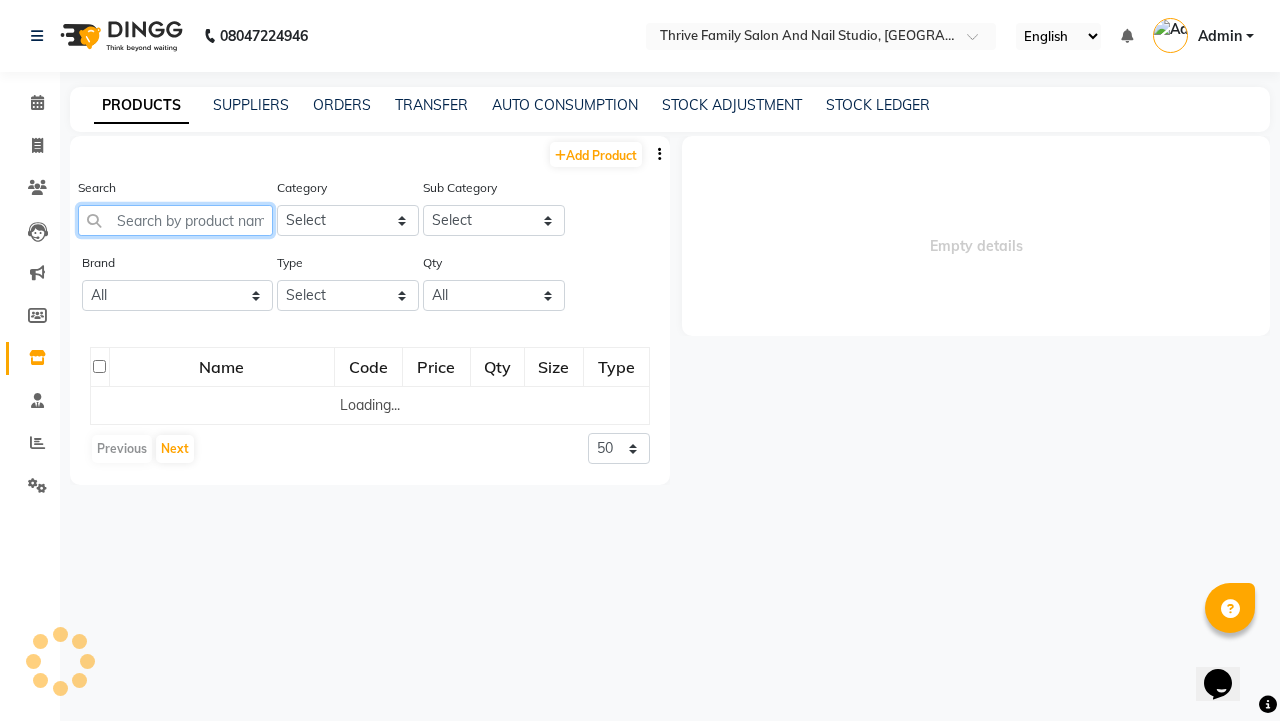 click 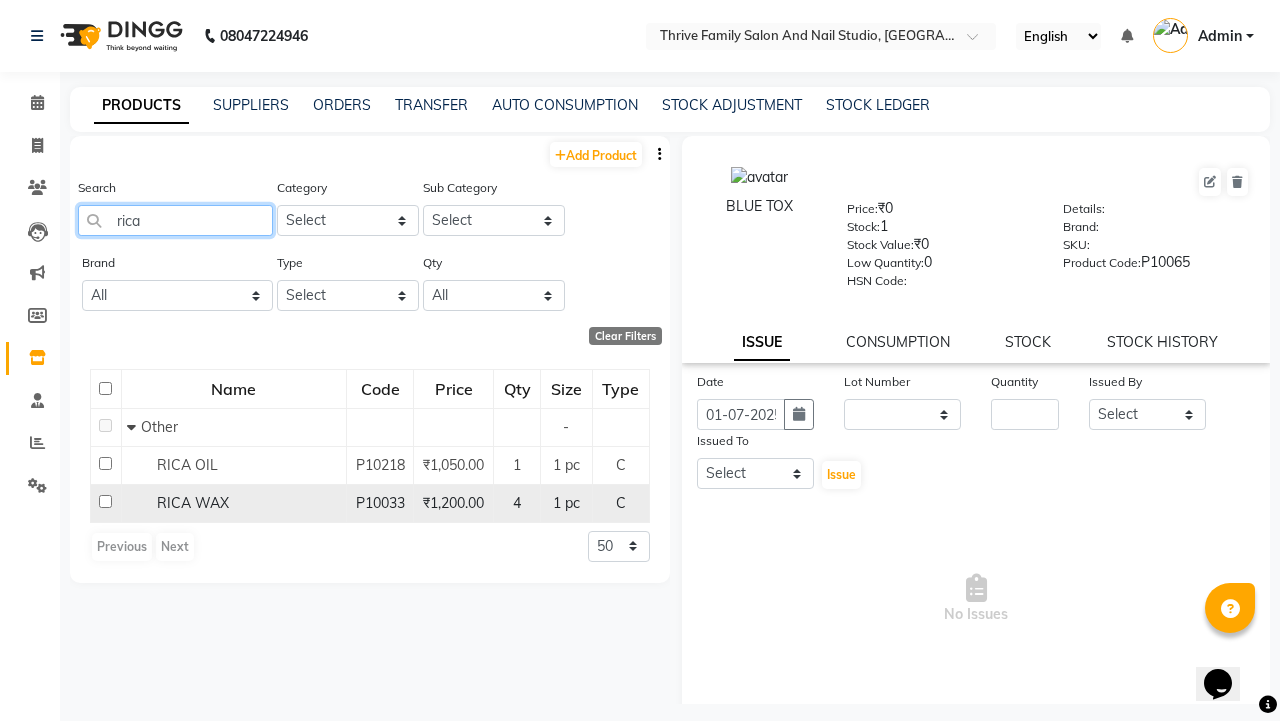 type on "rica" 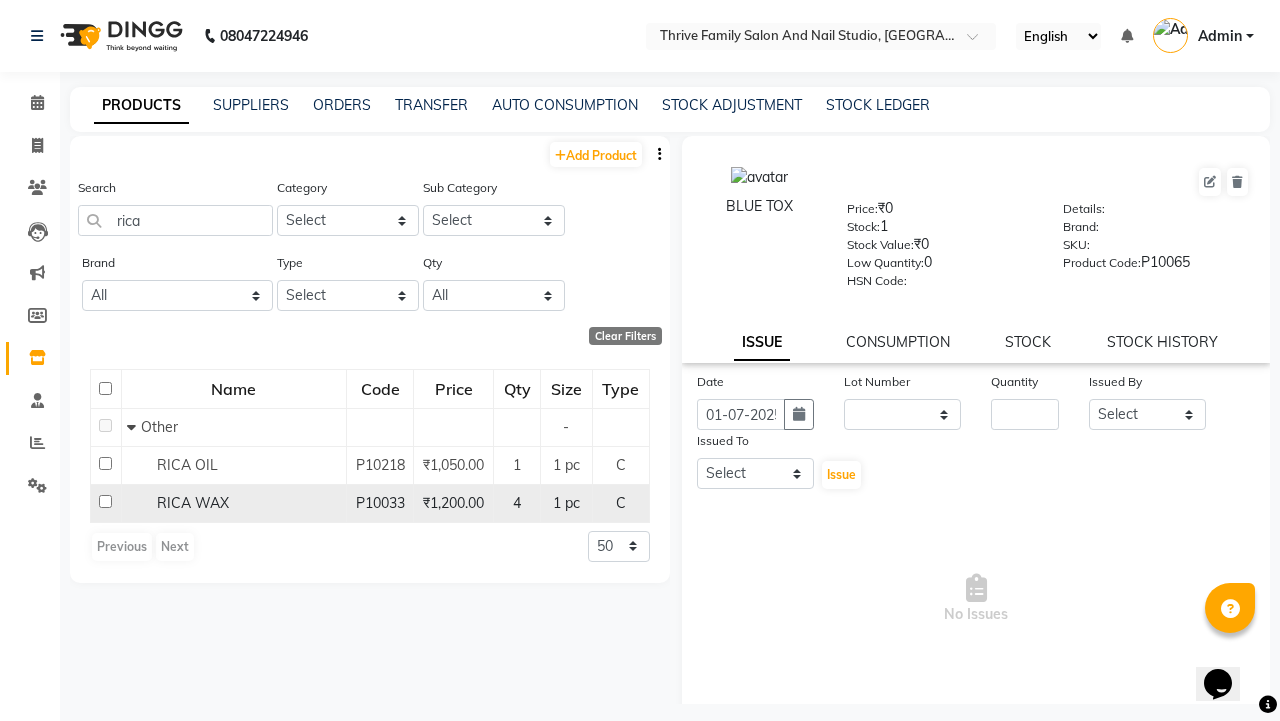 click on "RICA WAX" 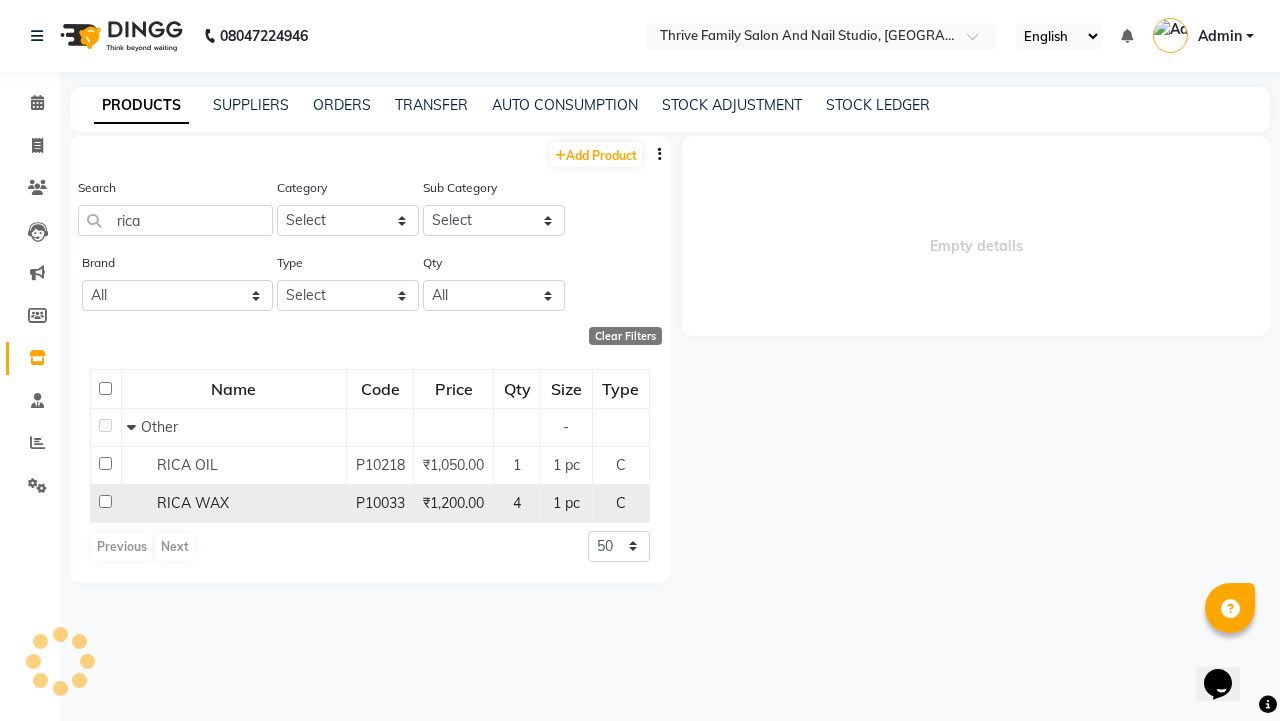 select 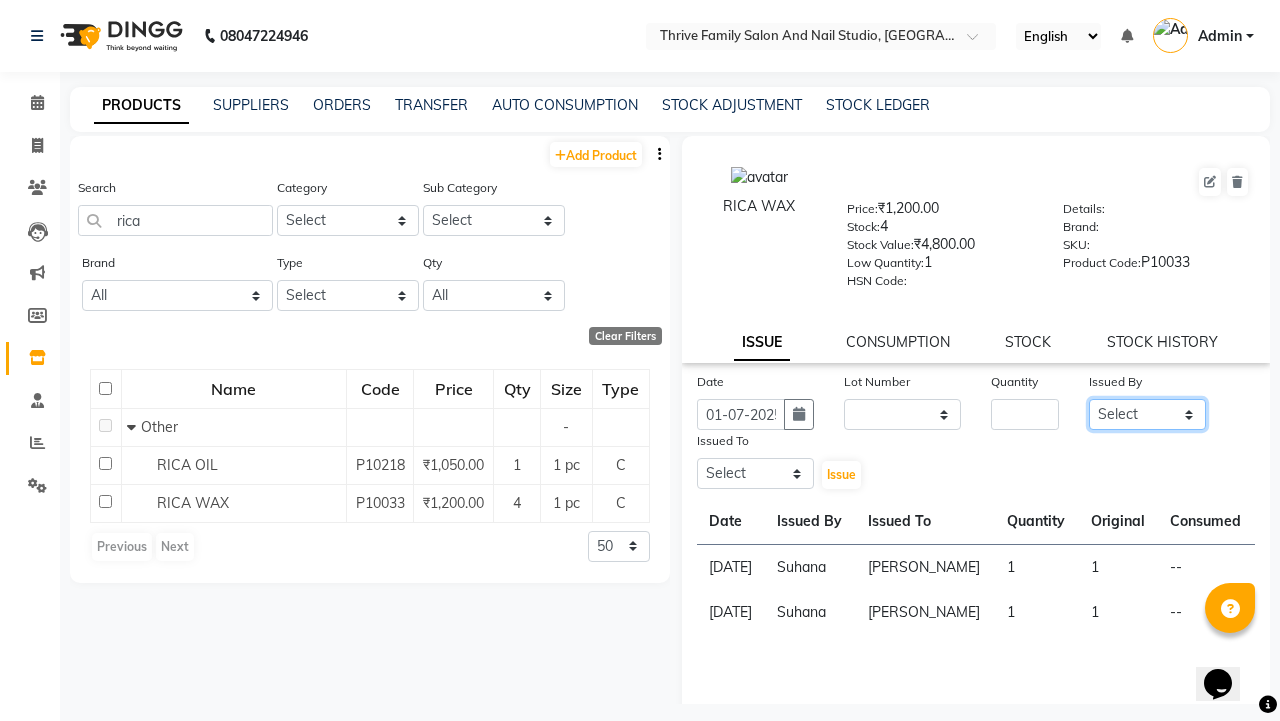 click on "Select [PERSON_NAME] [PERSON_NAME] [PERSON_NAME] Manager [PERSON_NAME] [PERSON_NAME]  [PERSON_NAME]  [PERSON_NAME]" 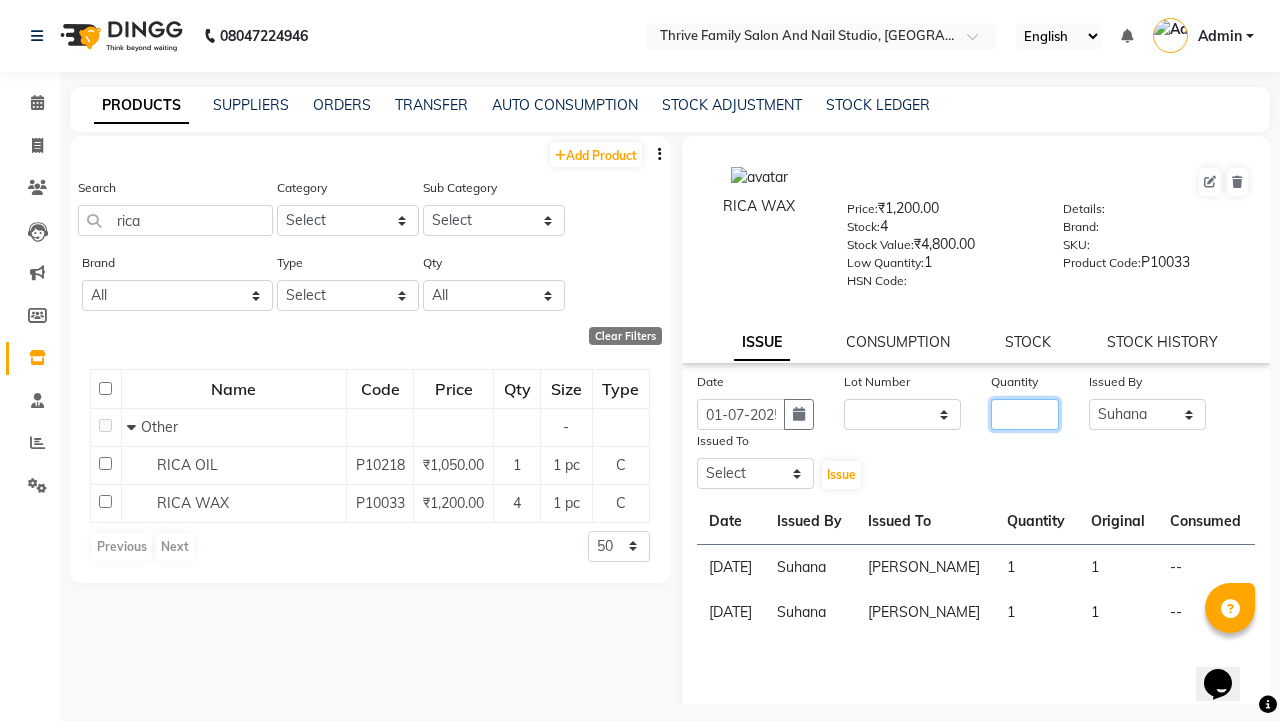 click 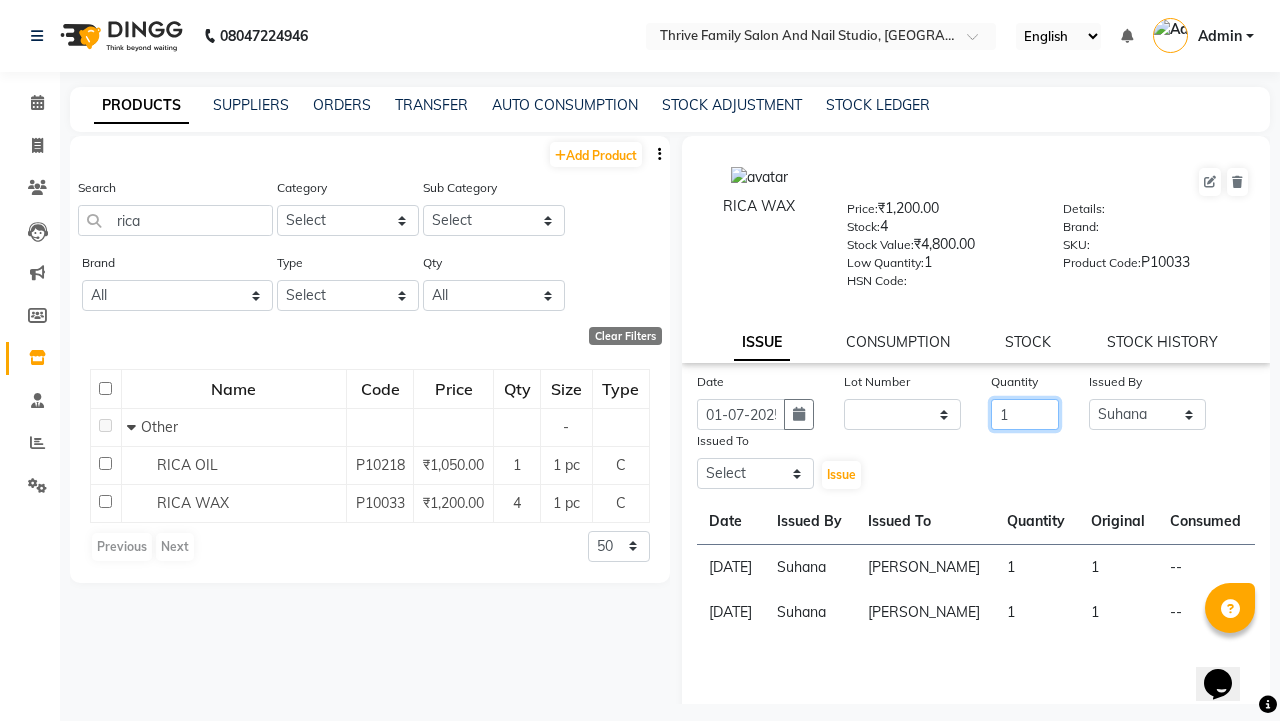 type on "1" 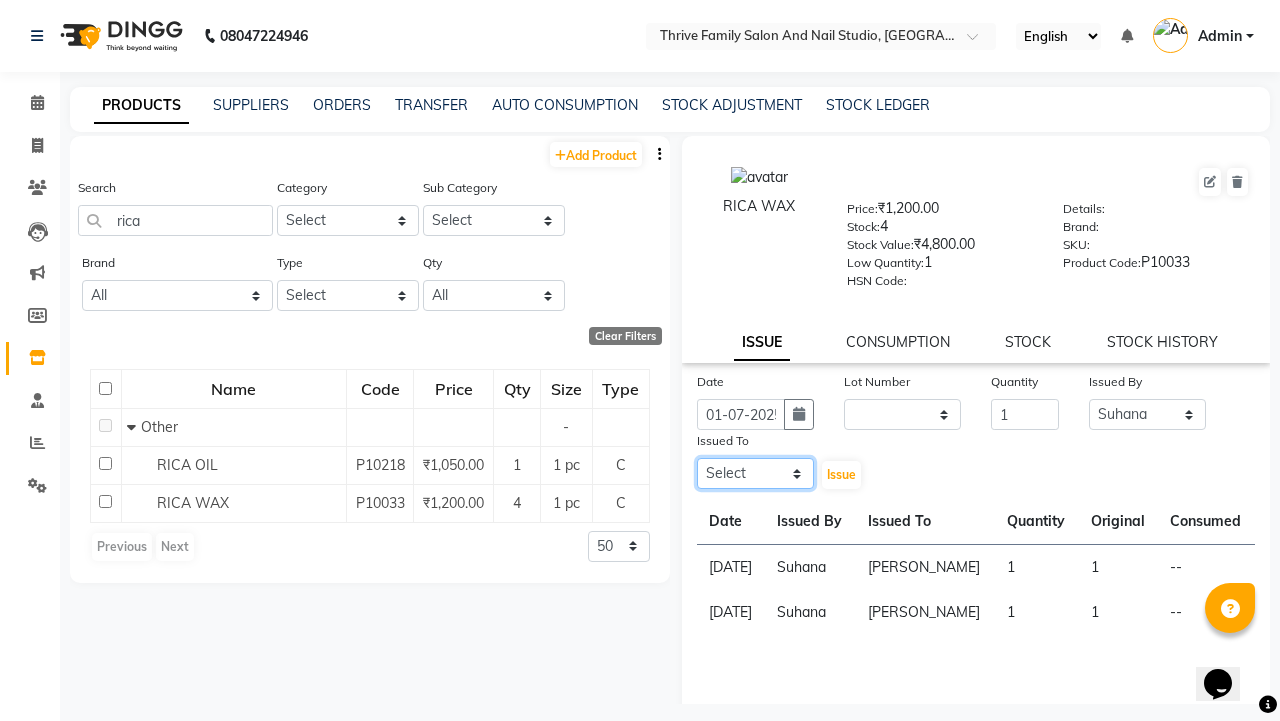 click on "Select [PERSON_NAME] [PERSON_NAME] [PERSON_NAME] Manager [PERSON_NAME] [PERSON_NAME]  [PERSON_NAME]  [PERSON_NAME]" 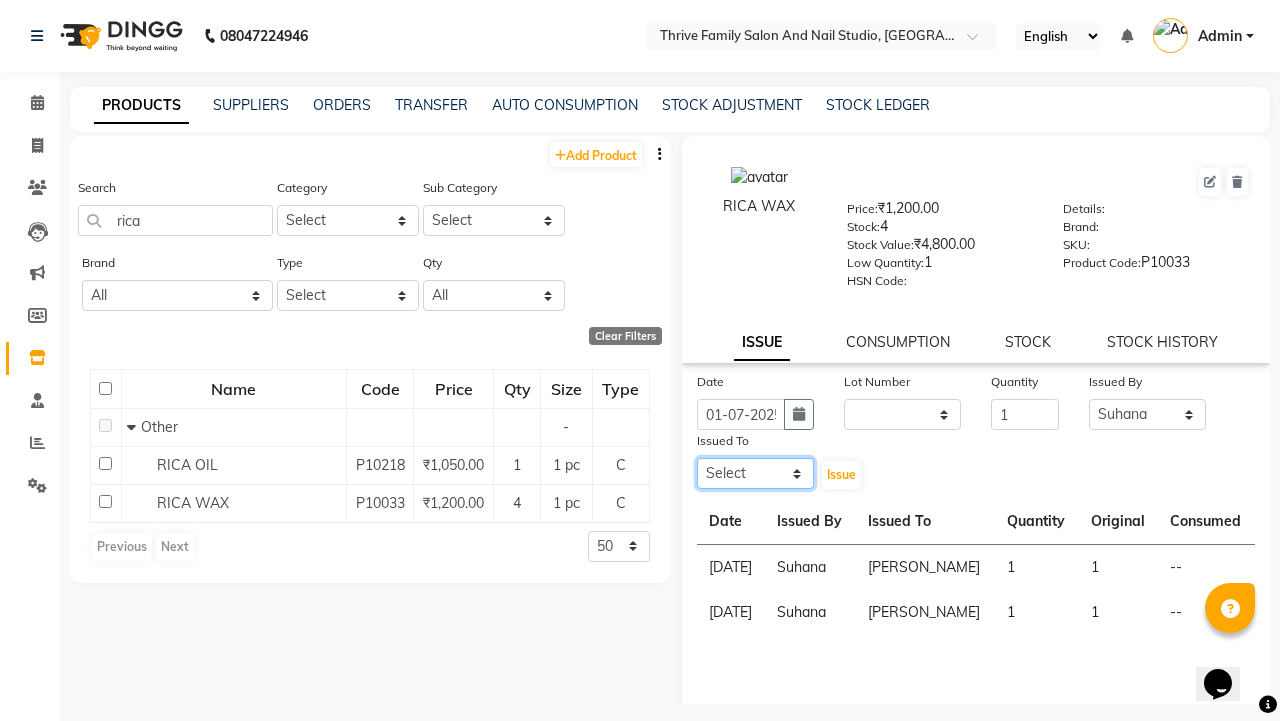 select on "77558" 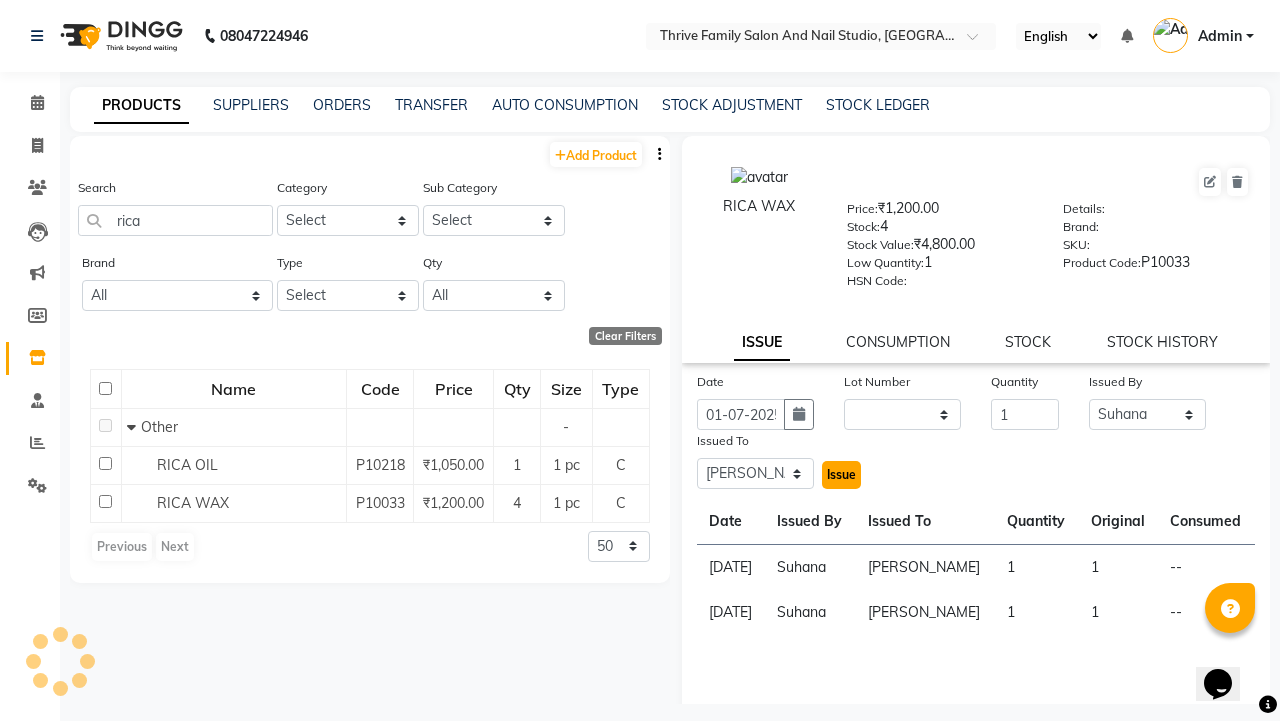 click on "Issue" 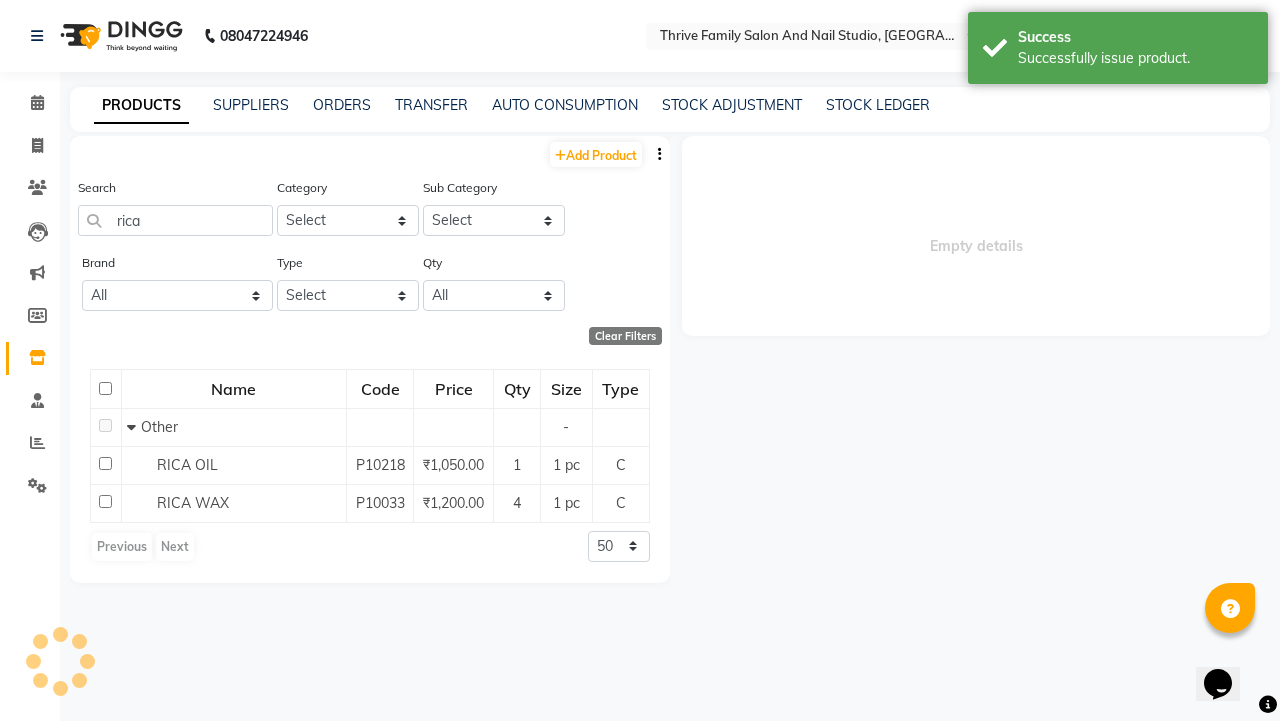 select 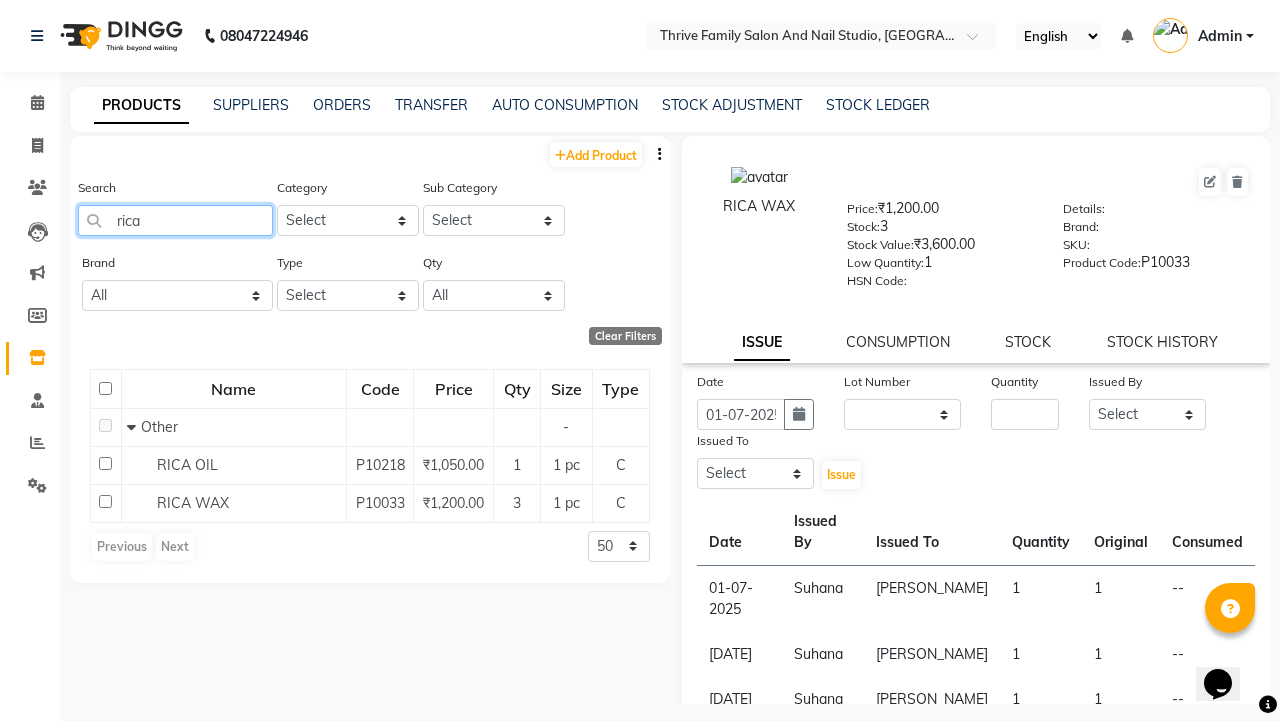 click on "rica" 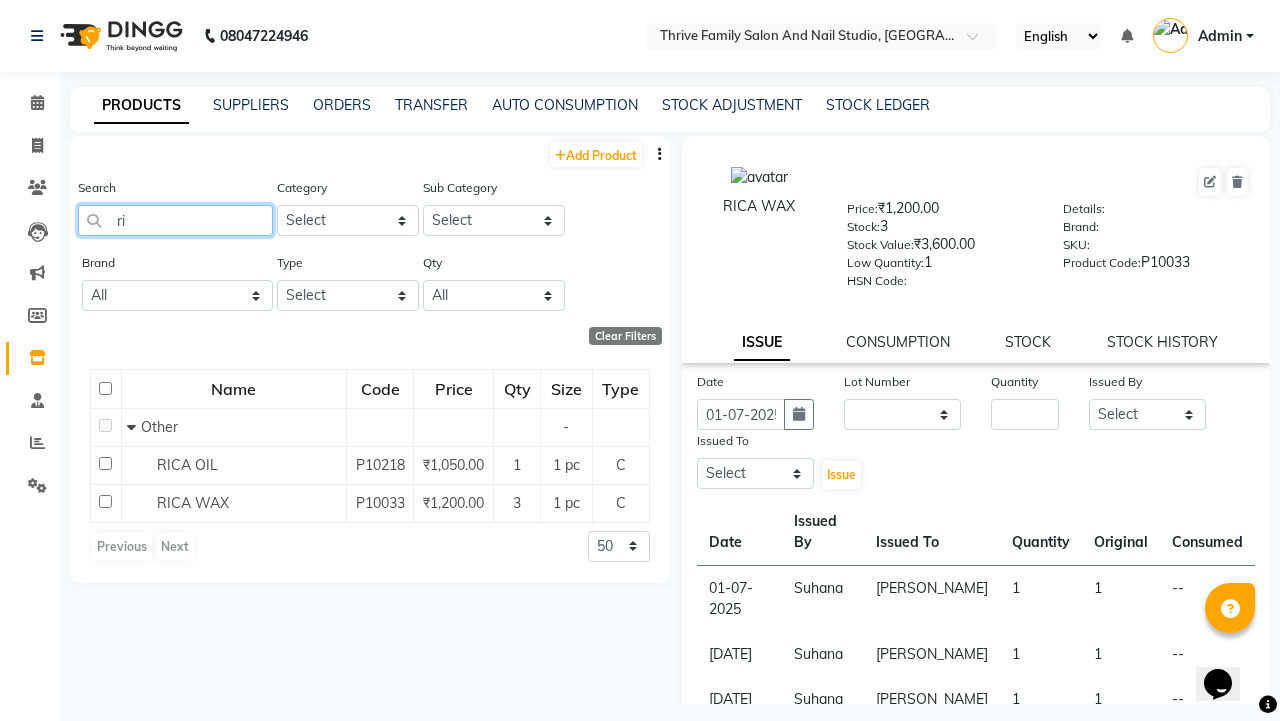type on "r" 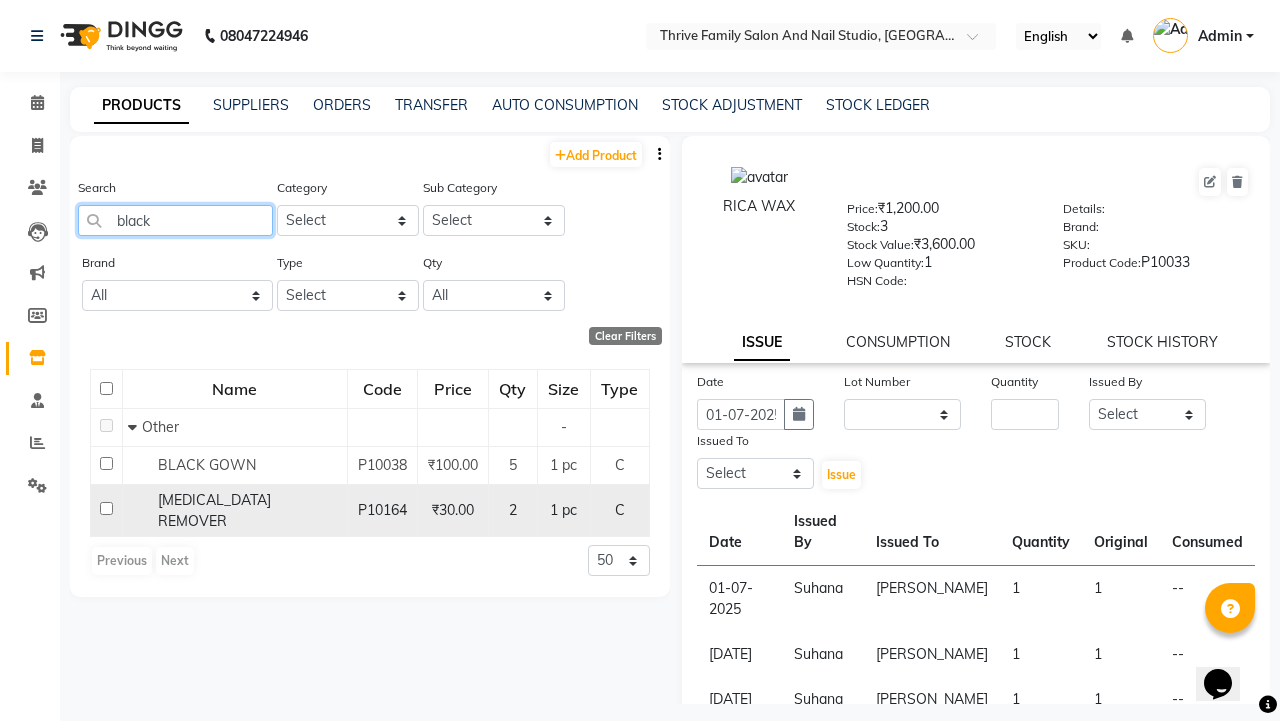 type on "black" 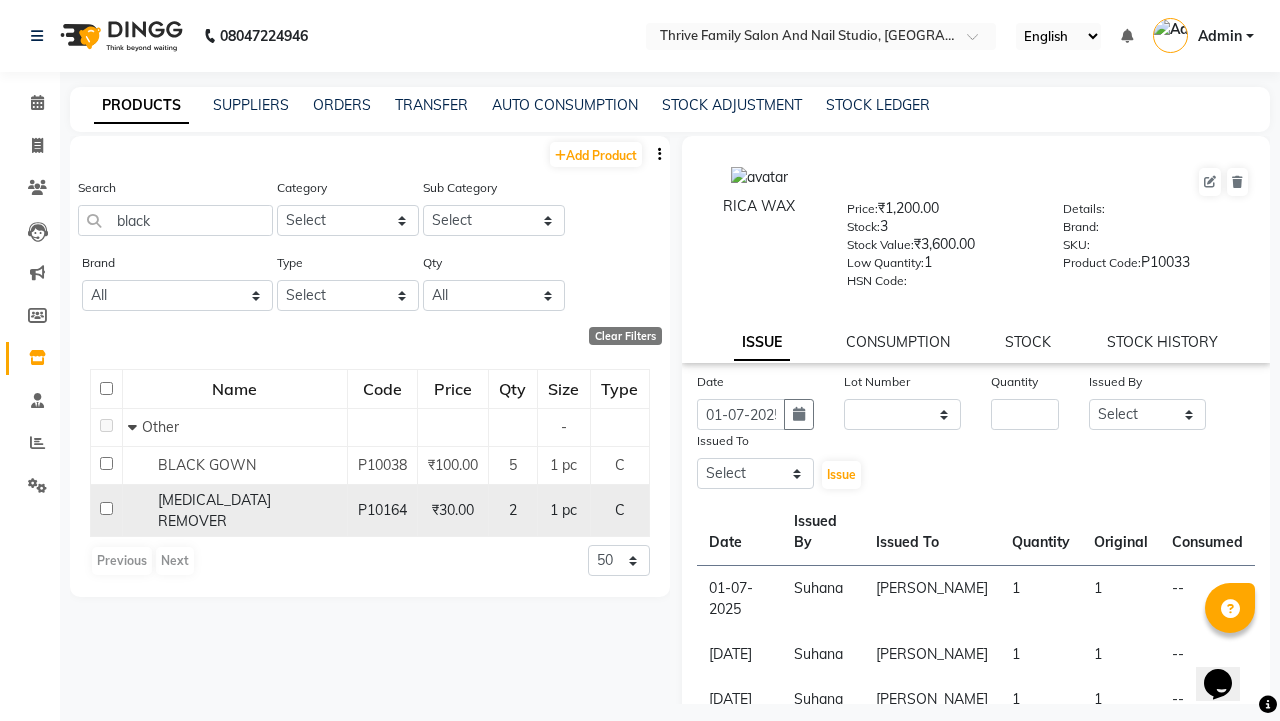 click on "[MEDICAL_DATA] REMOVER" 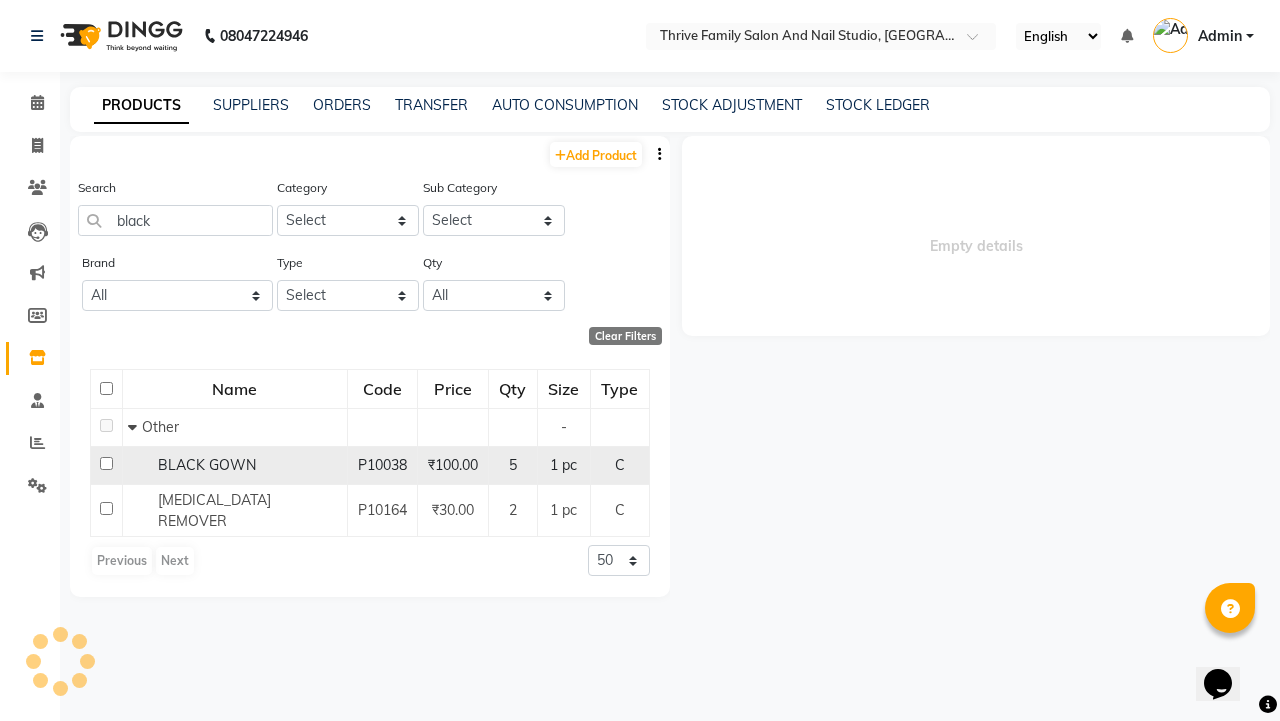 select 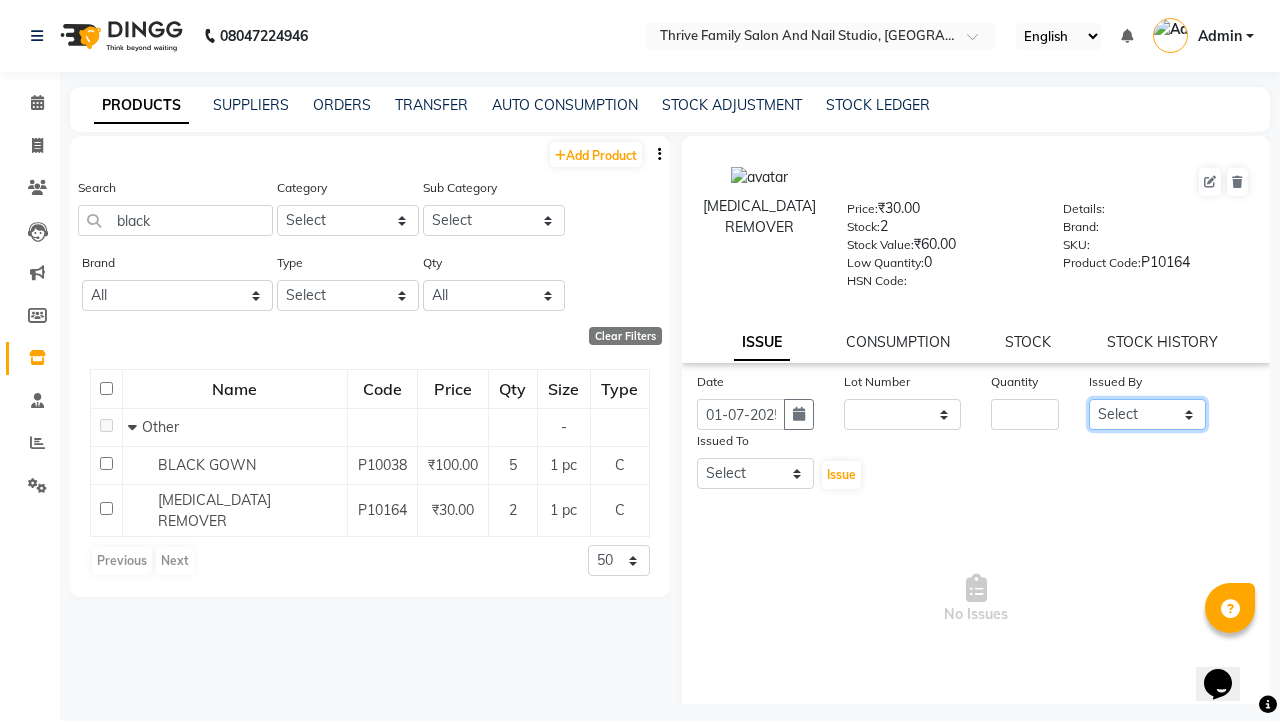 click on "Select [PERSON_NAME] [PERSON_NAME] [PERSON_NAME] Manager [PERSON_NAME] [PERSON_NAME]  [PERSON_NAME]  [PERSON_NAME]" 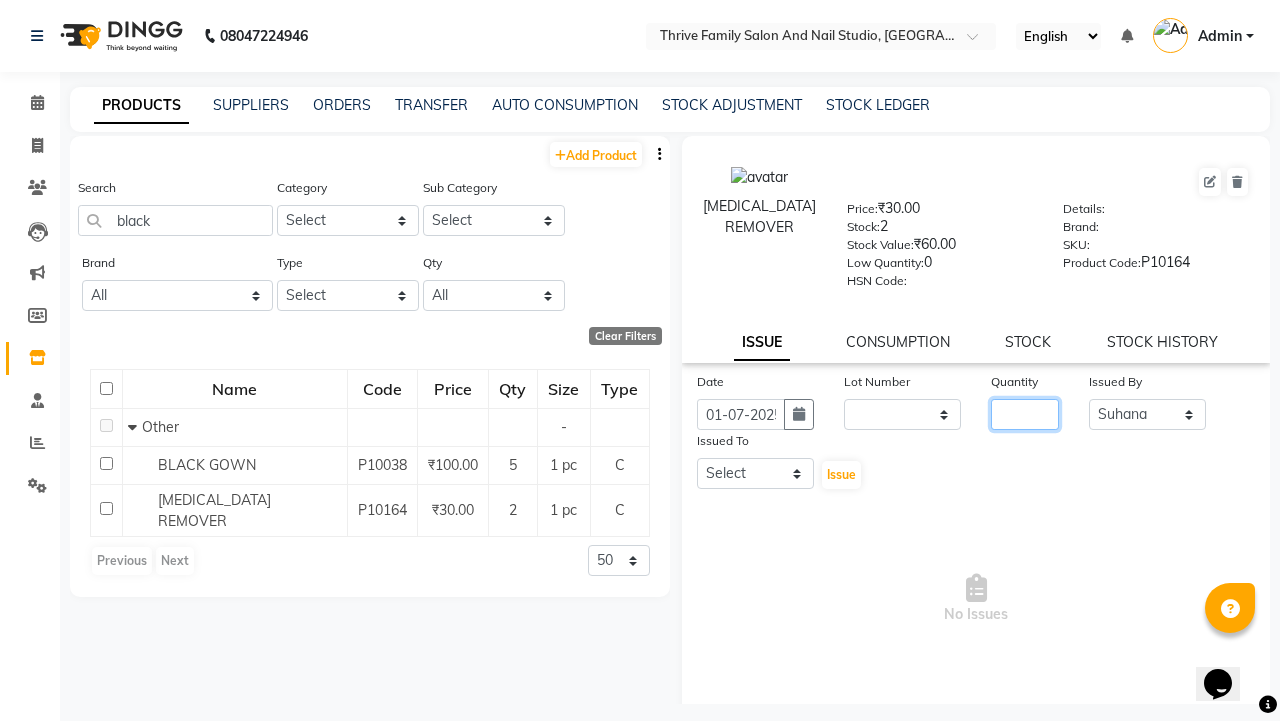 click 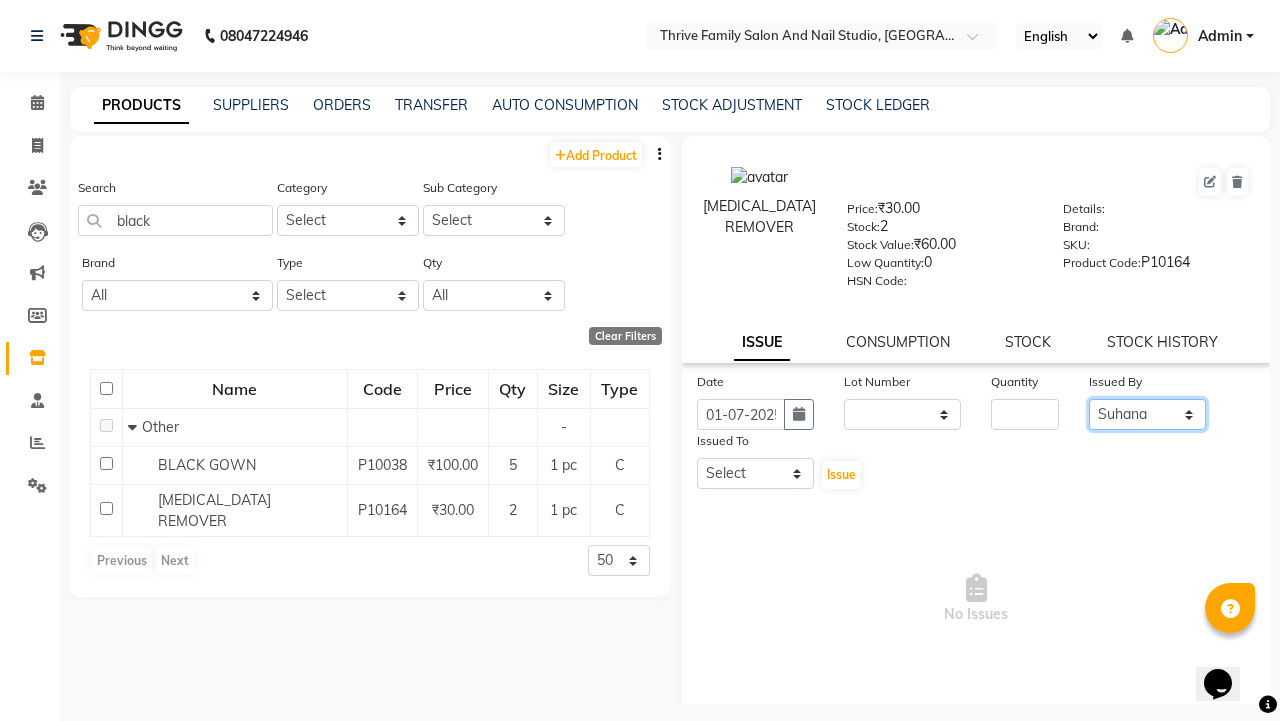 click on "Select [PERSON_NAME] [PERSON_NAME] [PERSON_NAME] Manager [PERSON_NAME] [PERSON_NAME]  [PERSON_NAME]  [PERSON_NAME]" 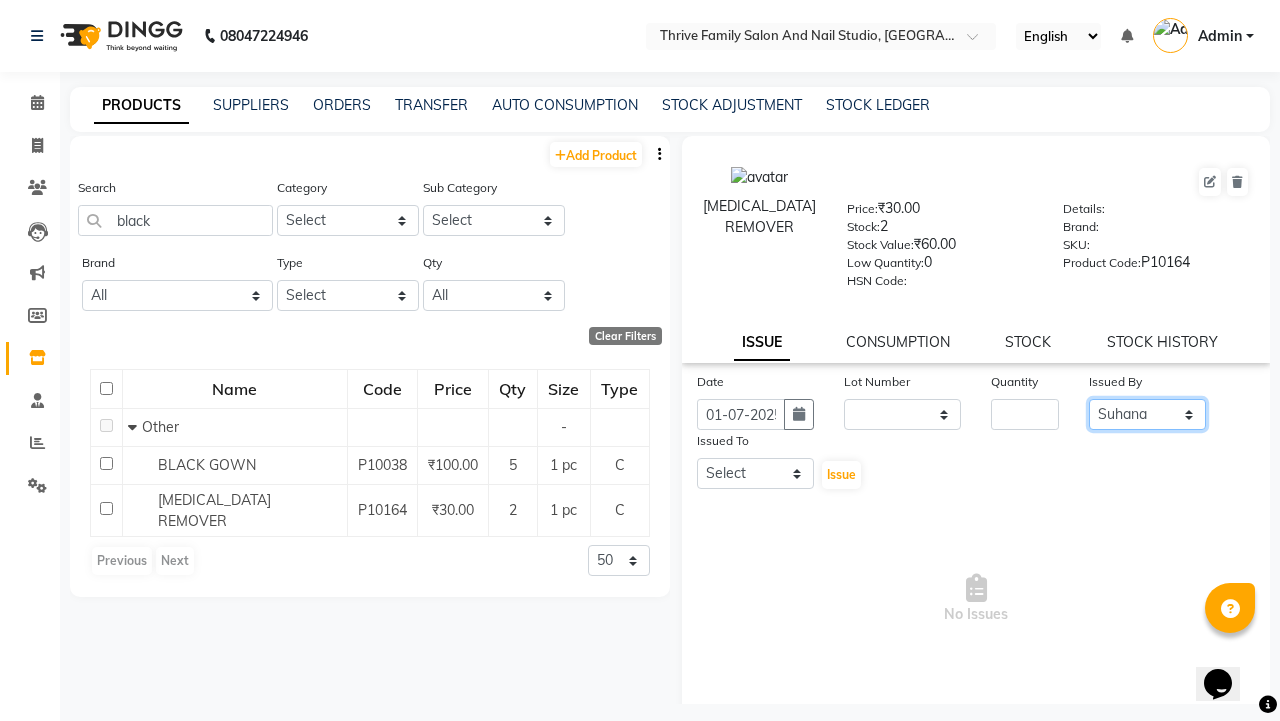 select on "42615" 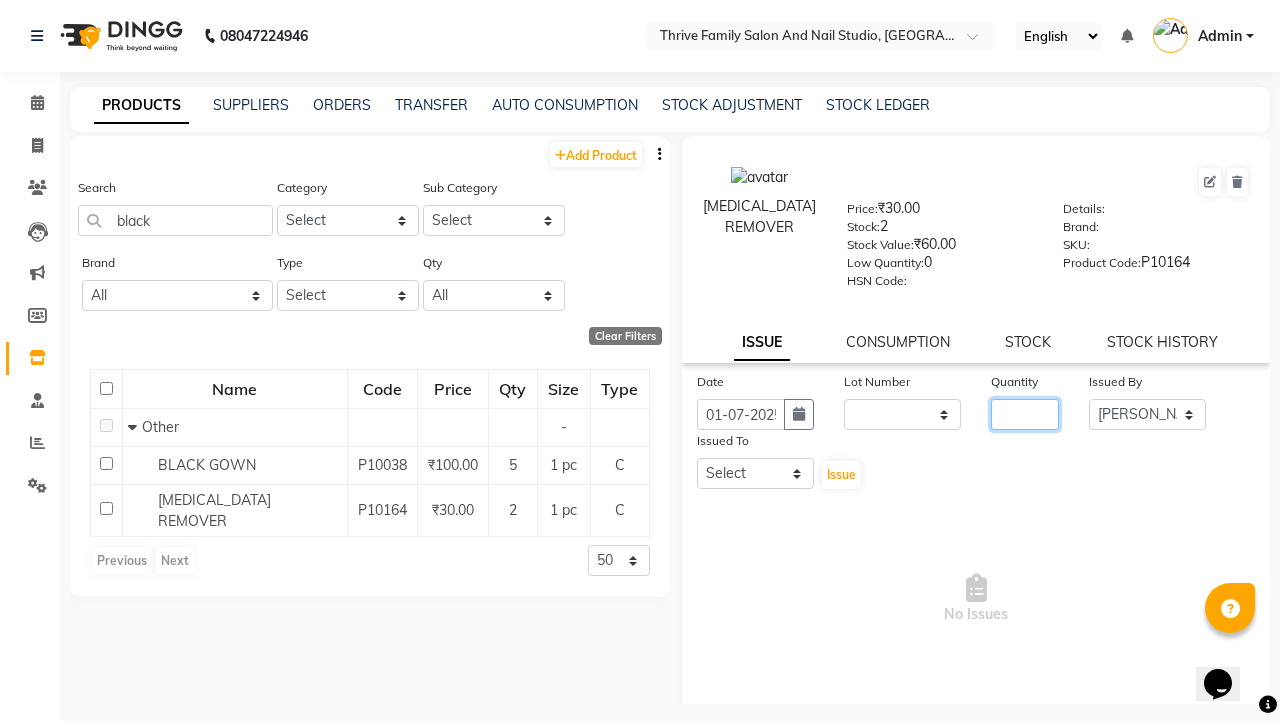 click 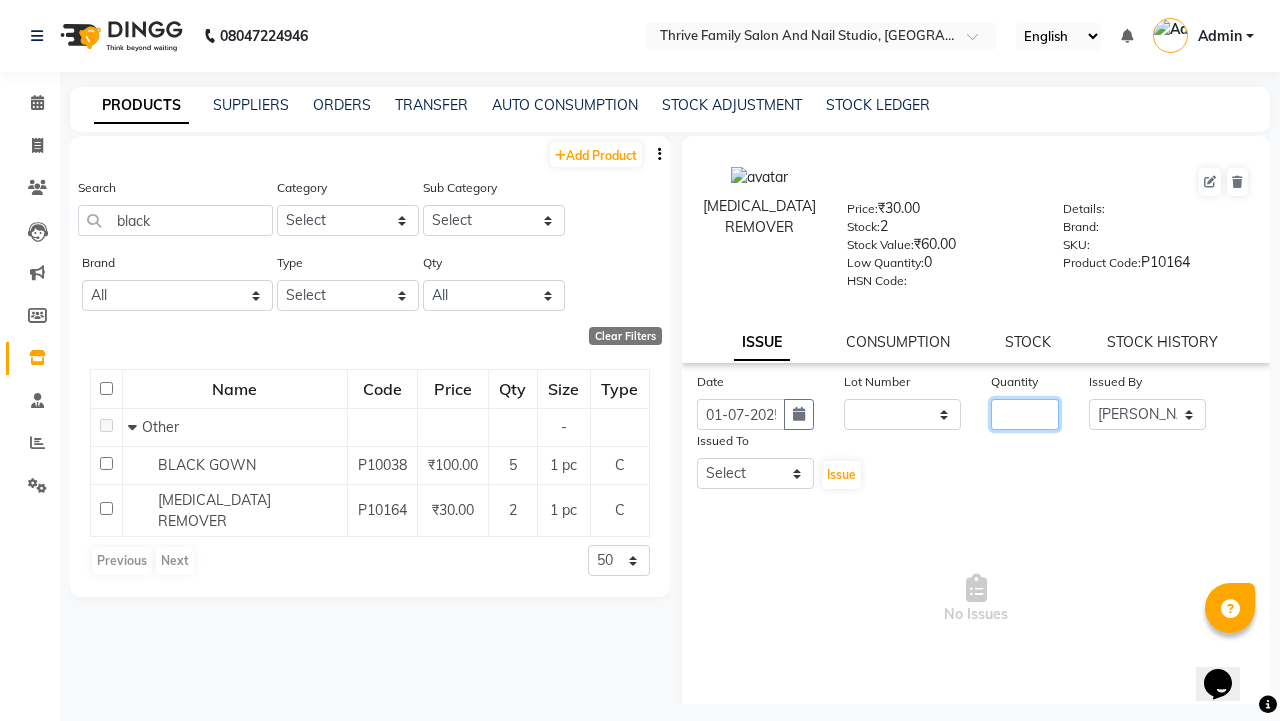 type on "1" 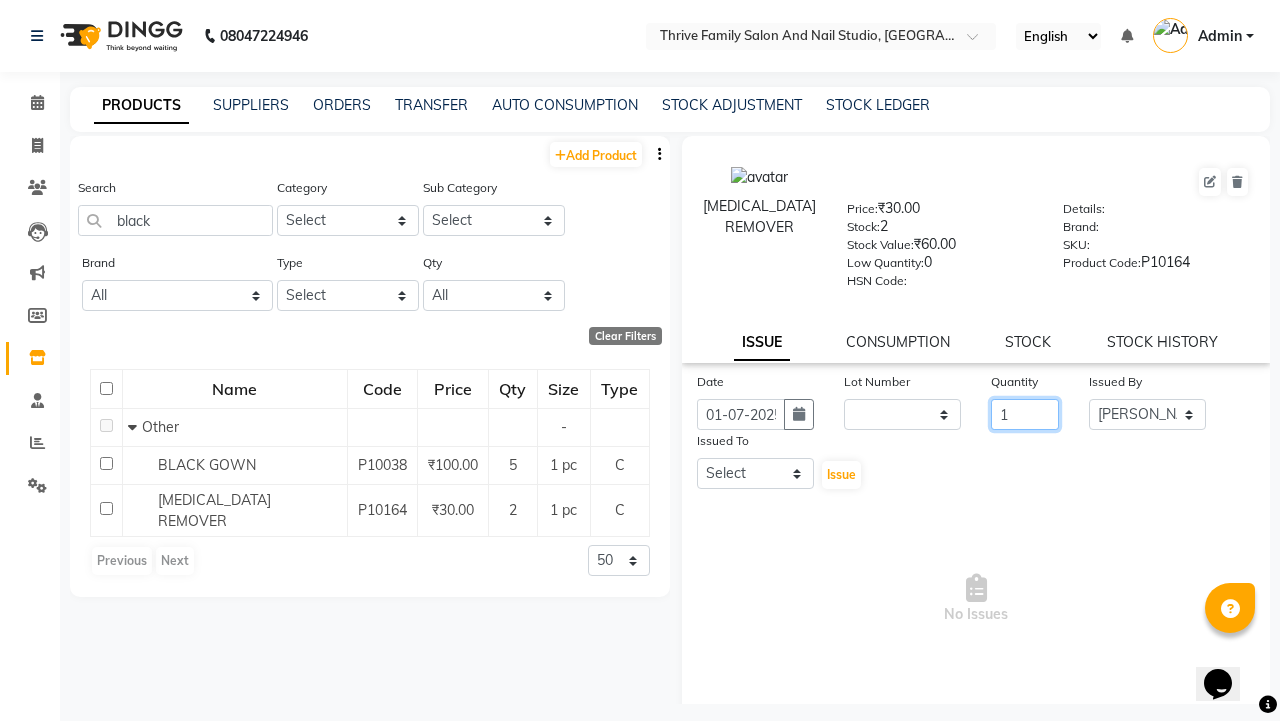 type 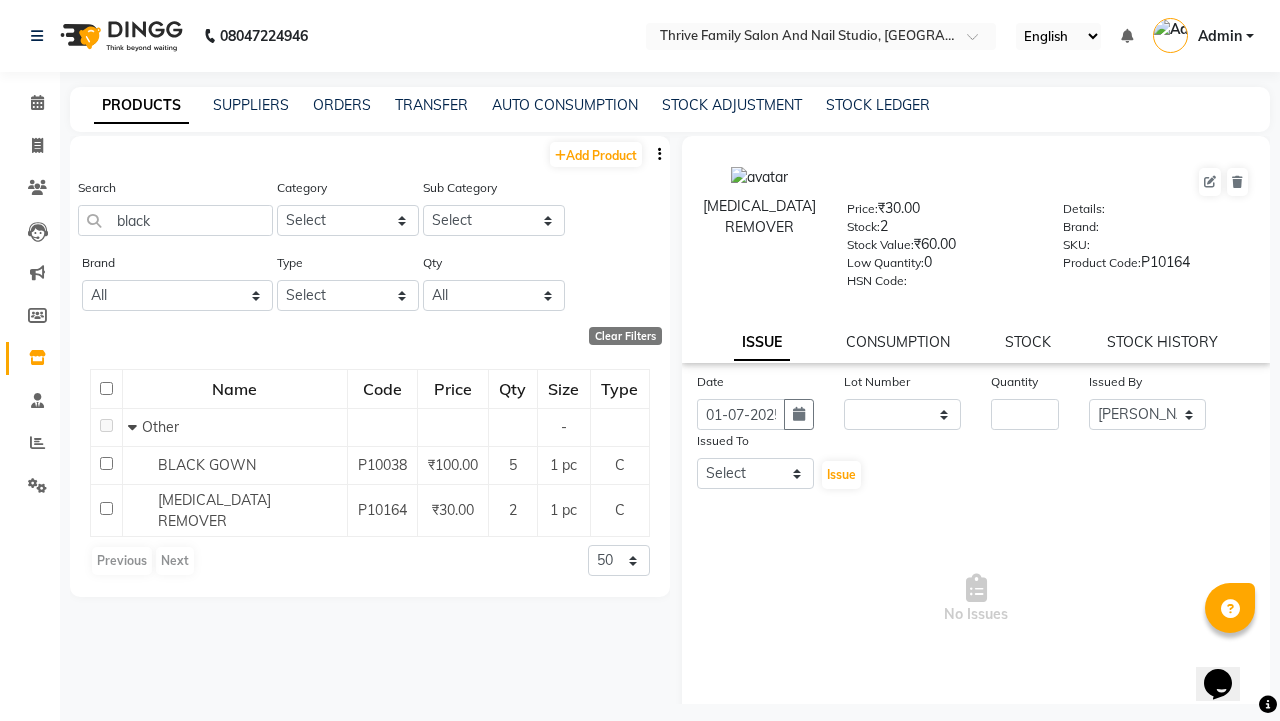 click on "Brand All Captain Gel Jovees Qod W One Type Select Both Retail Consumable Qty All Low Out Of Stock" 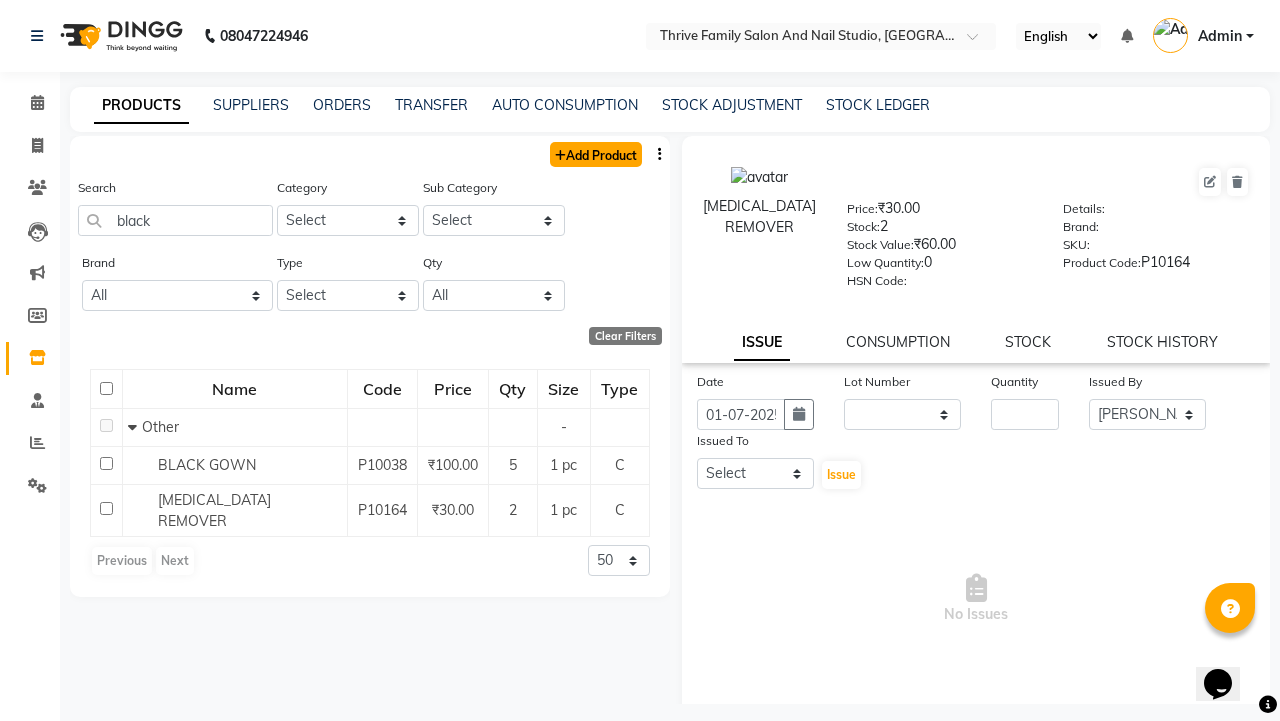 click on "Add Product" 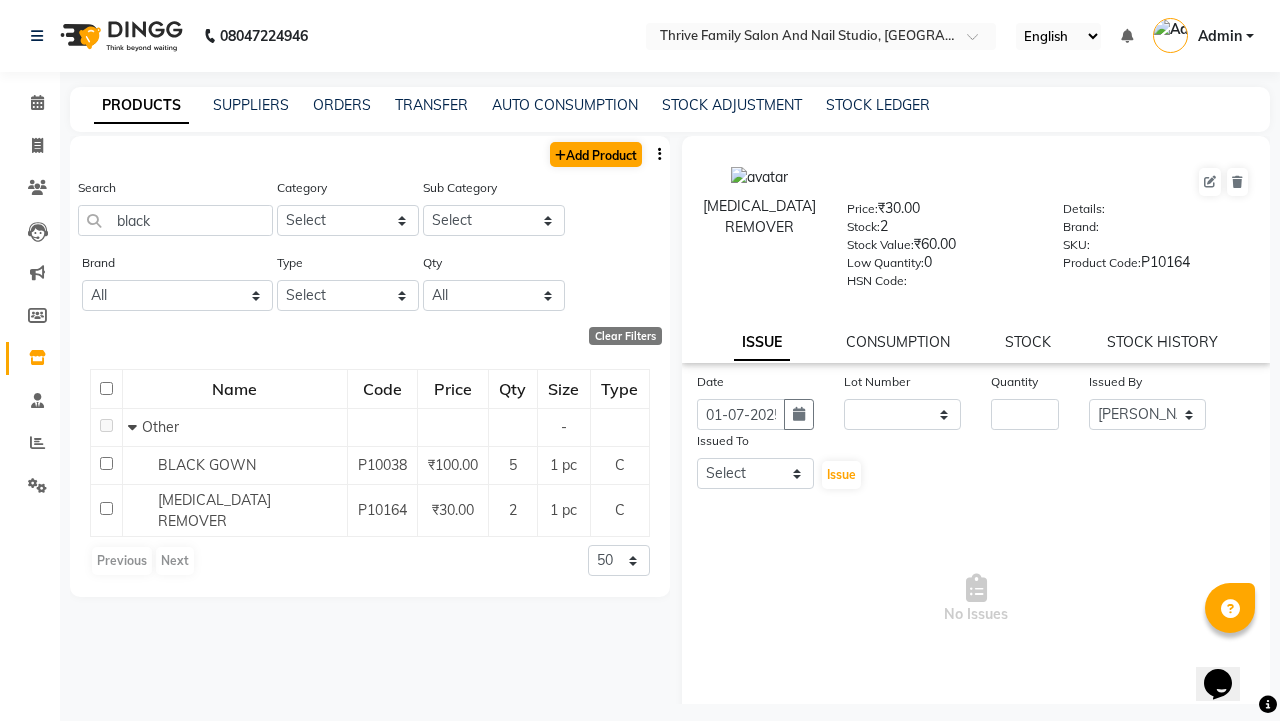 select on "true" 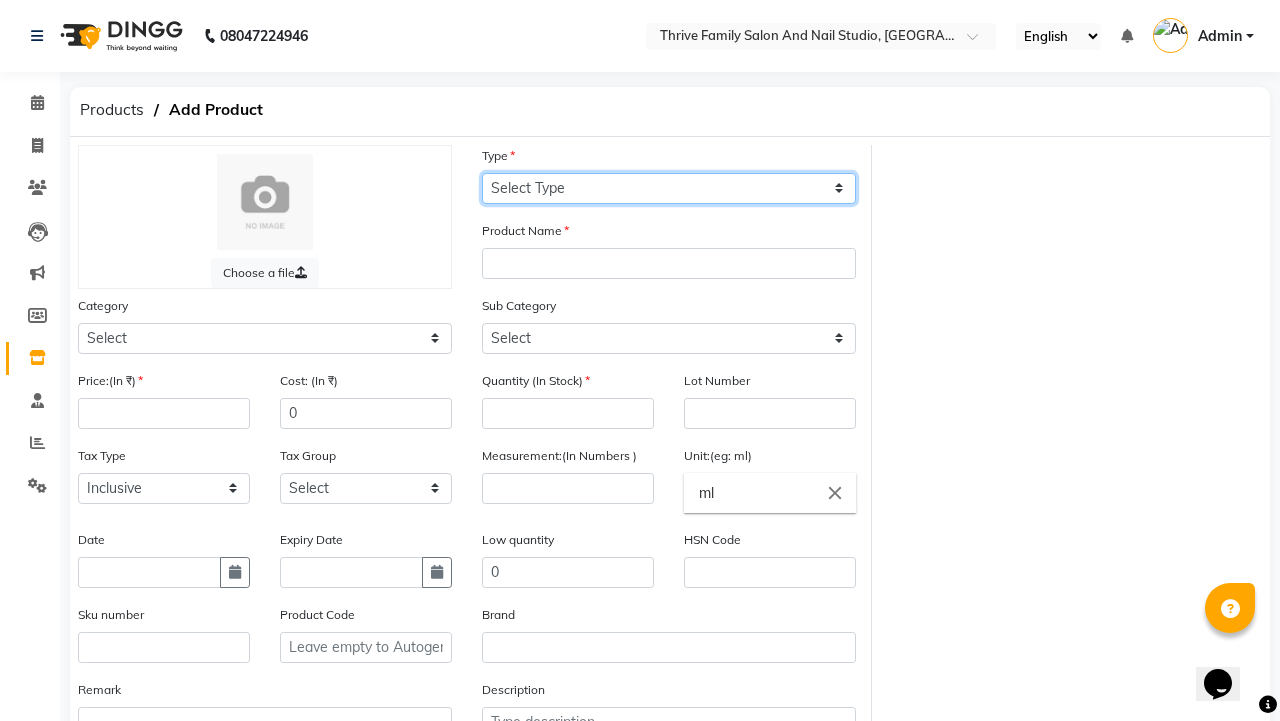 click on "Select Type Both Retail Consumable" 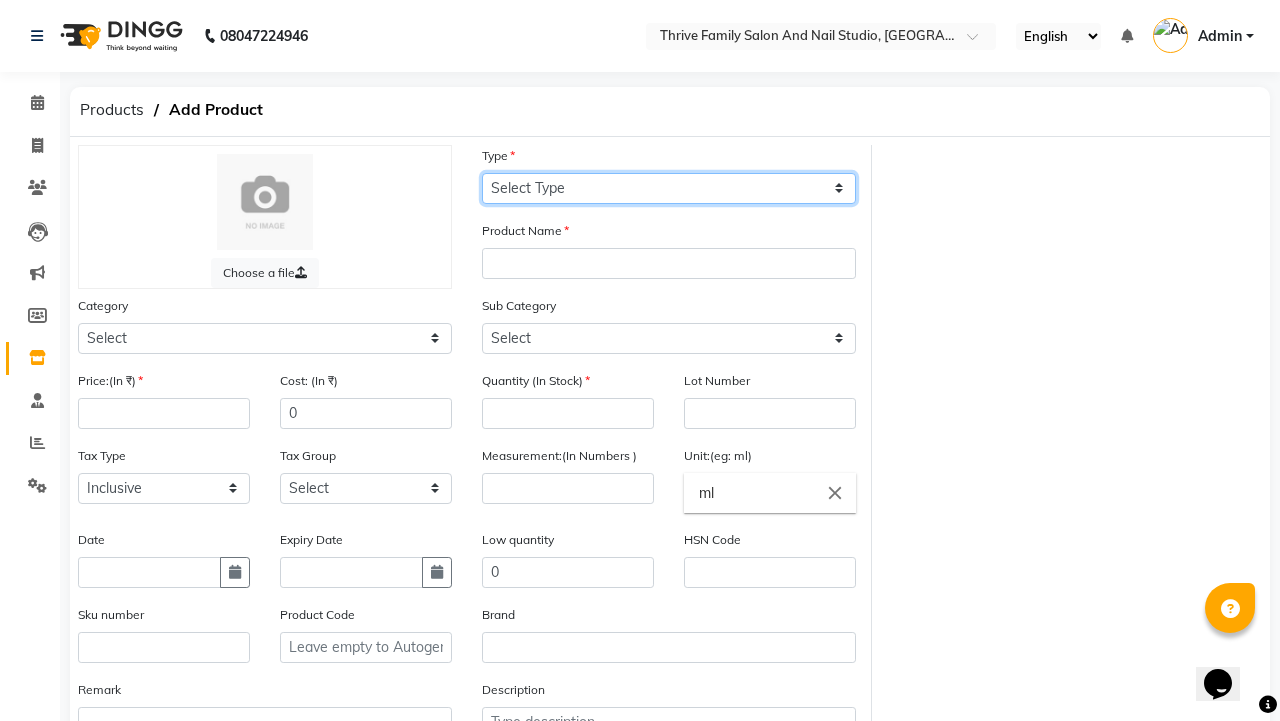 select on "C" 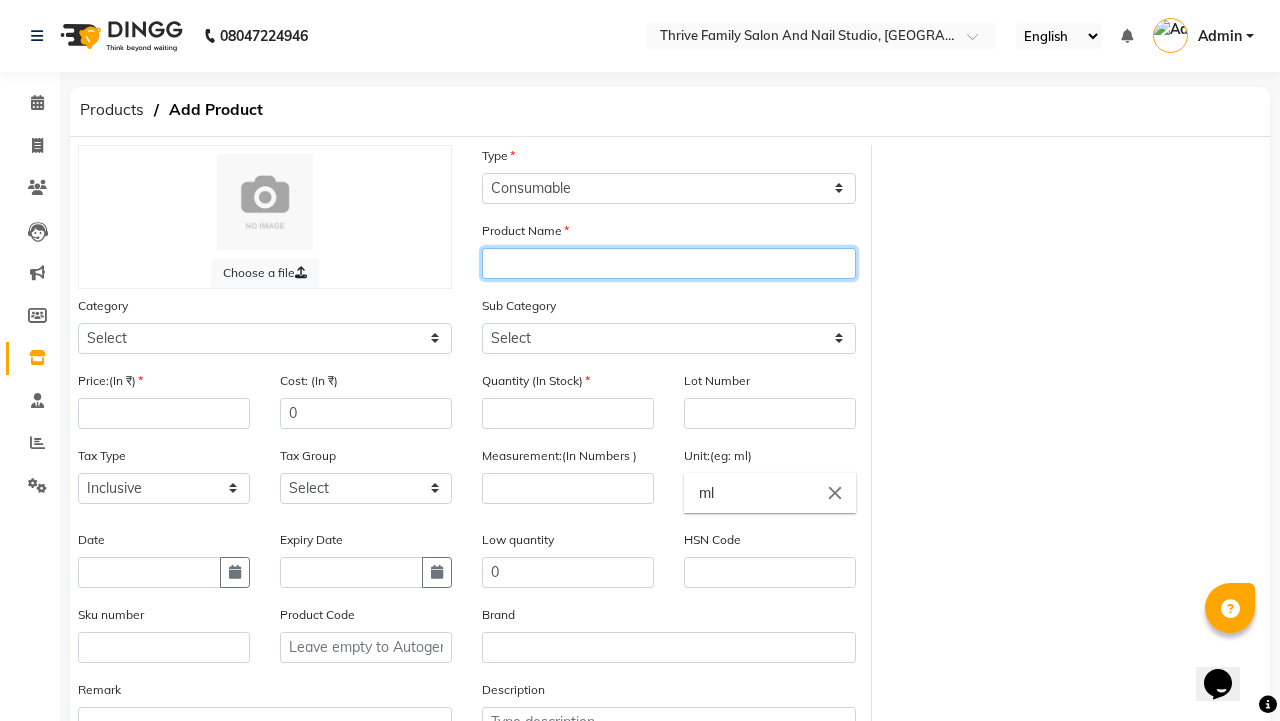 click 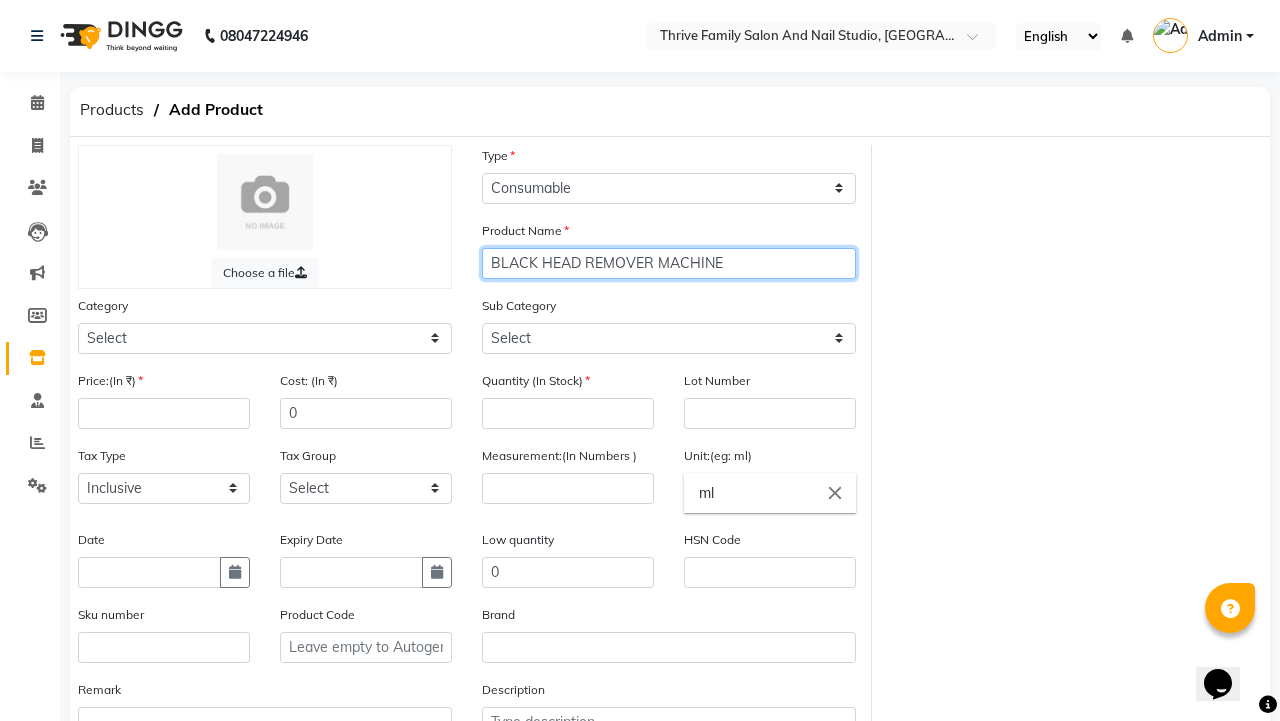 type on "BLACK HEAD REMOVER MACHINE" 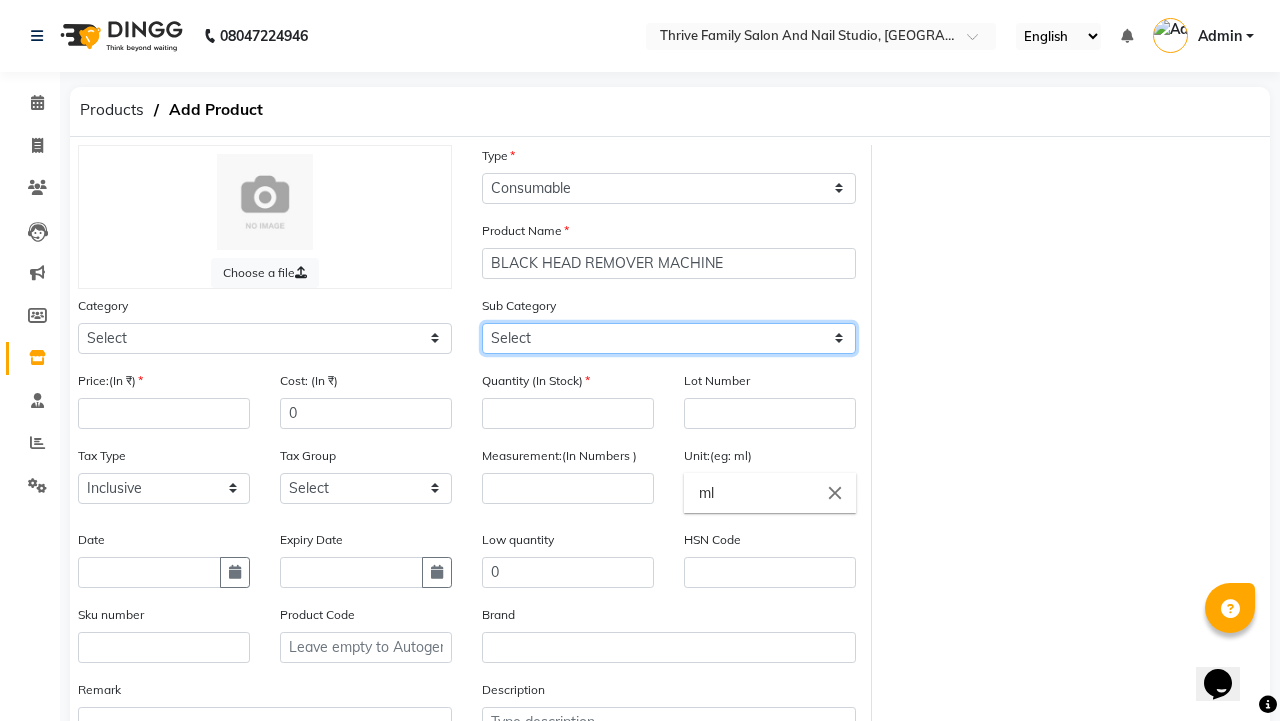click on "Select" 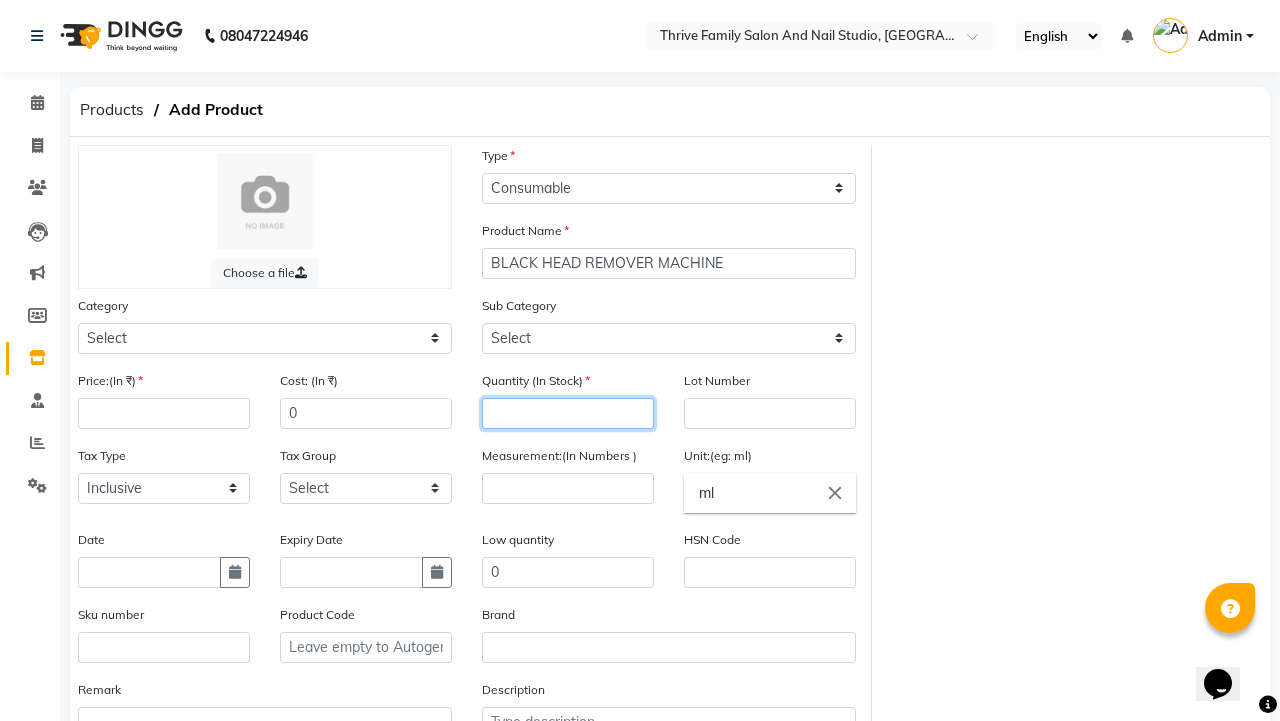 click 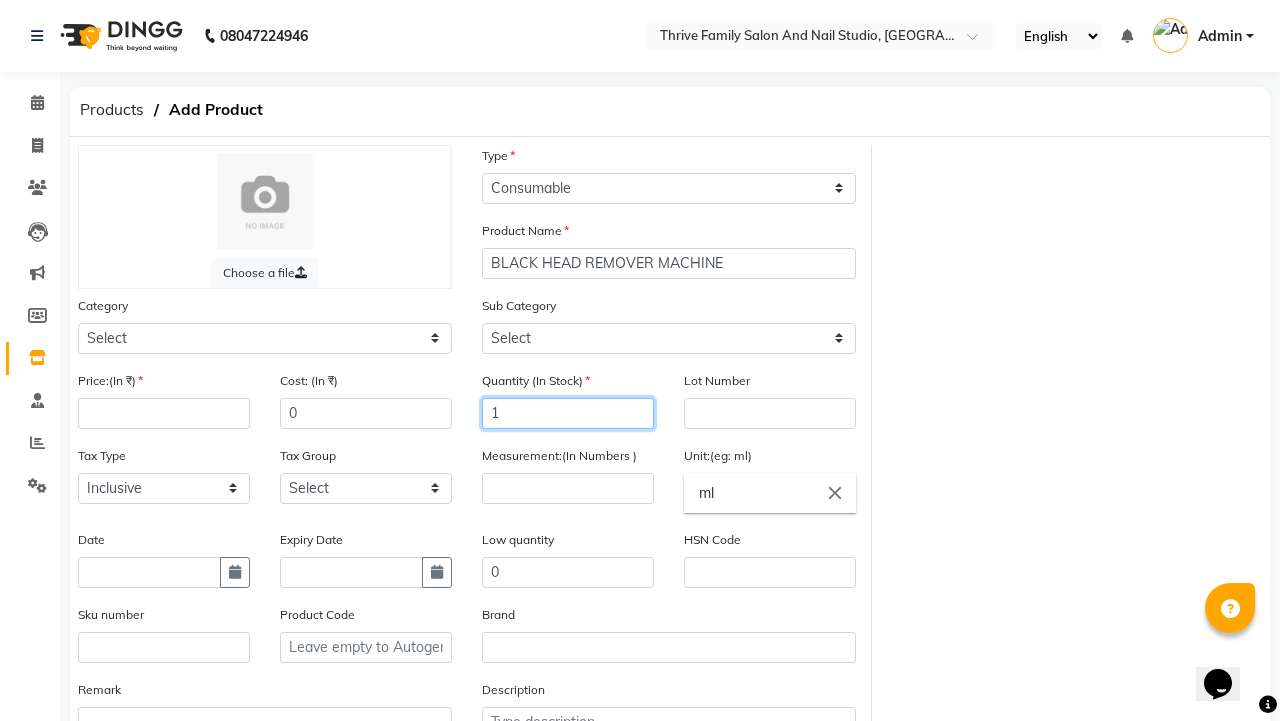 type on "1" 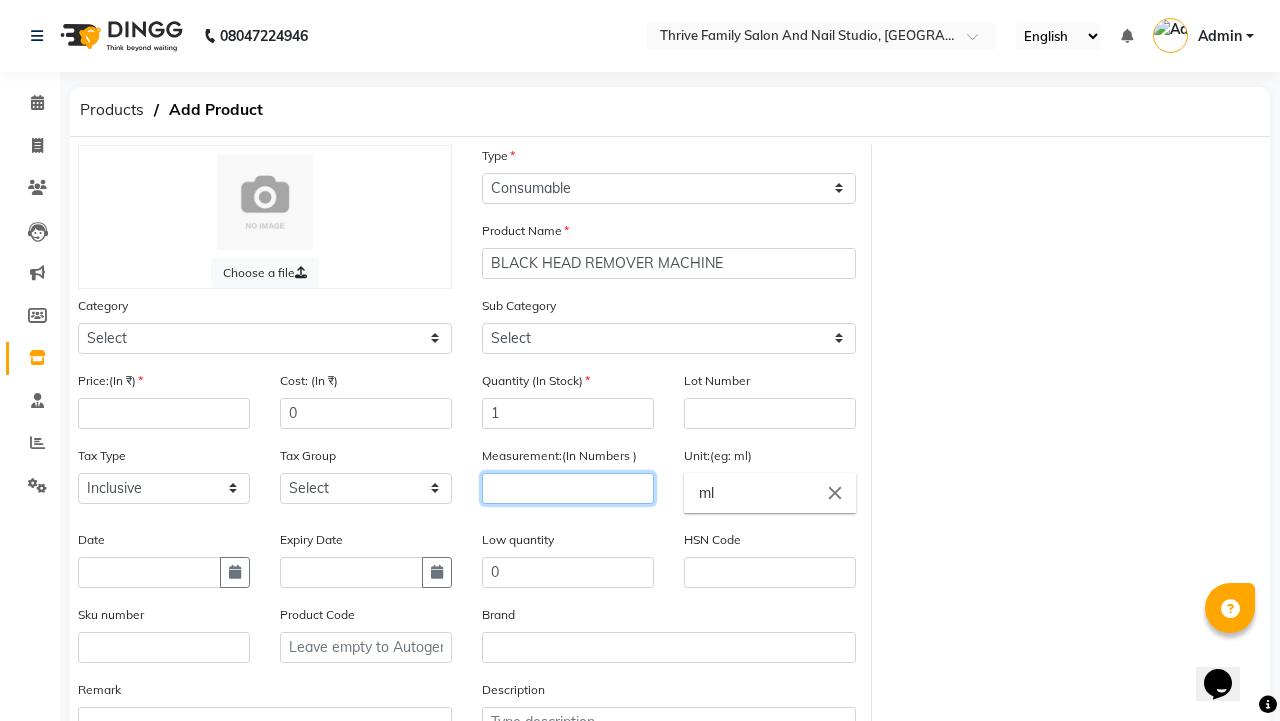 click 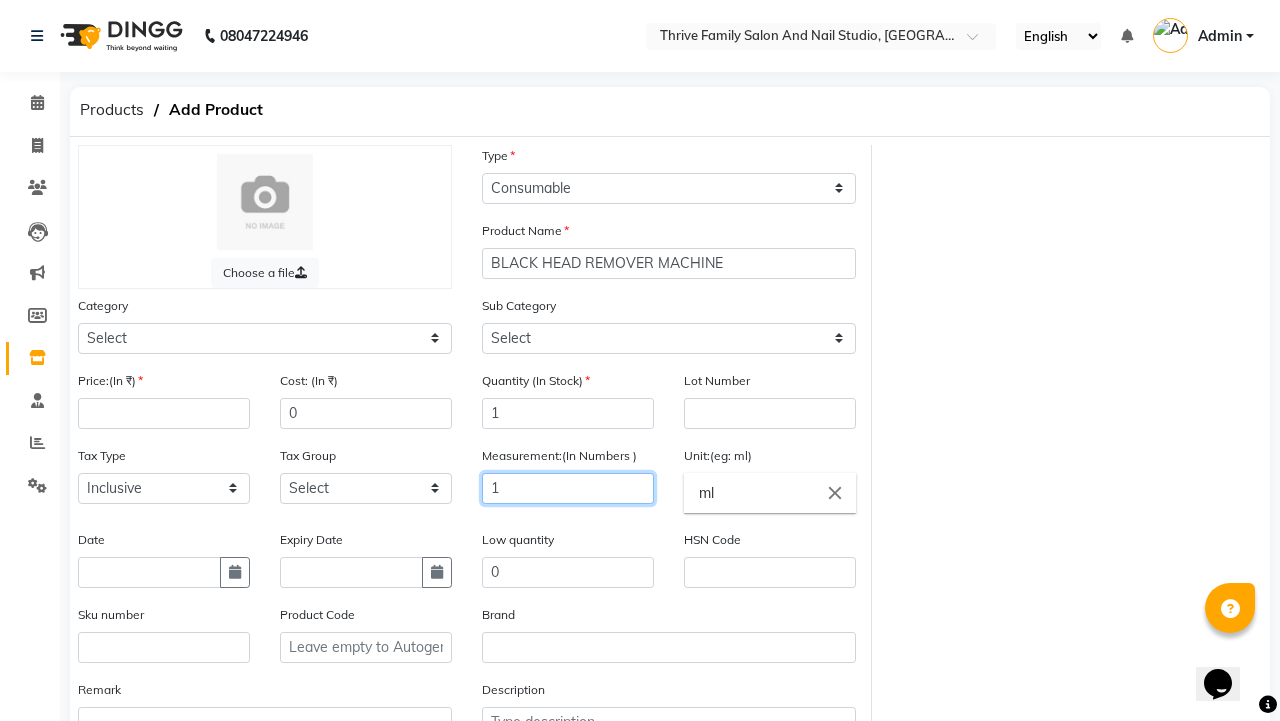 type on "1" 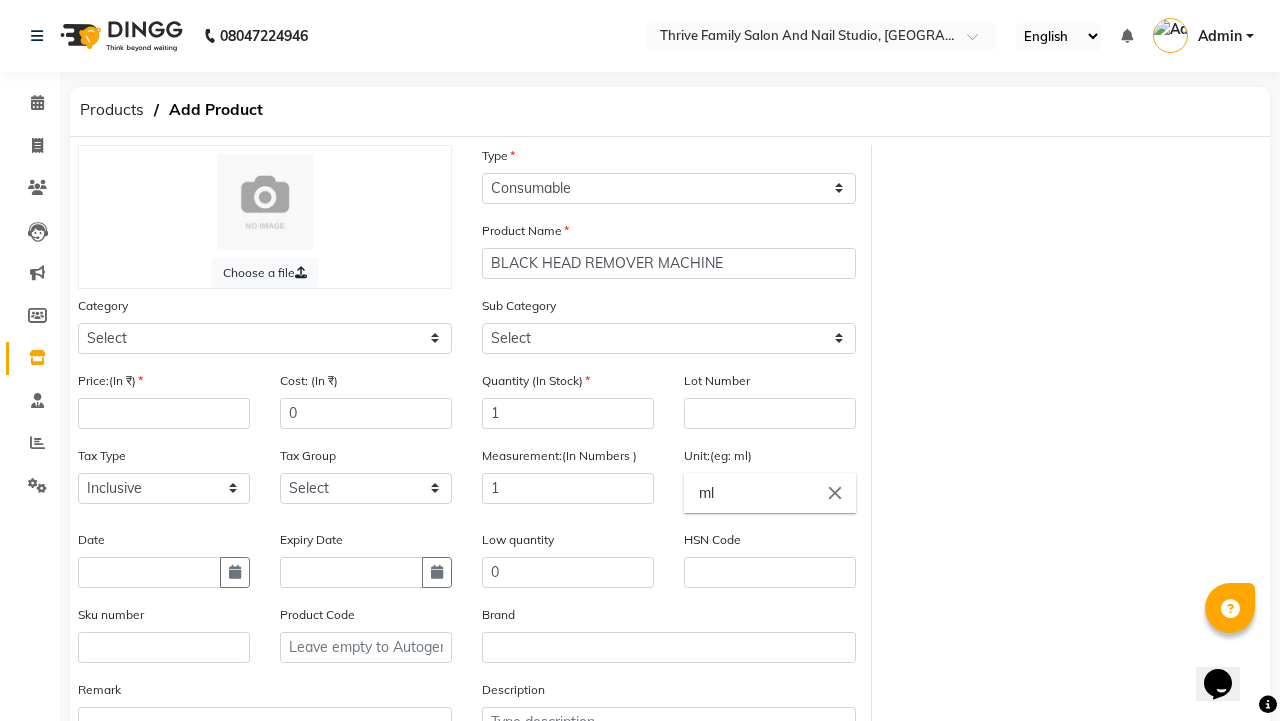 click on "close" 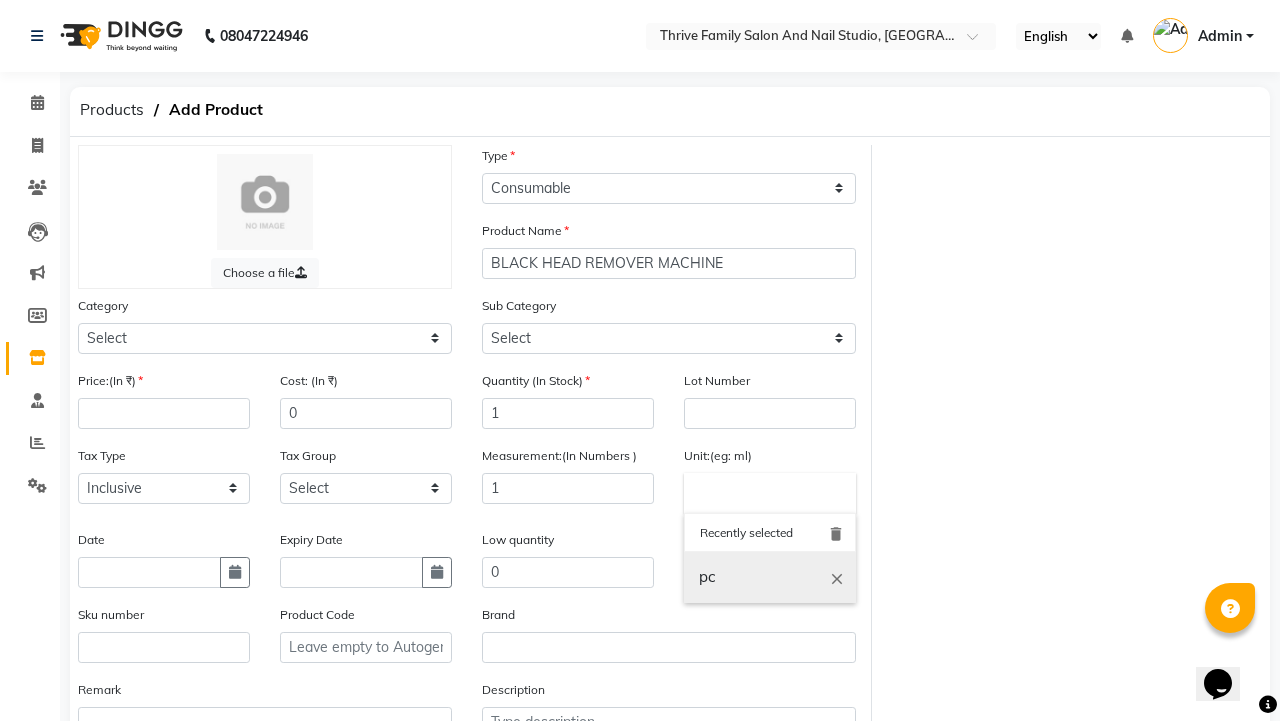 click on "pc" at bounding box center [770, 577] 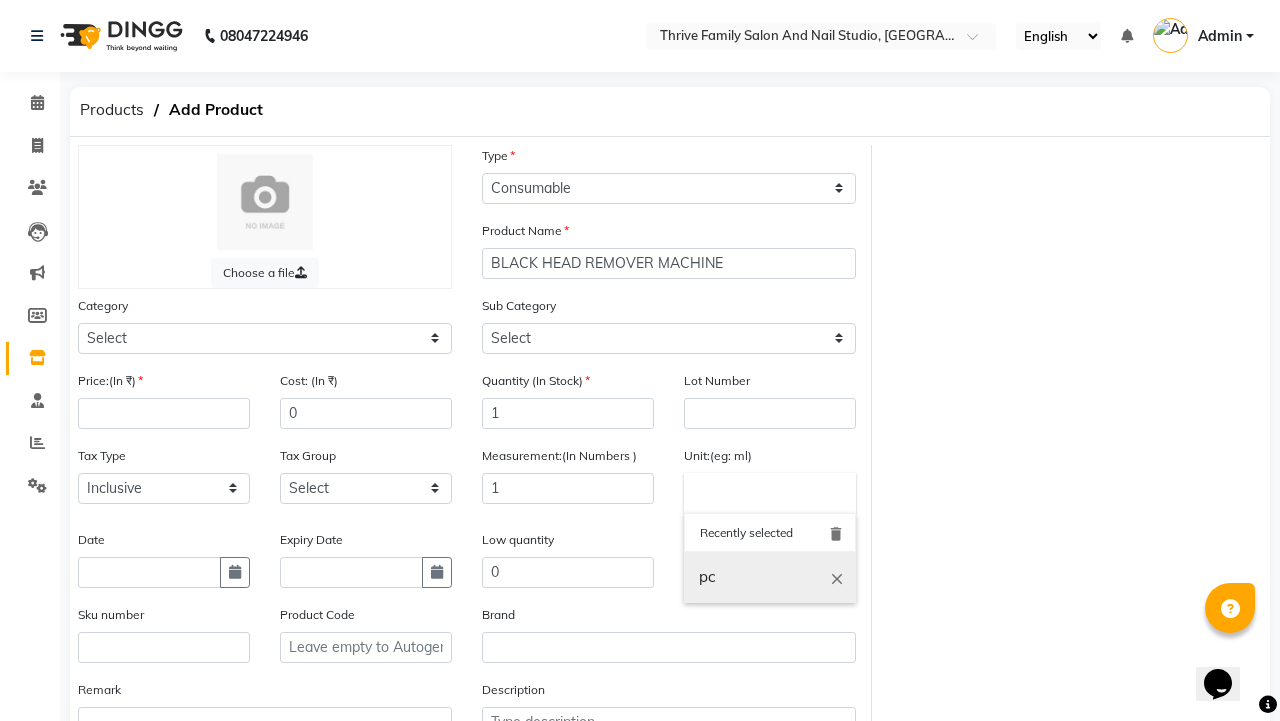 type on "pc" 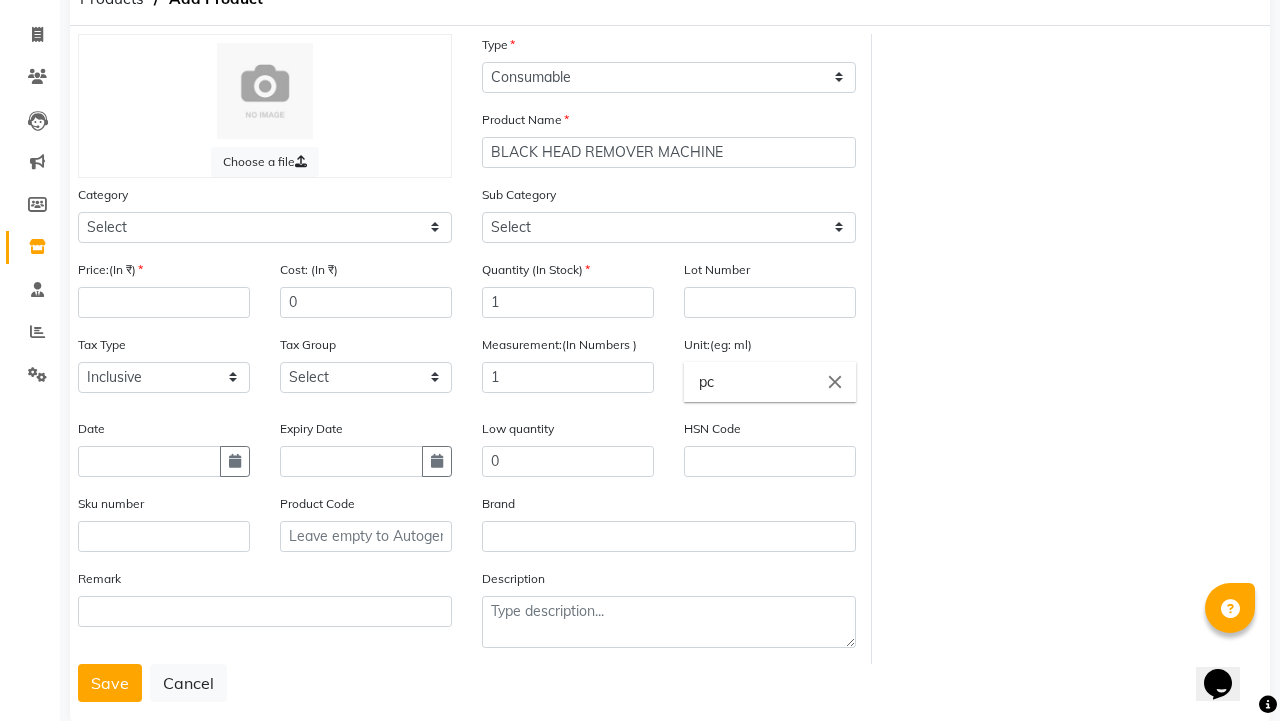 scroll, scrollTop: 150, scrollLeft: 0, axis: vertical 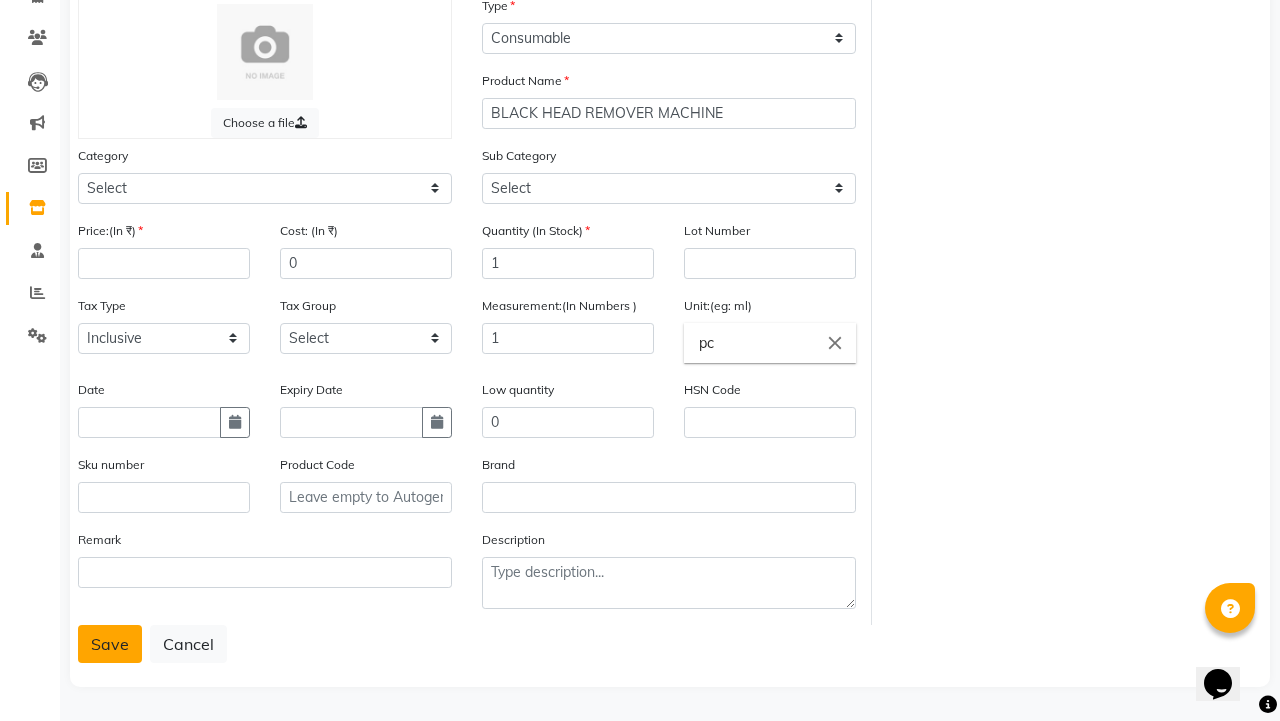 click on "Save" 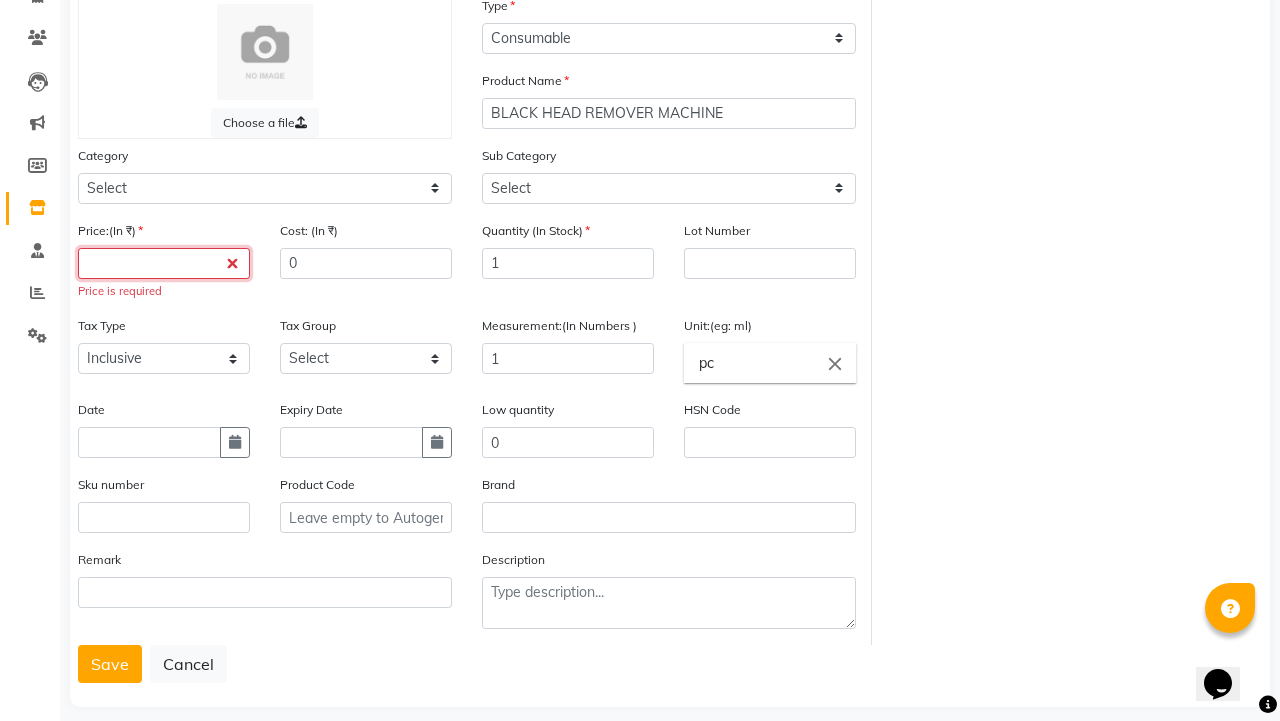 click 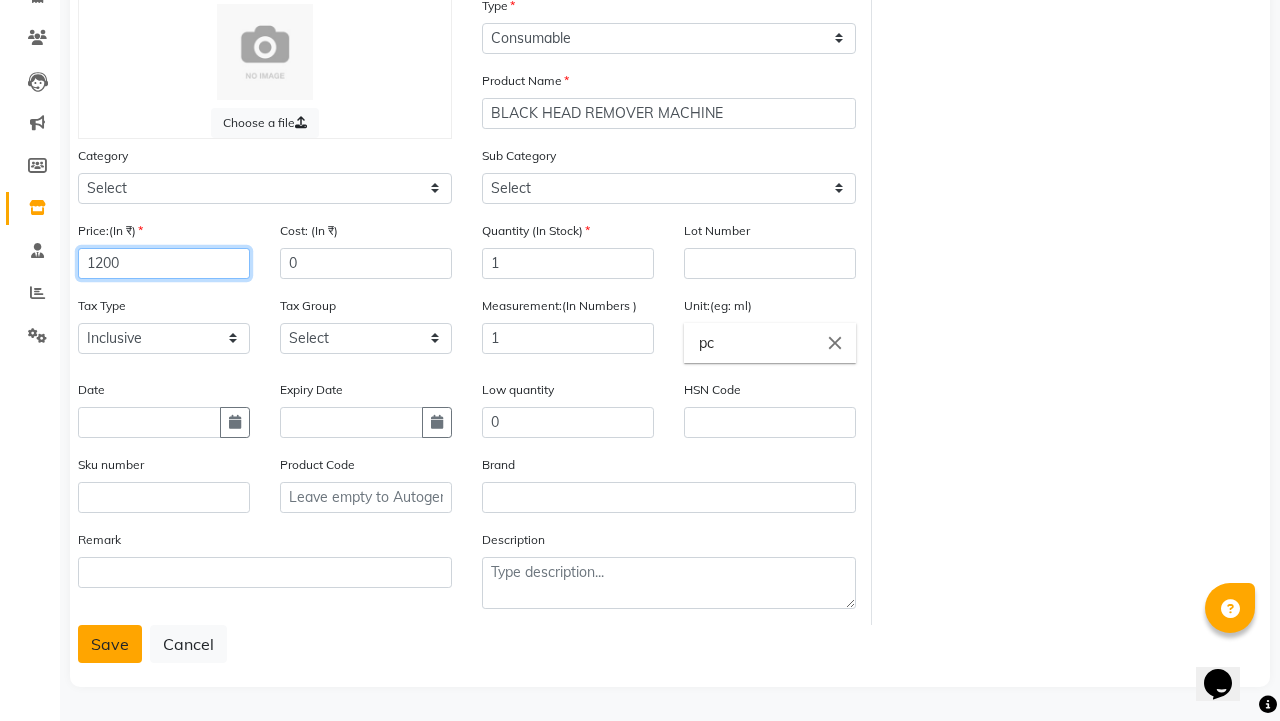 type on "1200" 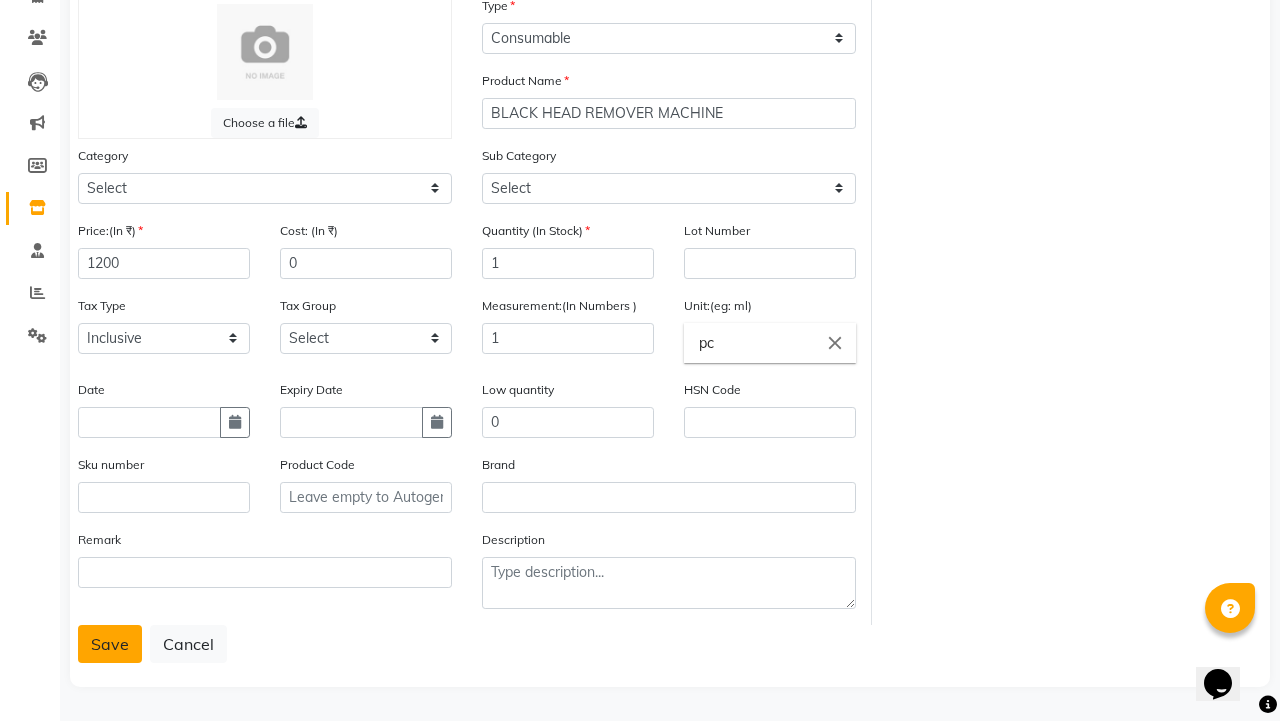 click on "Save" 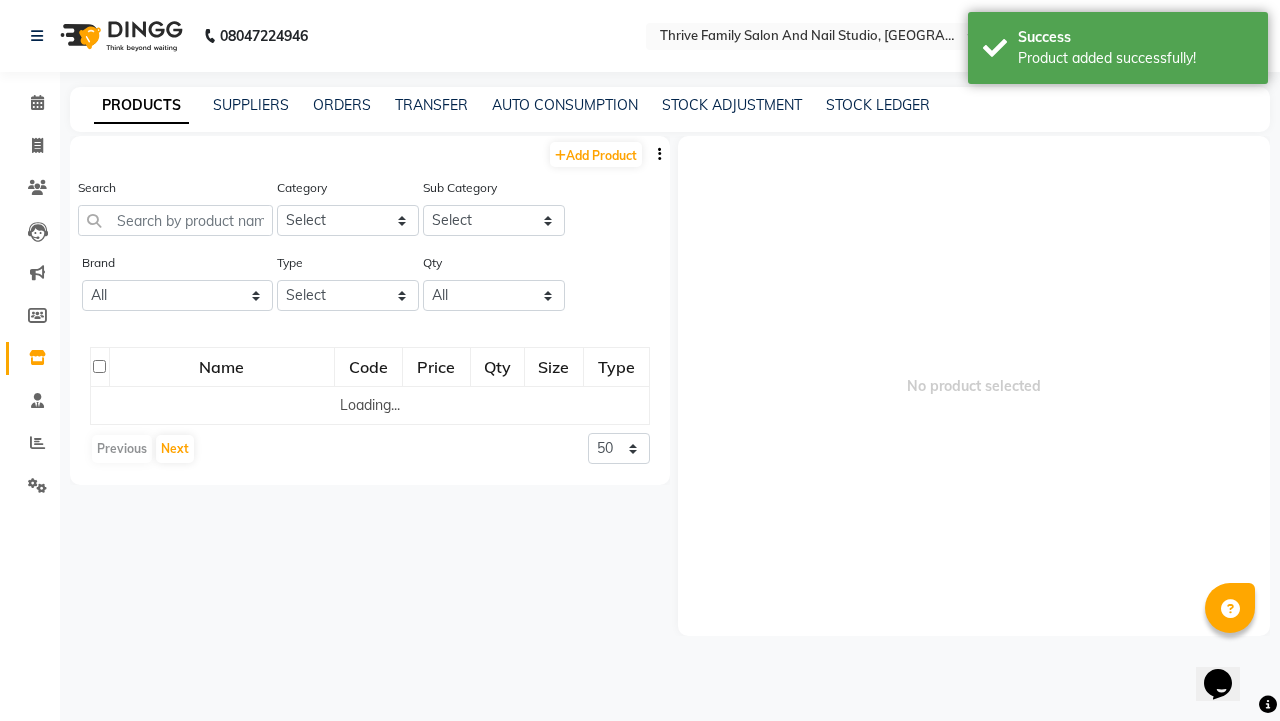 scroll, scrollTop: 0, scrollLeft: 0, axis: both 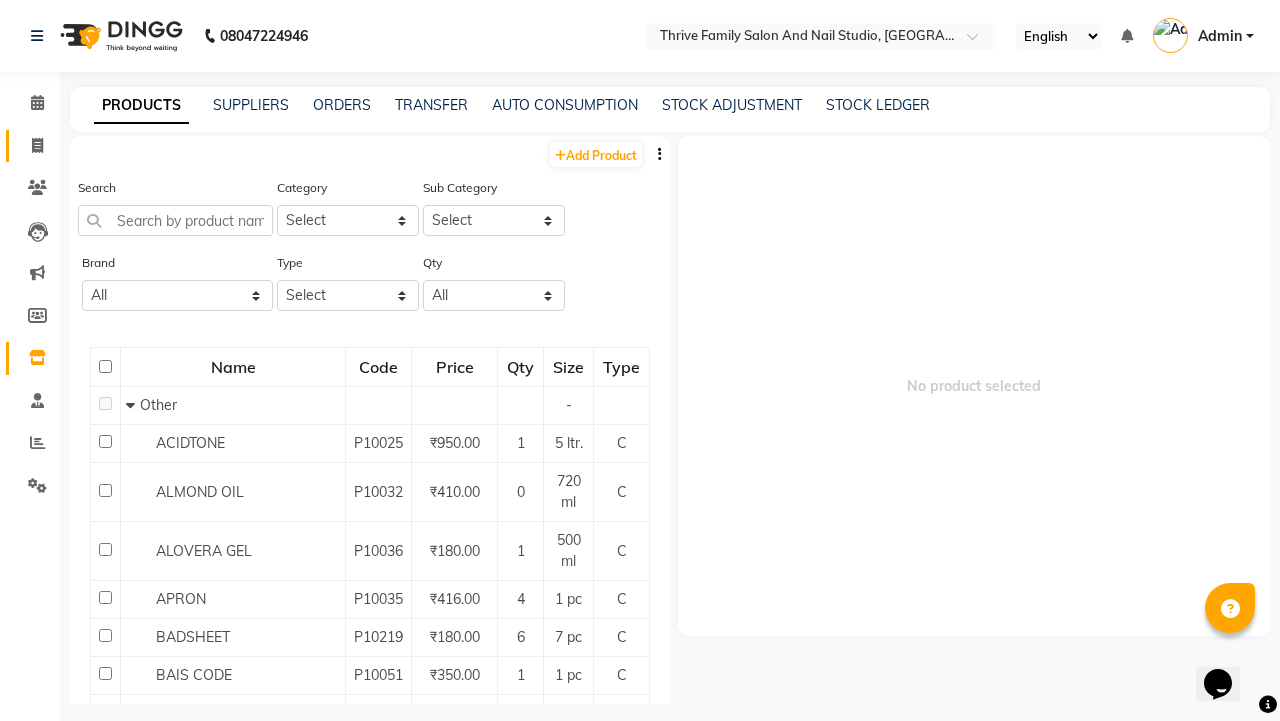 click 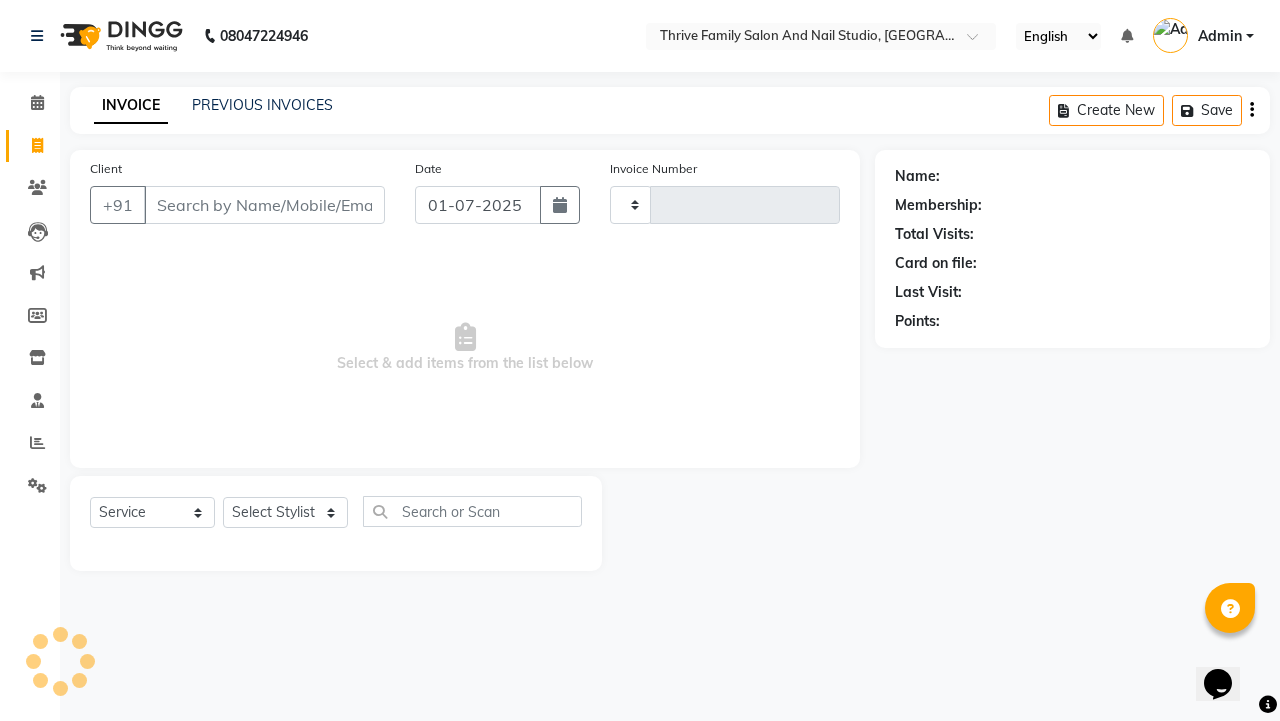 click 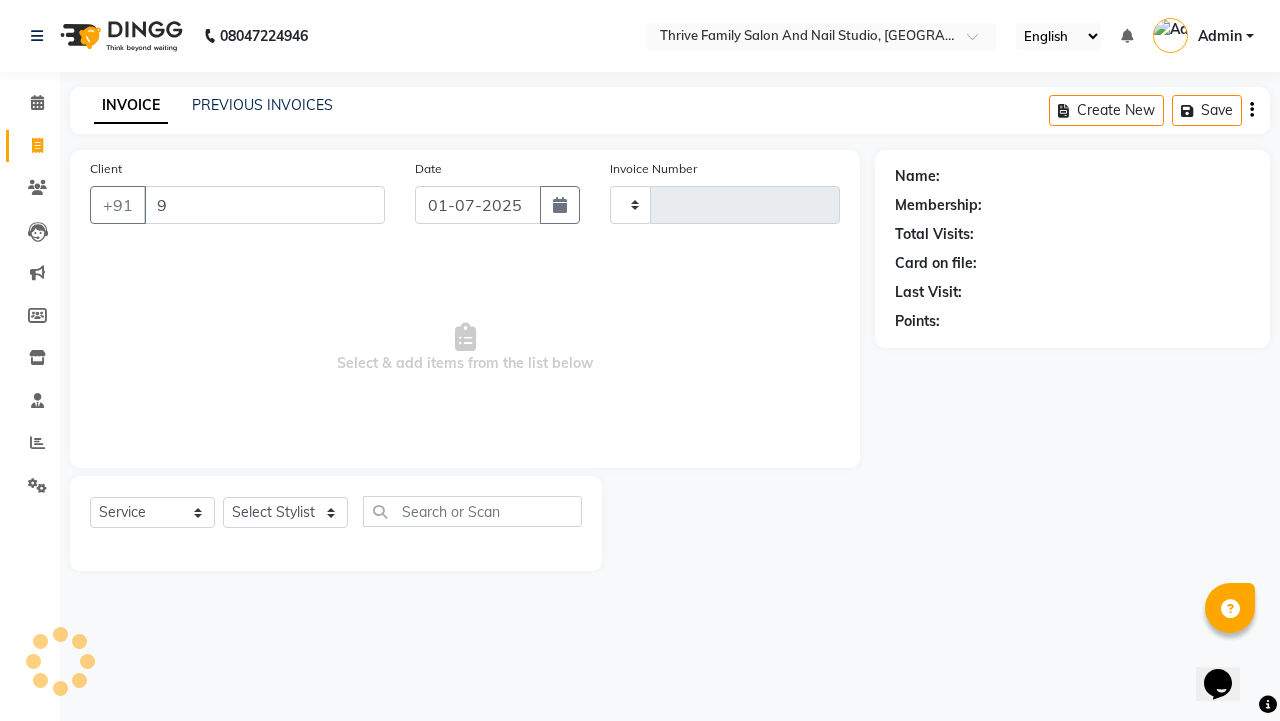type on "1154" 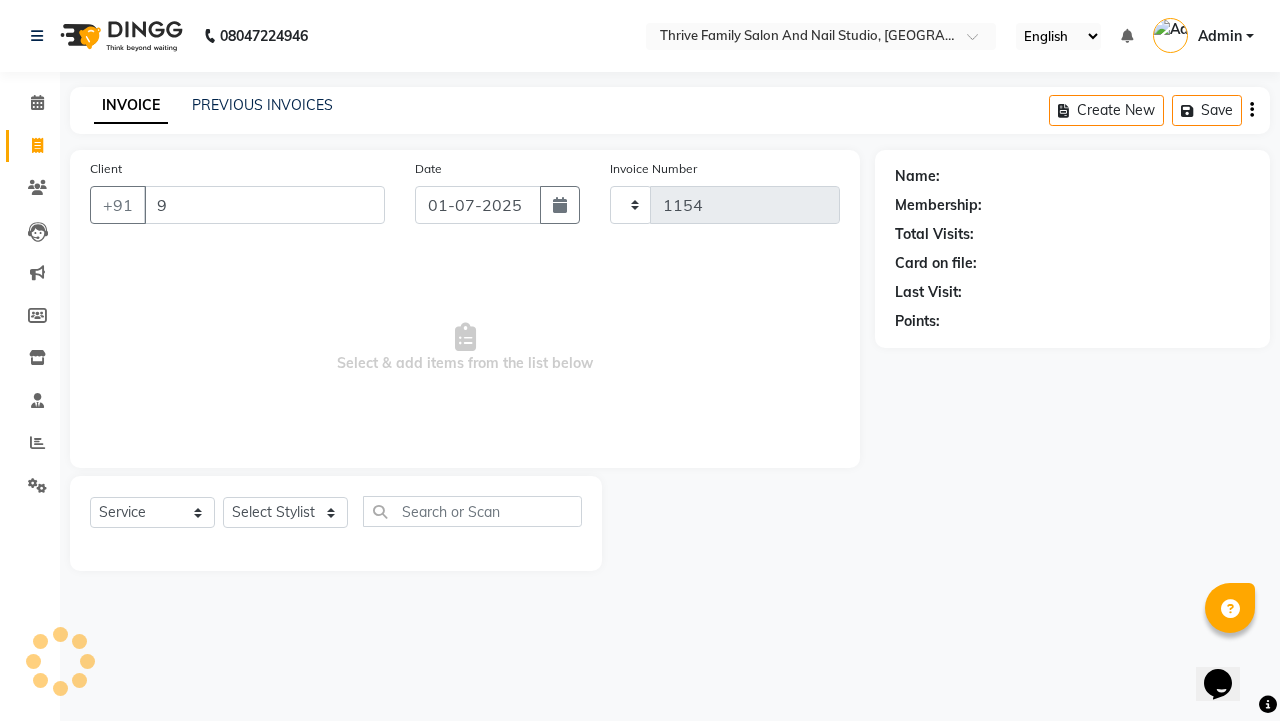 select on "5990" 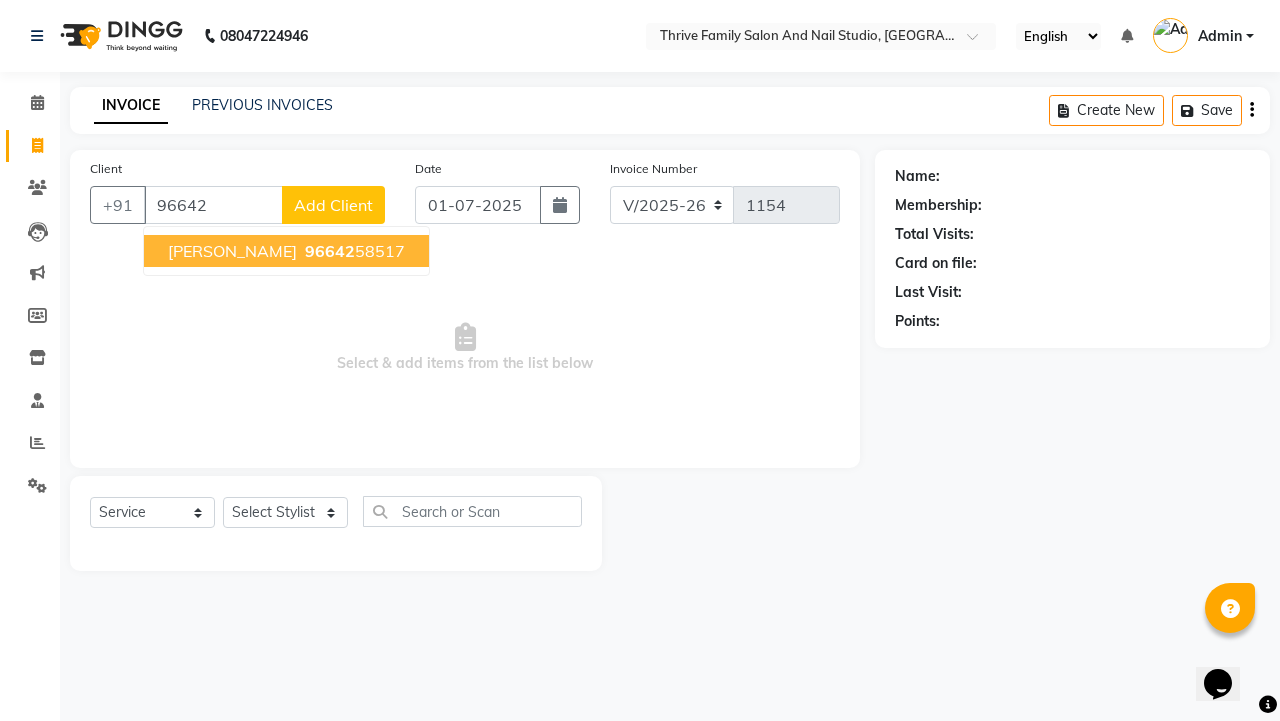 click on "[PERSON_NAME]   96642 58517" at bounding box center (286, 251) 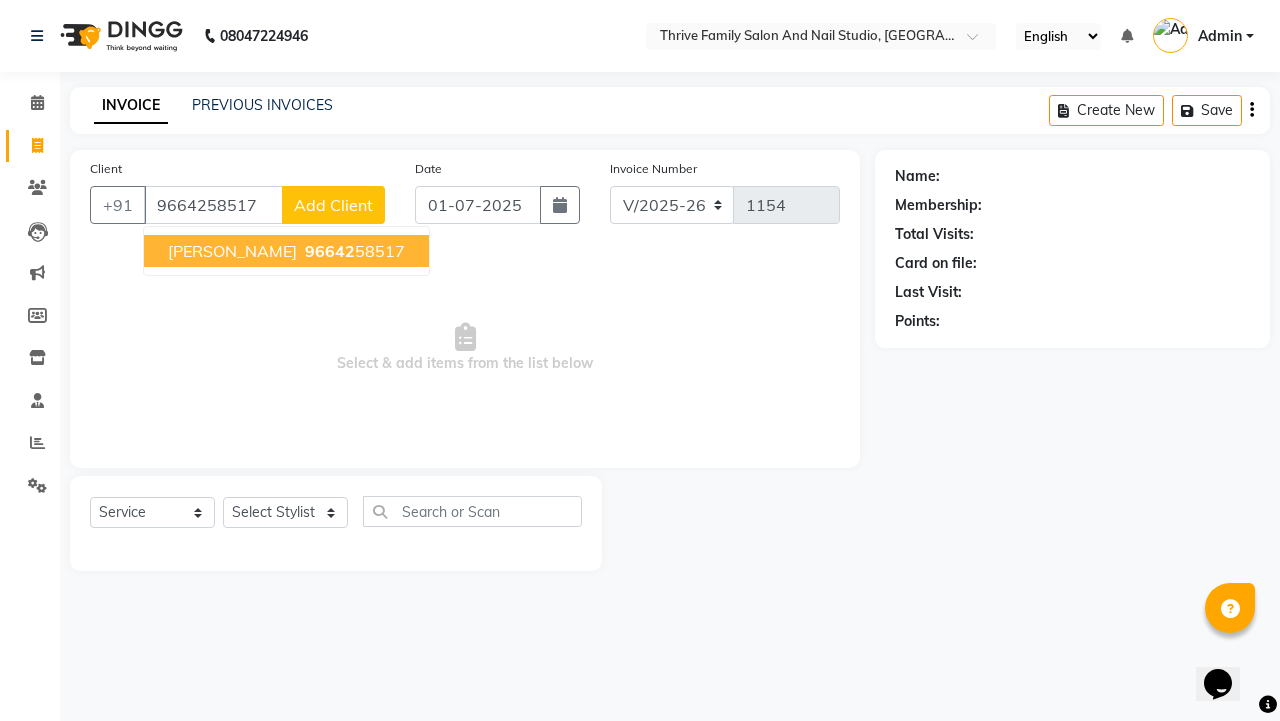 type on "9664258517" 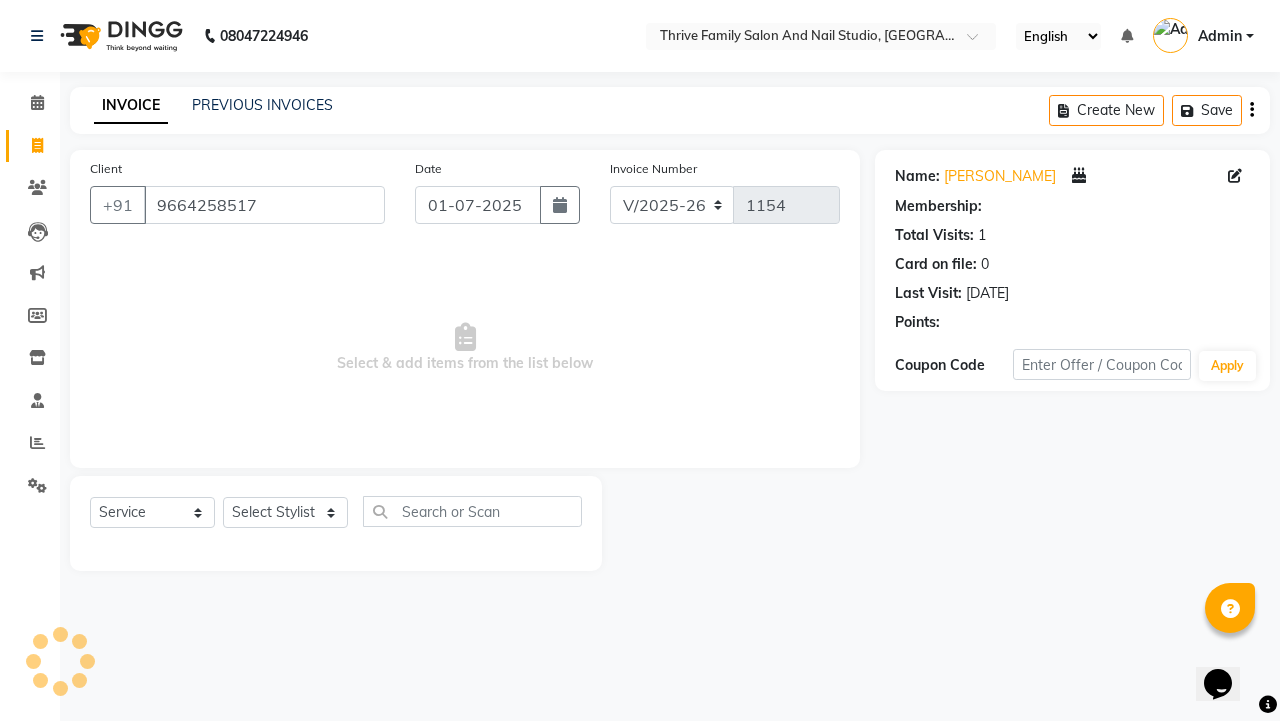 select on "1: Object" 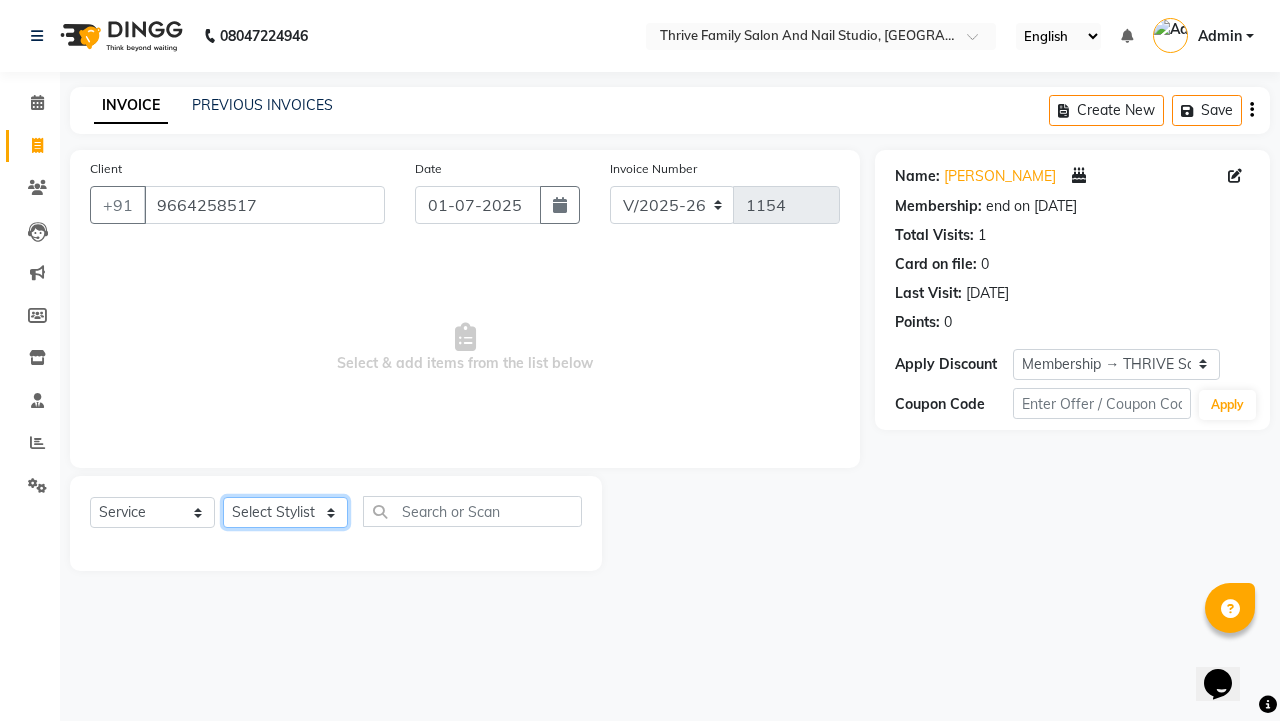 click on "Select Stylist [PERSON_NAME] [PERSON_NAME] [PERSON_NAME] Manager [PERSON_NAME] [PERSON_NAME]  [PERSON_NAME]  [PERSON_NAME]" 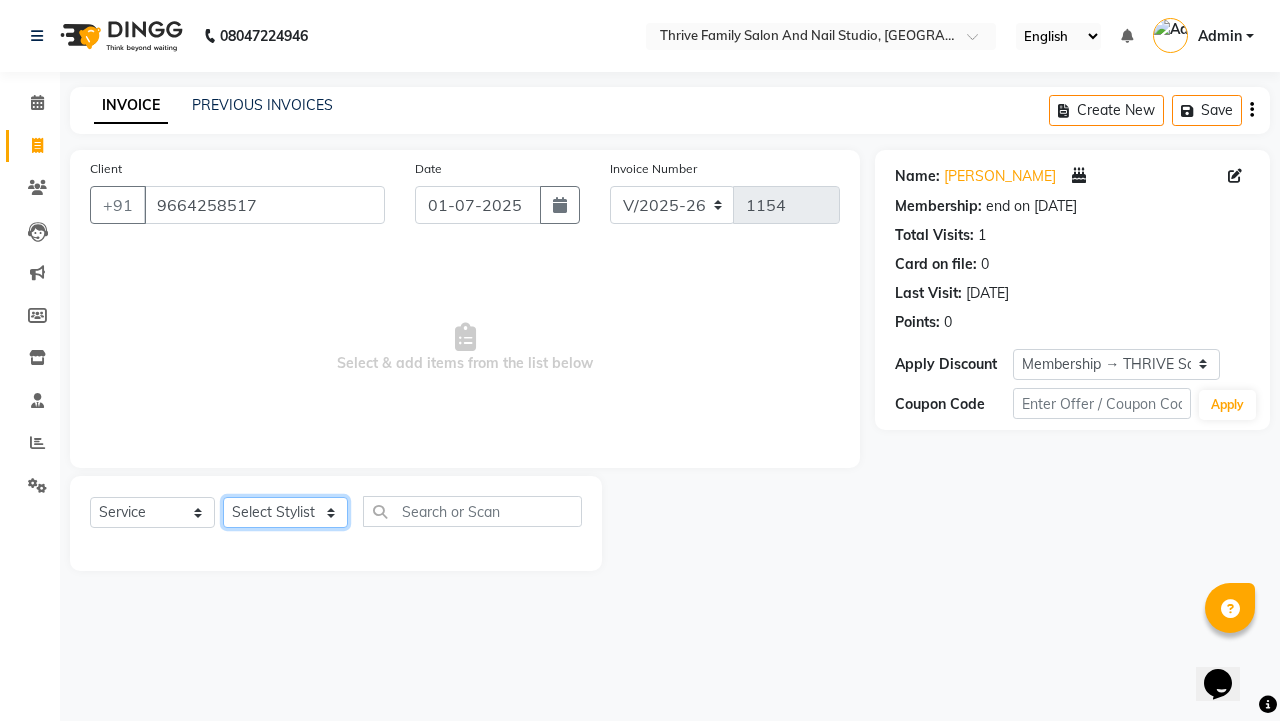 select on "77558" 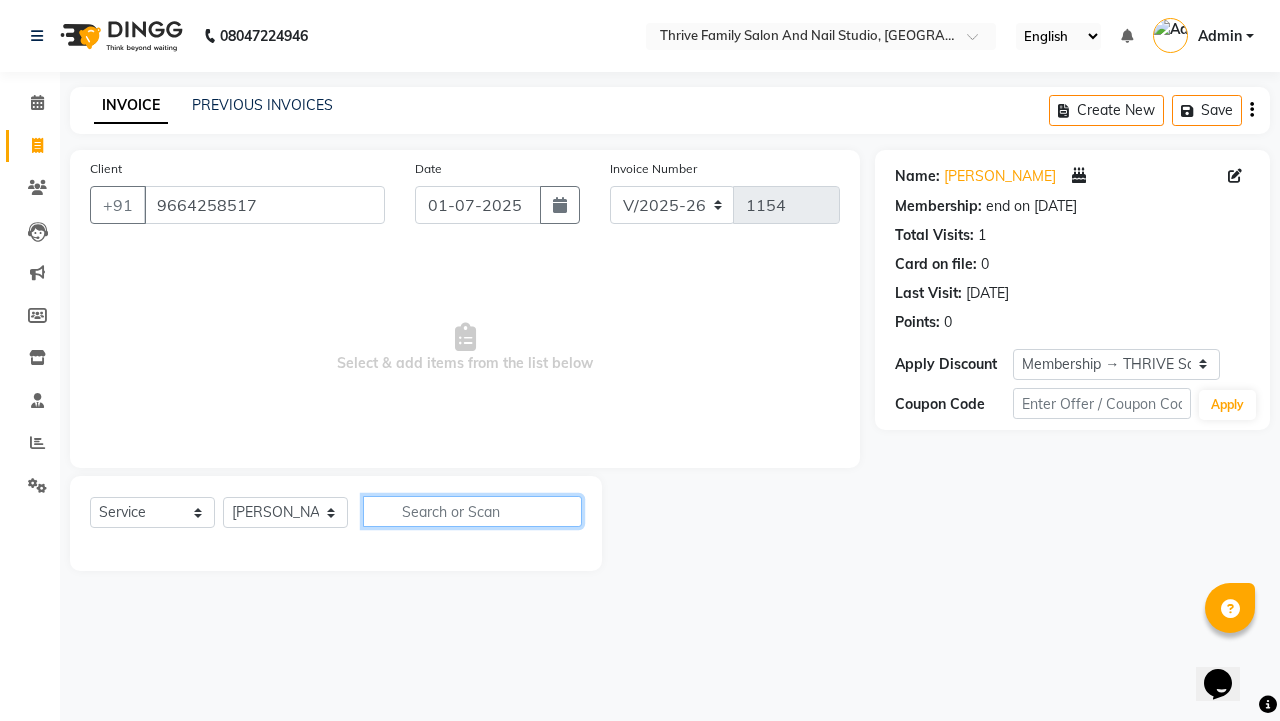 click 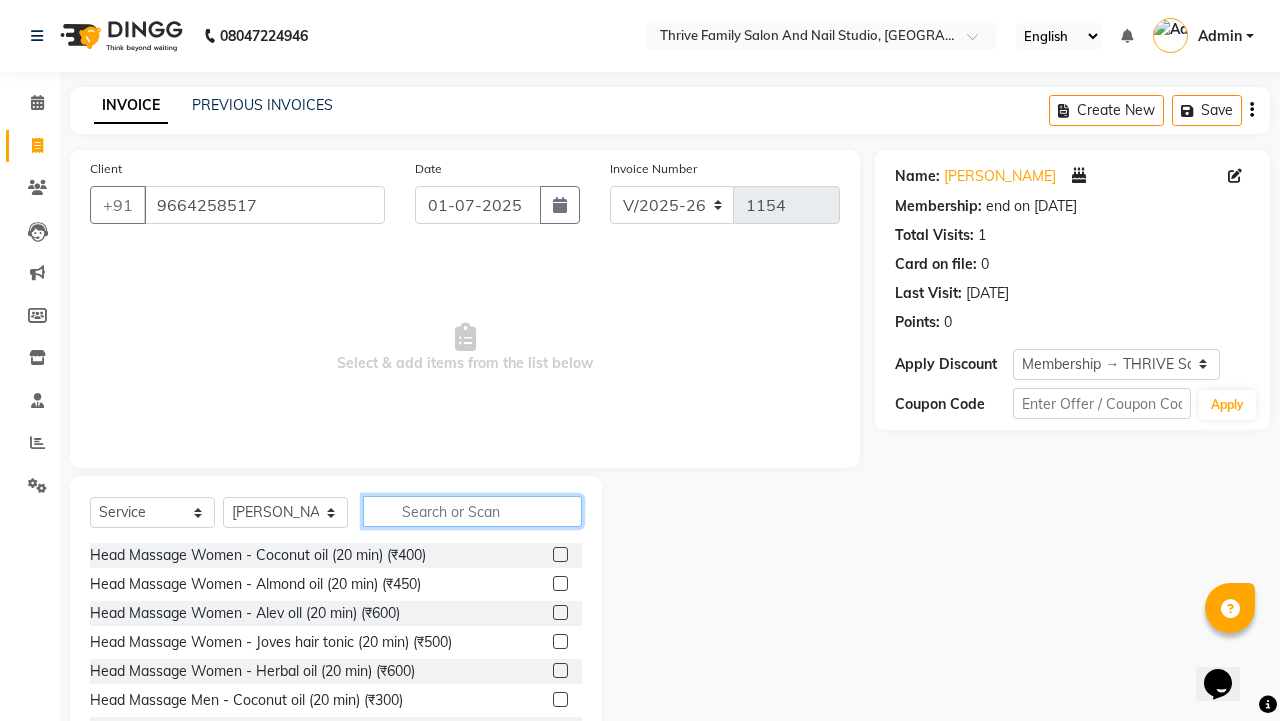click 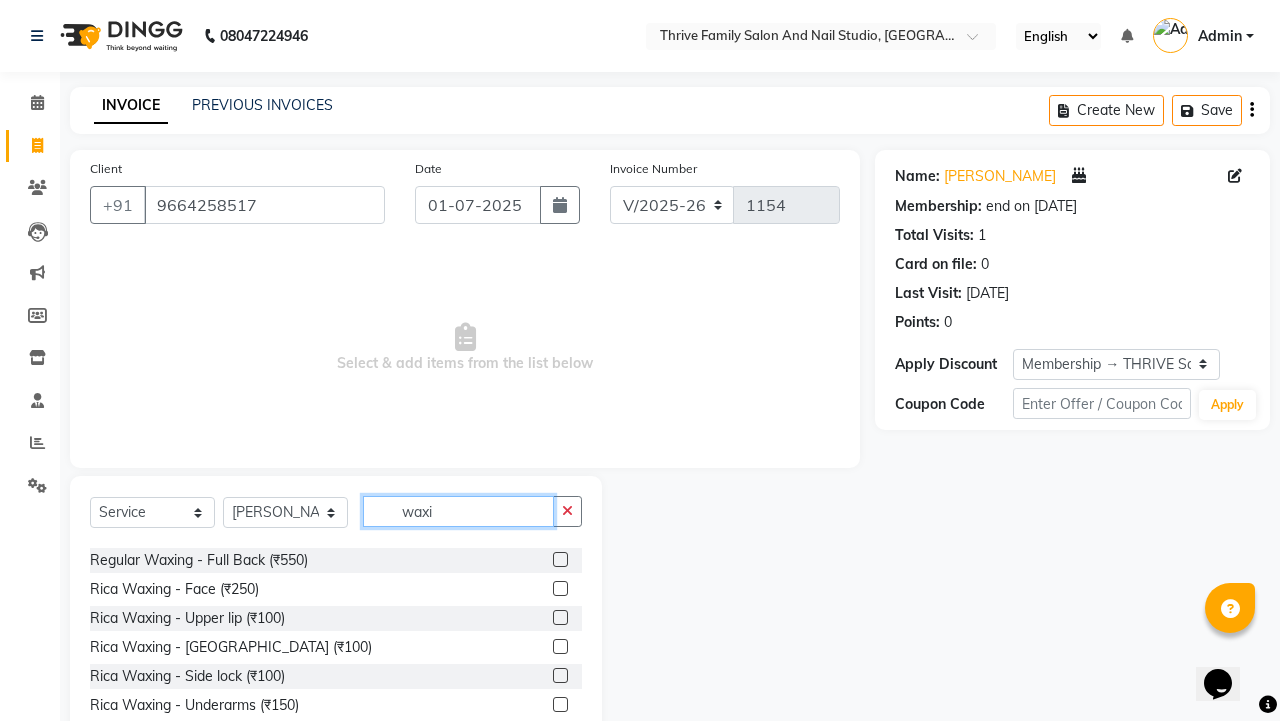 scroll, scrollTop: 346, scrollLeft: 0, axis: vertical 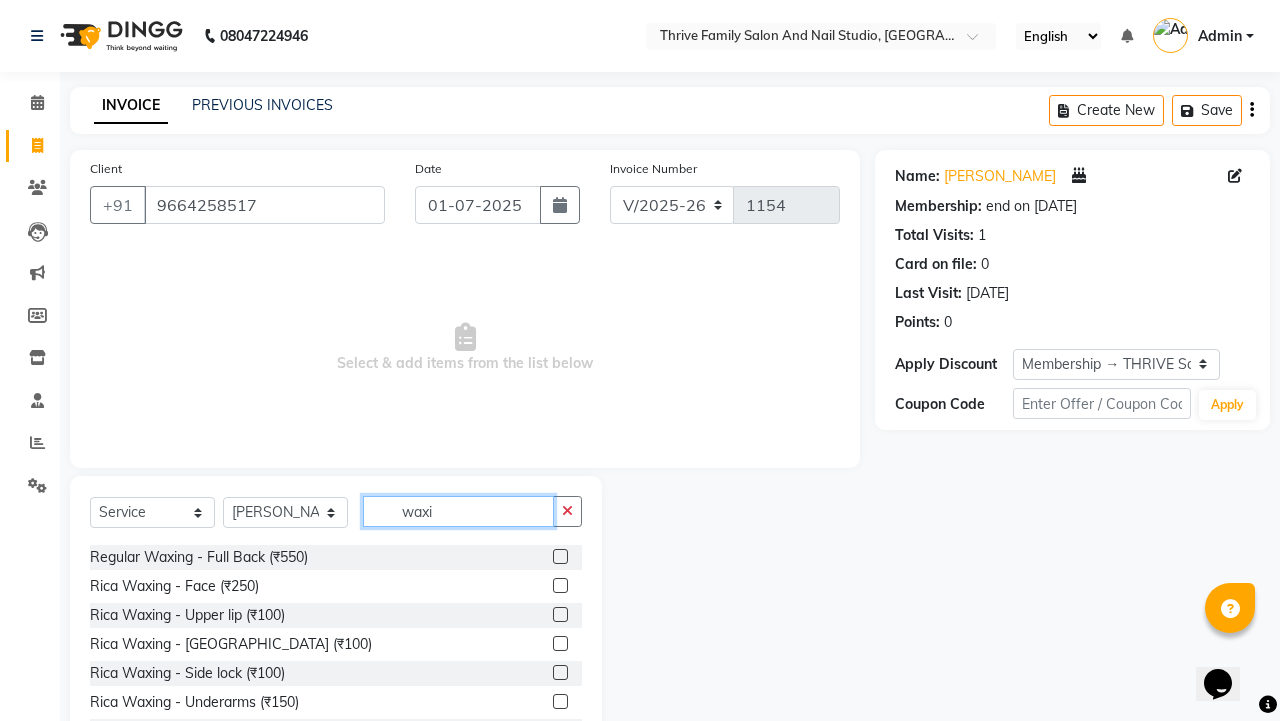 type on "waxi" 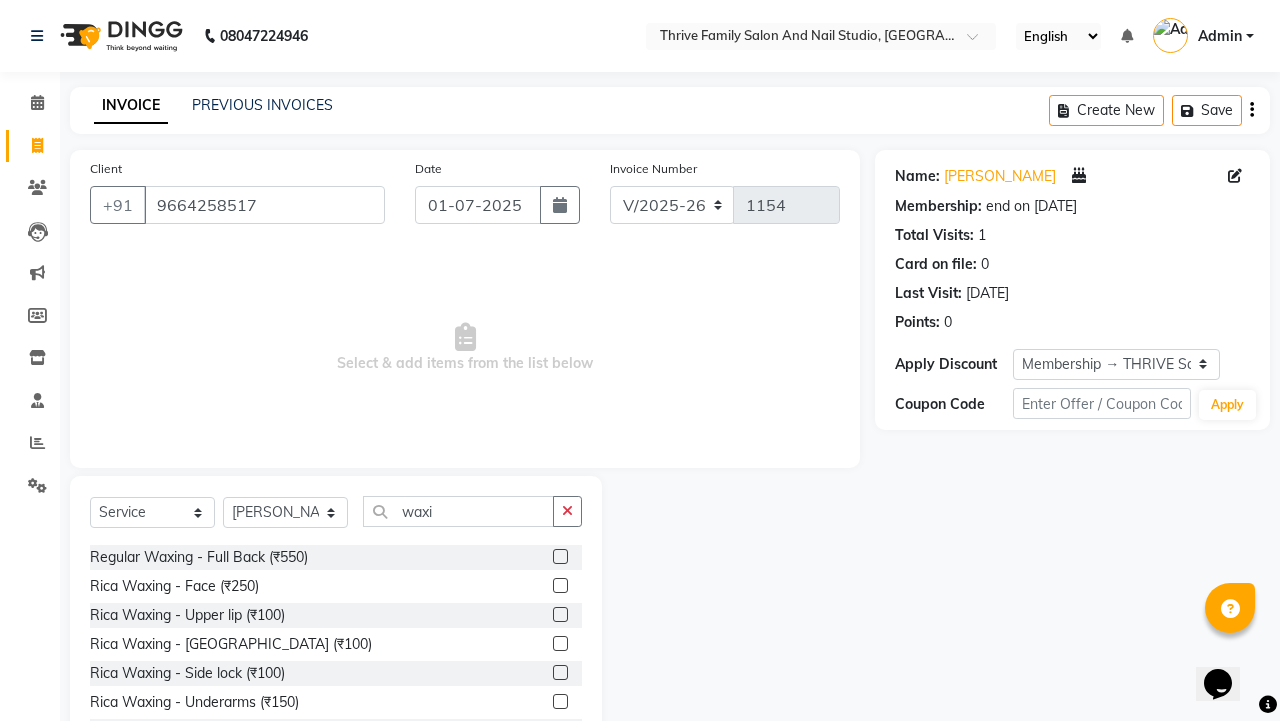 click 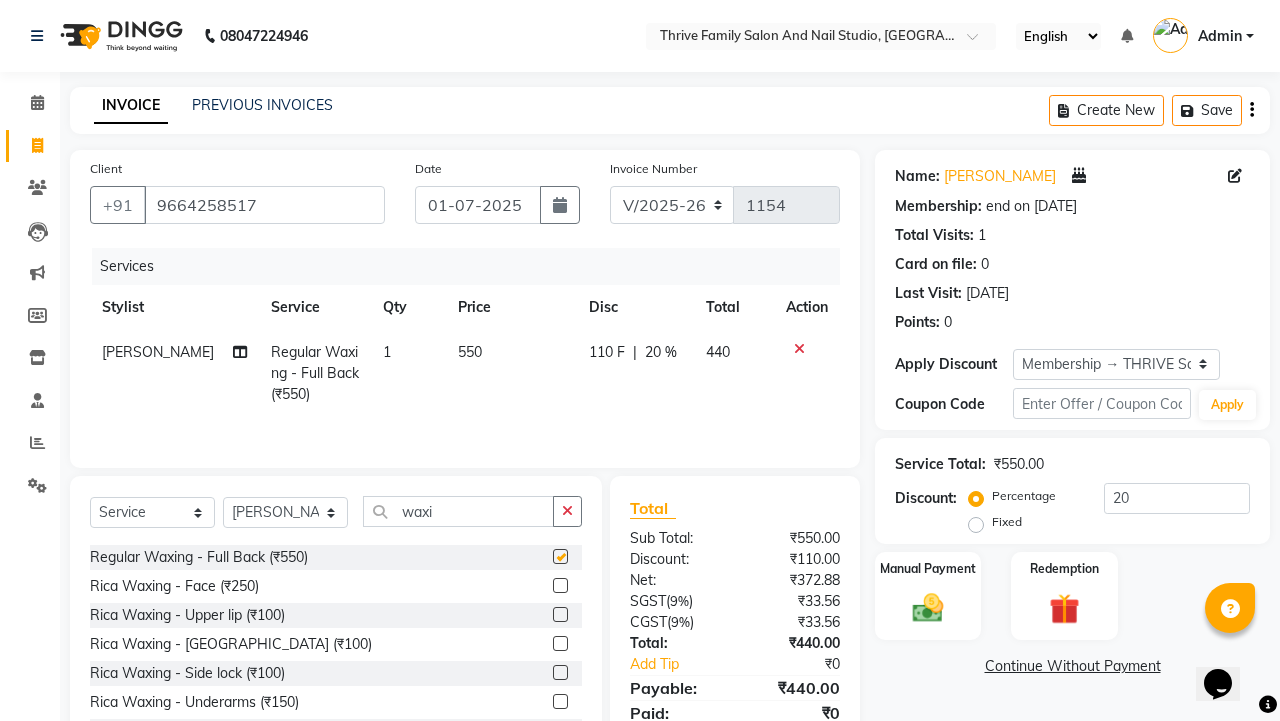 checkbox on "false" 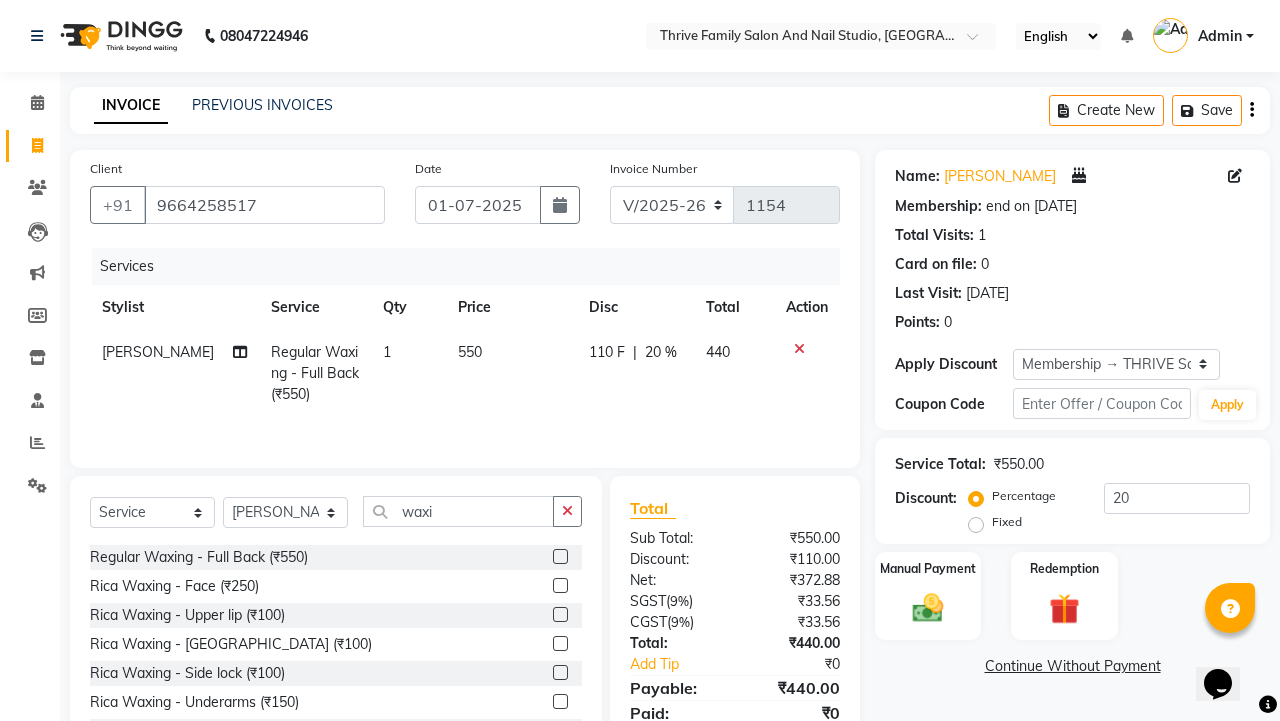 click on "550" 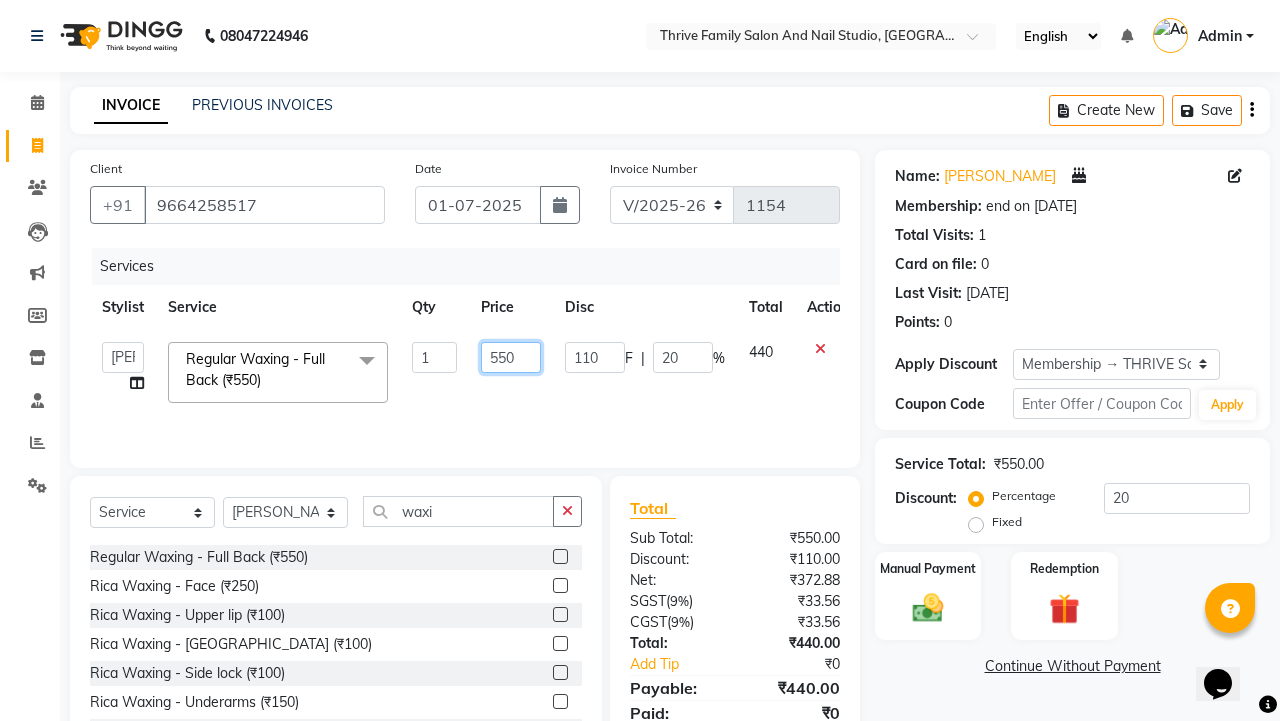 click on "550" 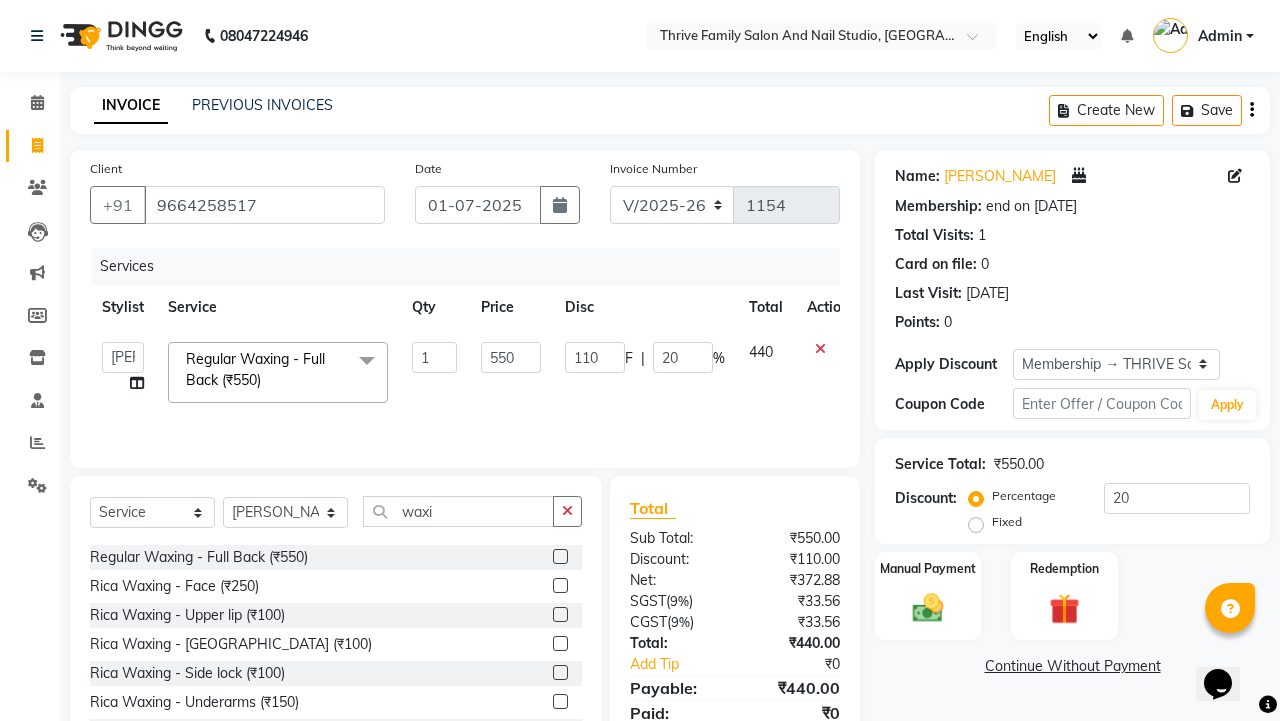 click 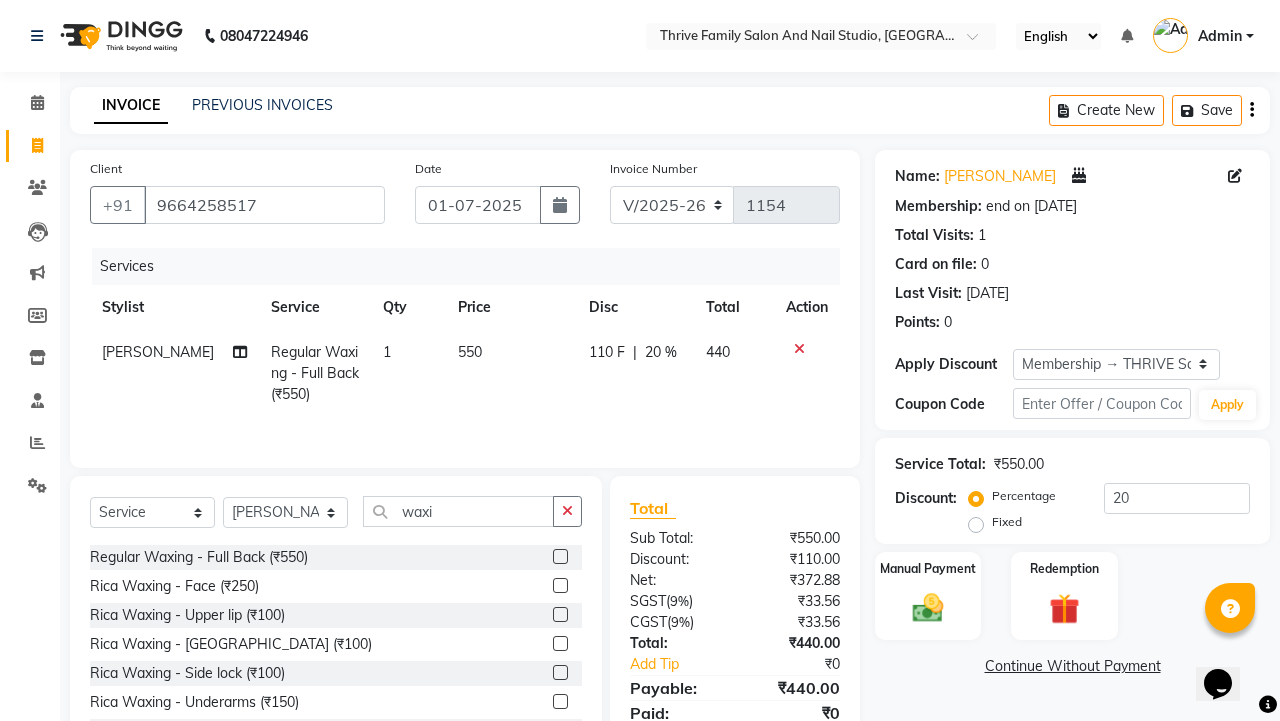 click 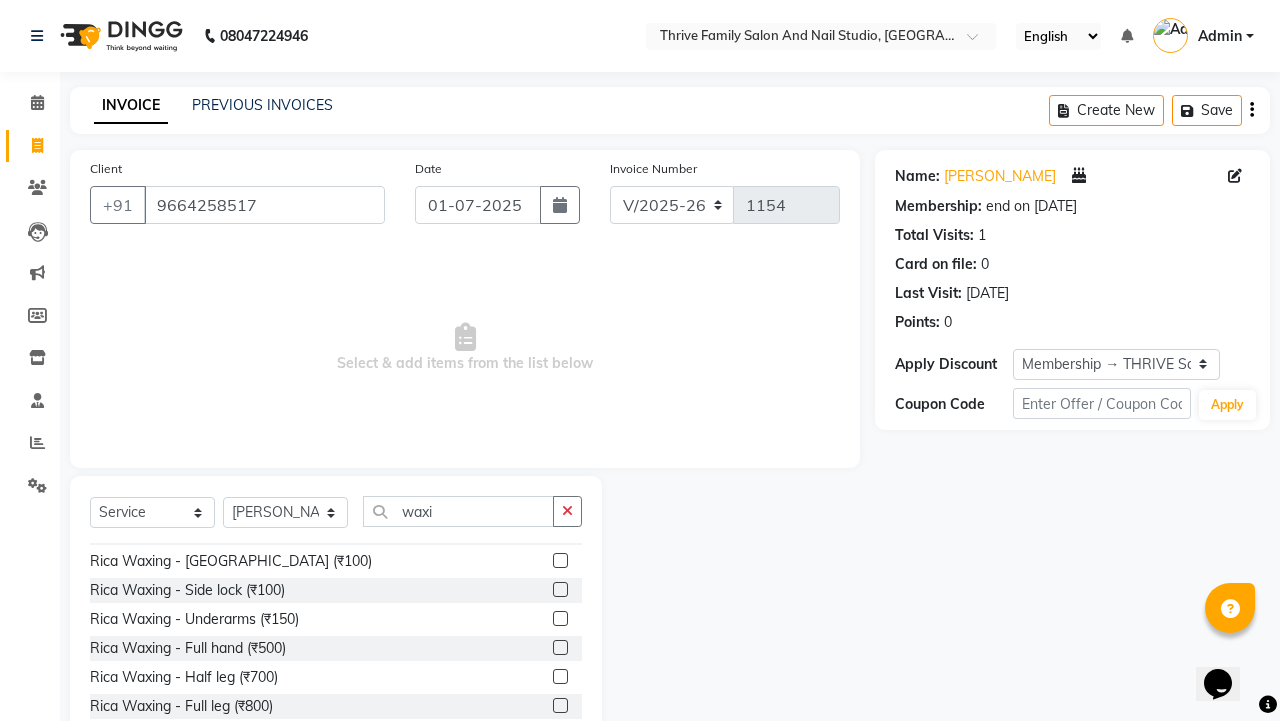 scroll, scrollTop: 430, scrollLeft: 0, axis: vertical 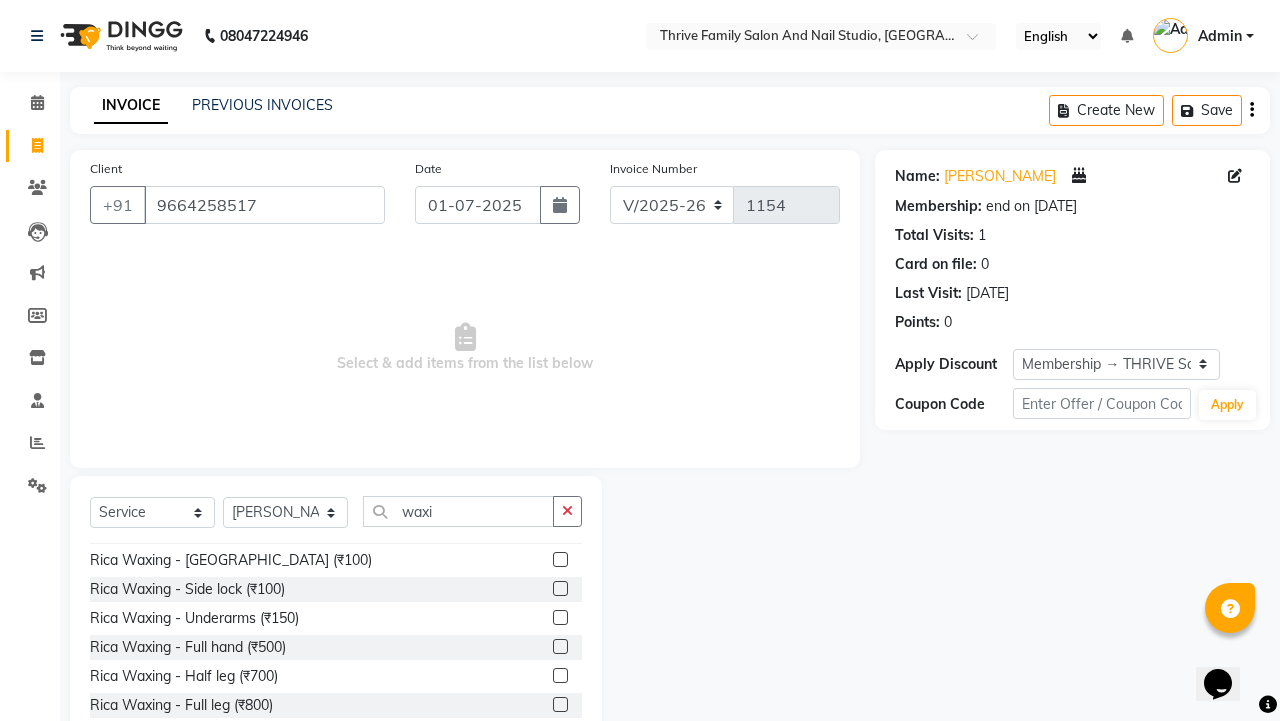click 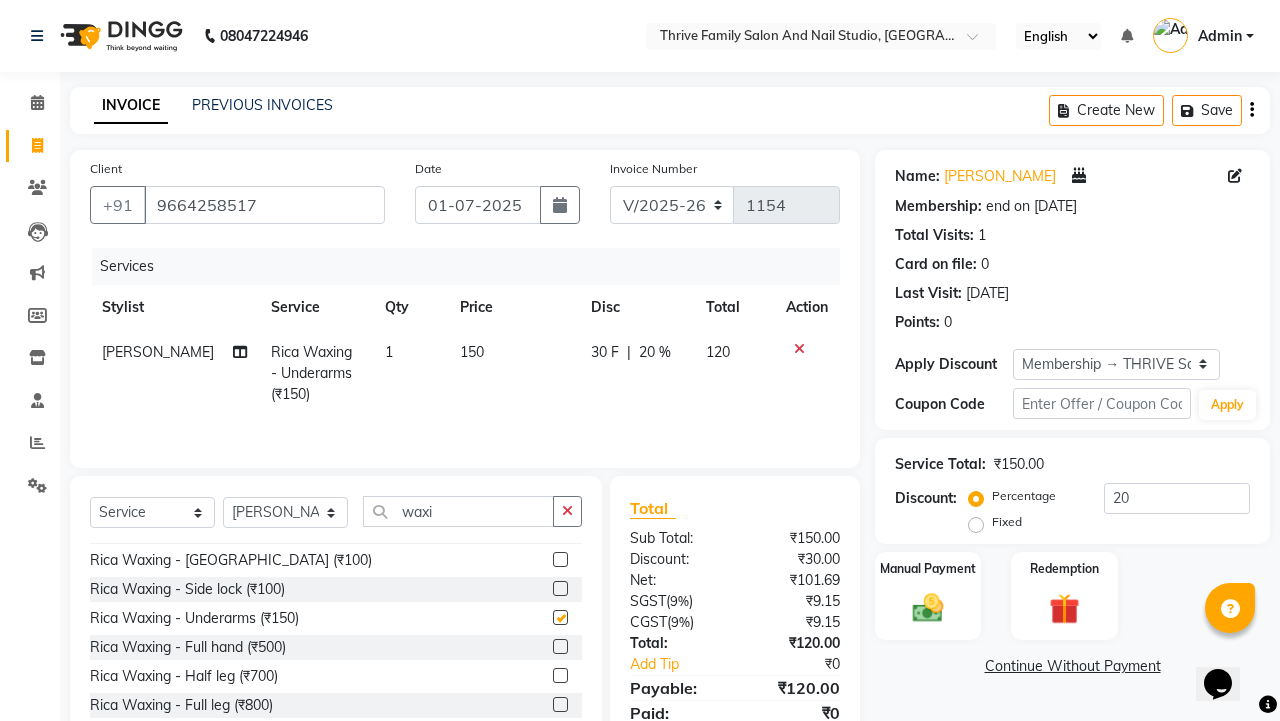 checkbox on "false" 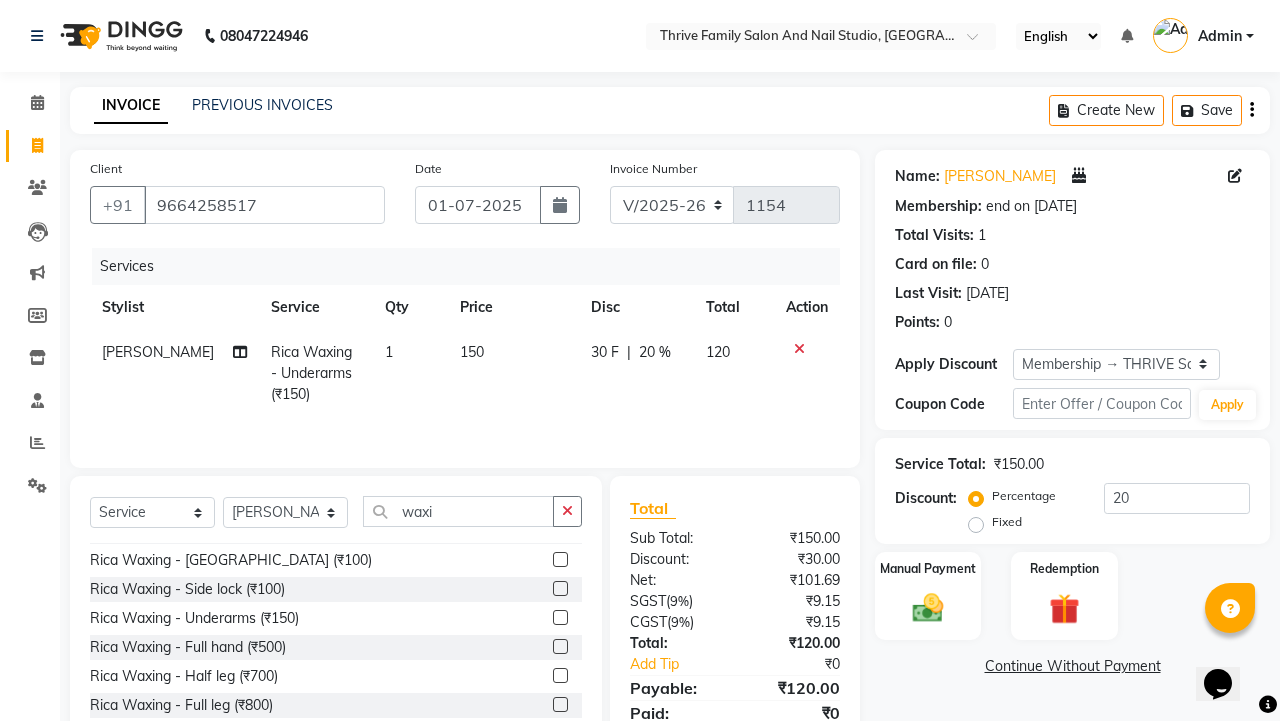 click 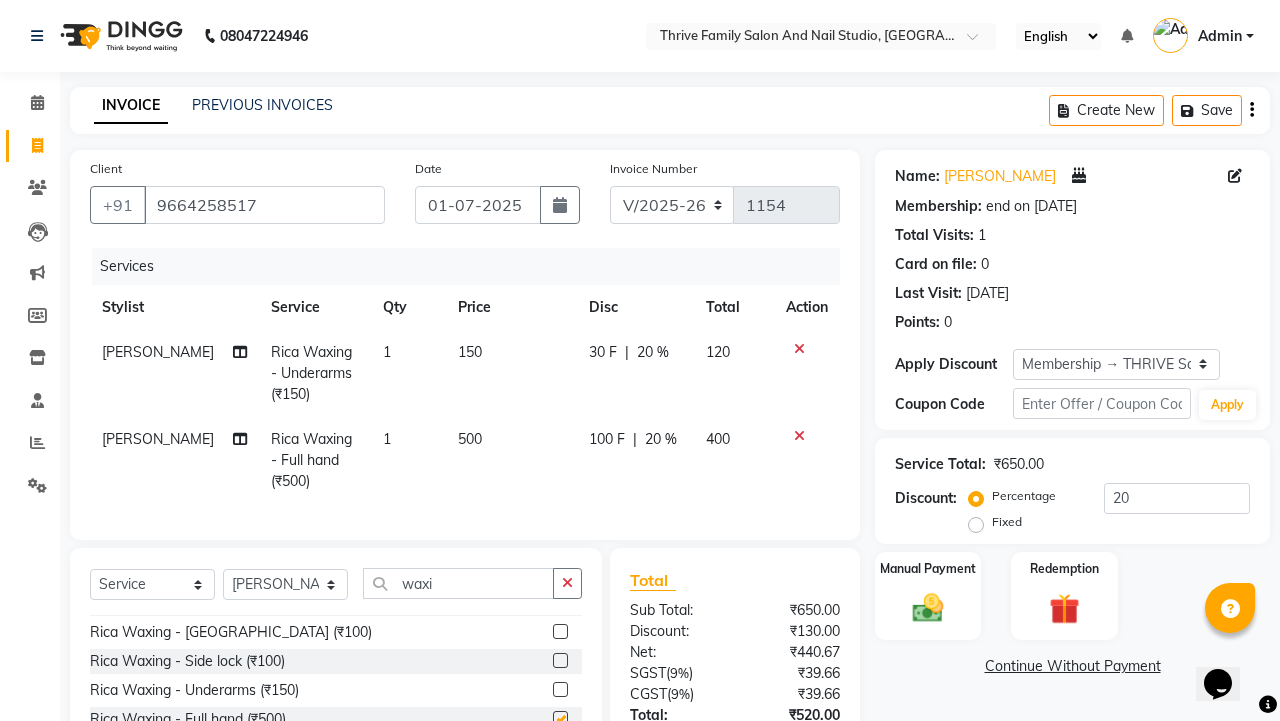 checkbox on "false" 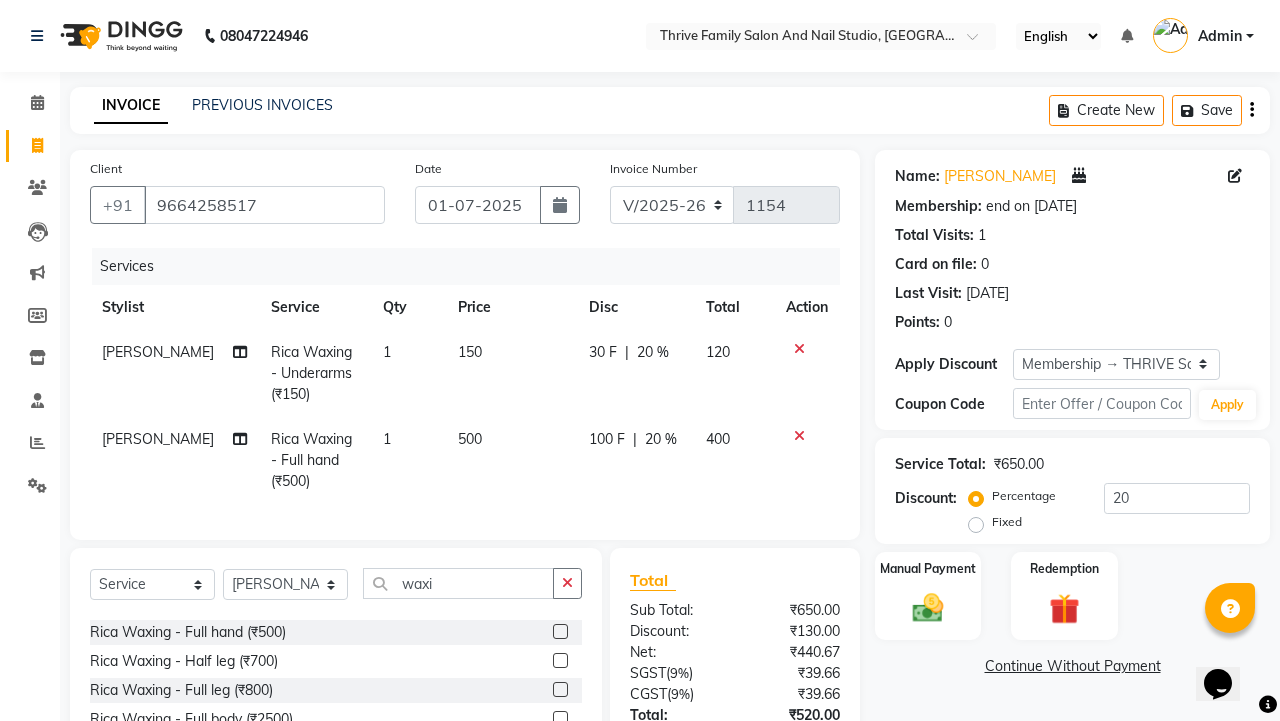 scroll, scrollTop: 517, scrollLeft: 0, axis: vertical 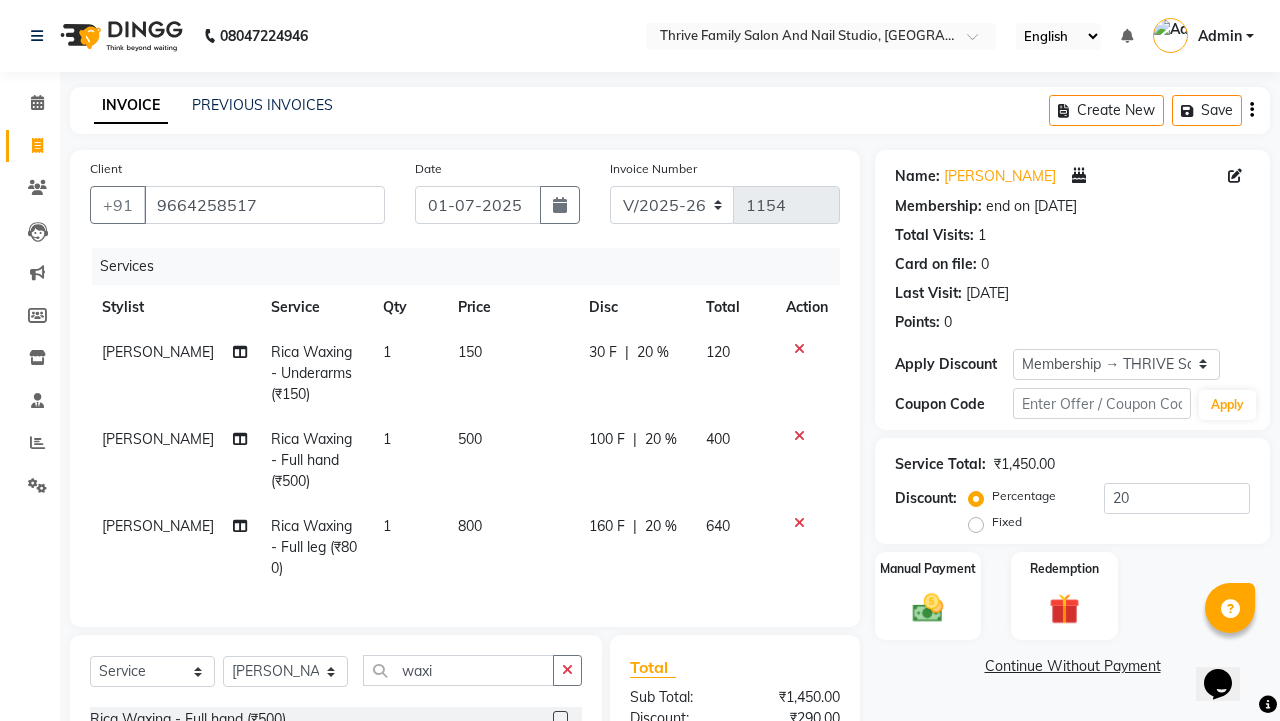 checkbox on "false" 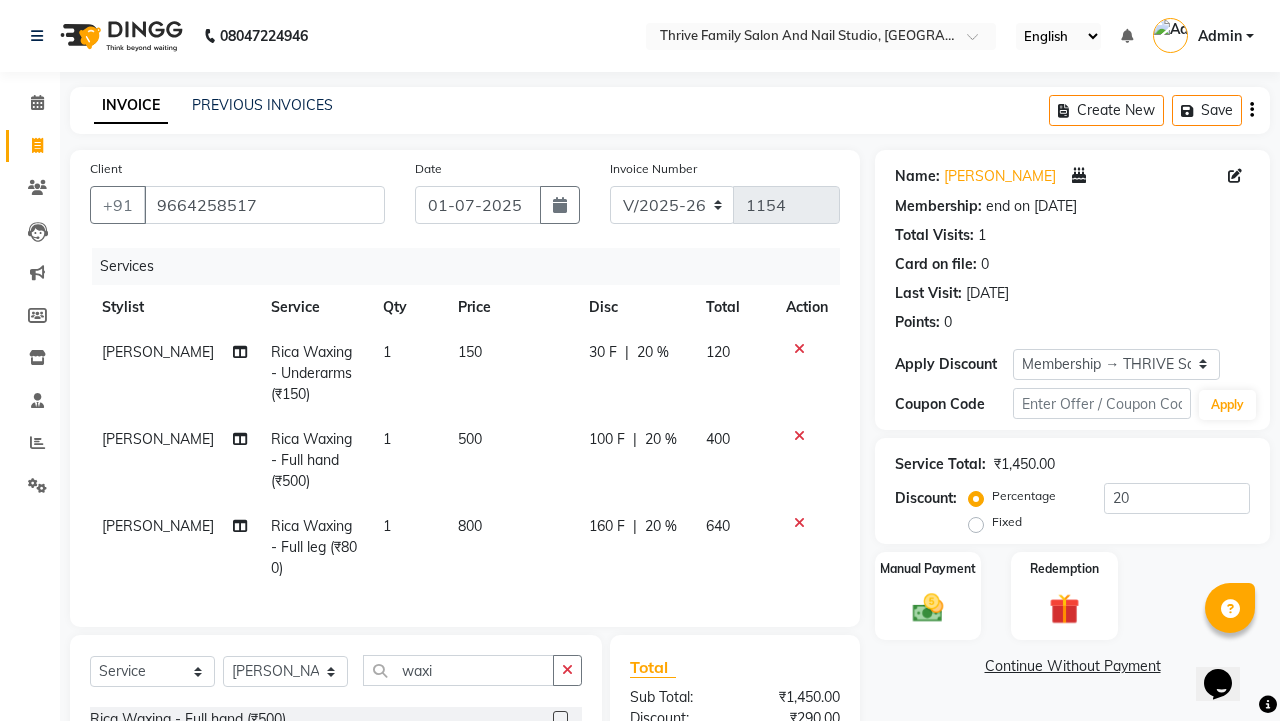 scroll, scrollTop: 39, scrollLeft: 0, axis: vertical 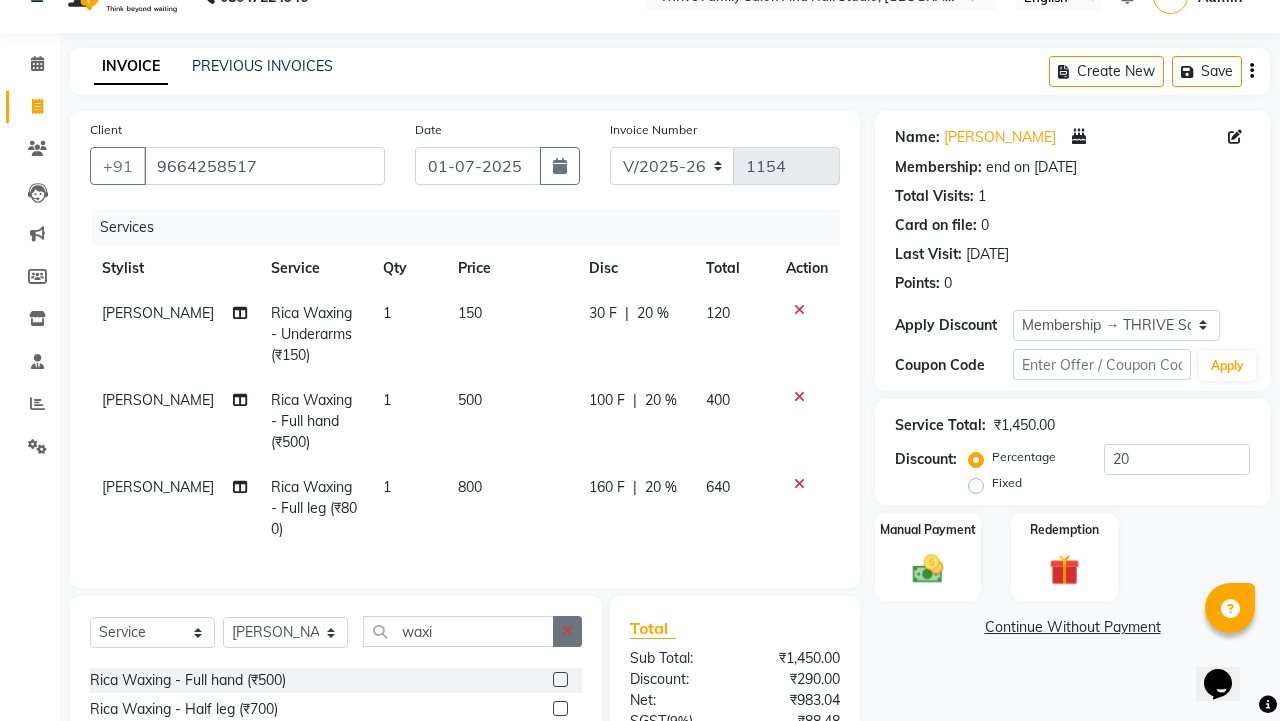 click 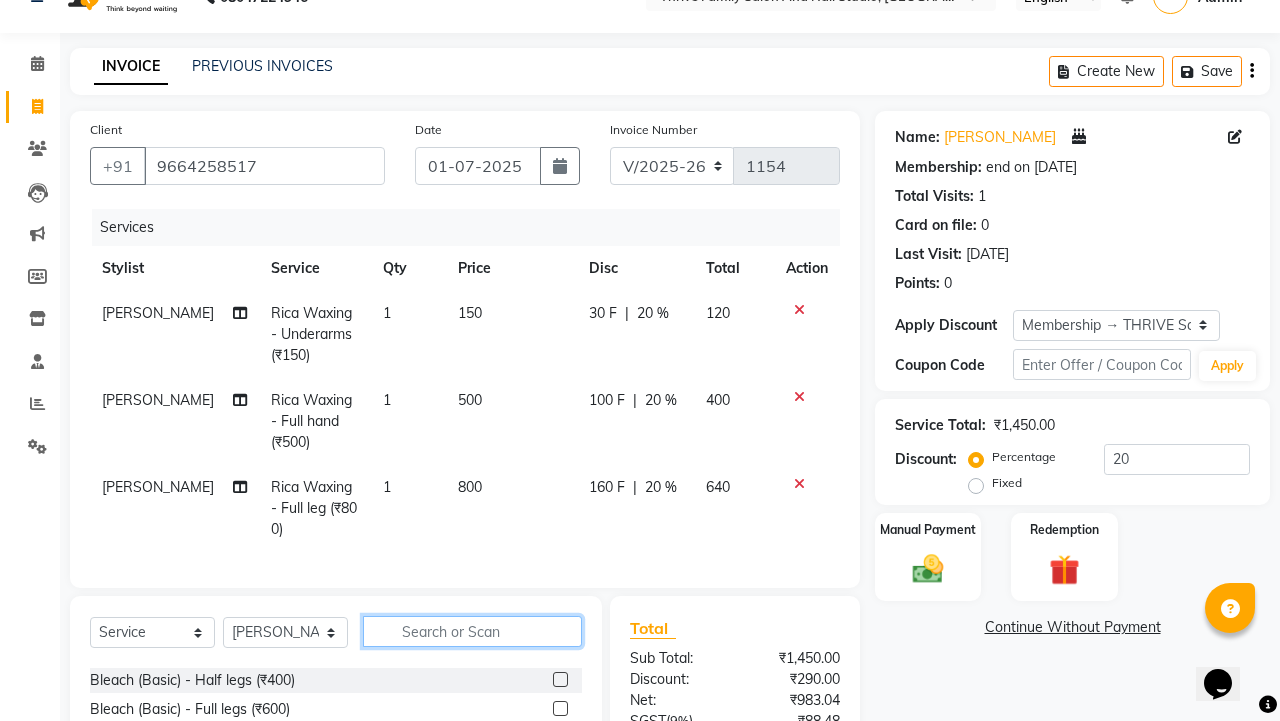 click 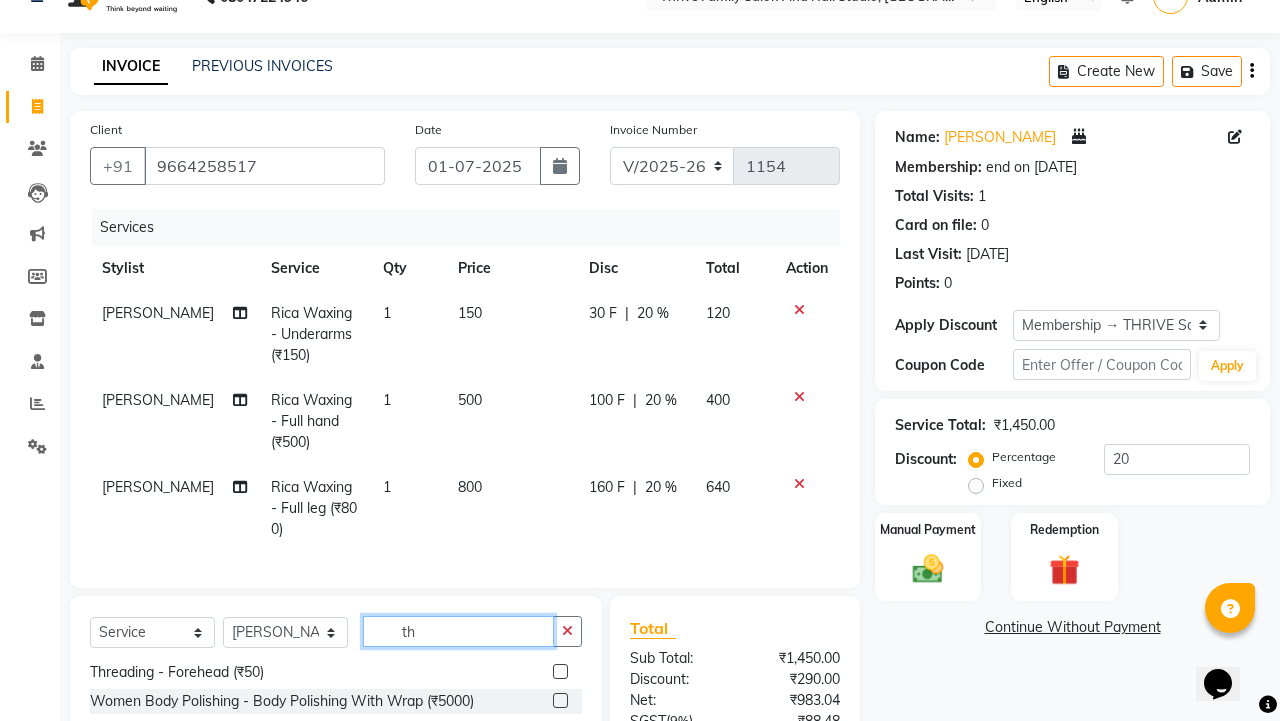 scroll, scrollTop: 90, scrollLeft: 0, axis: vertical 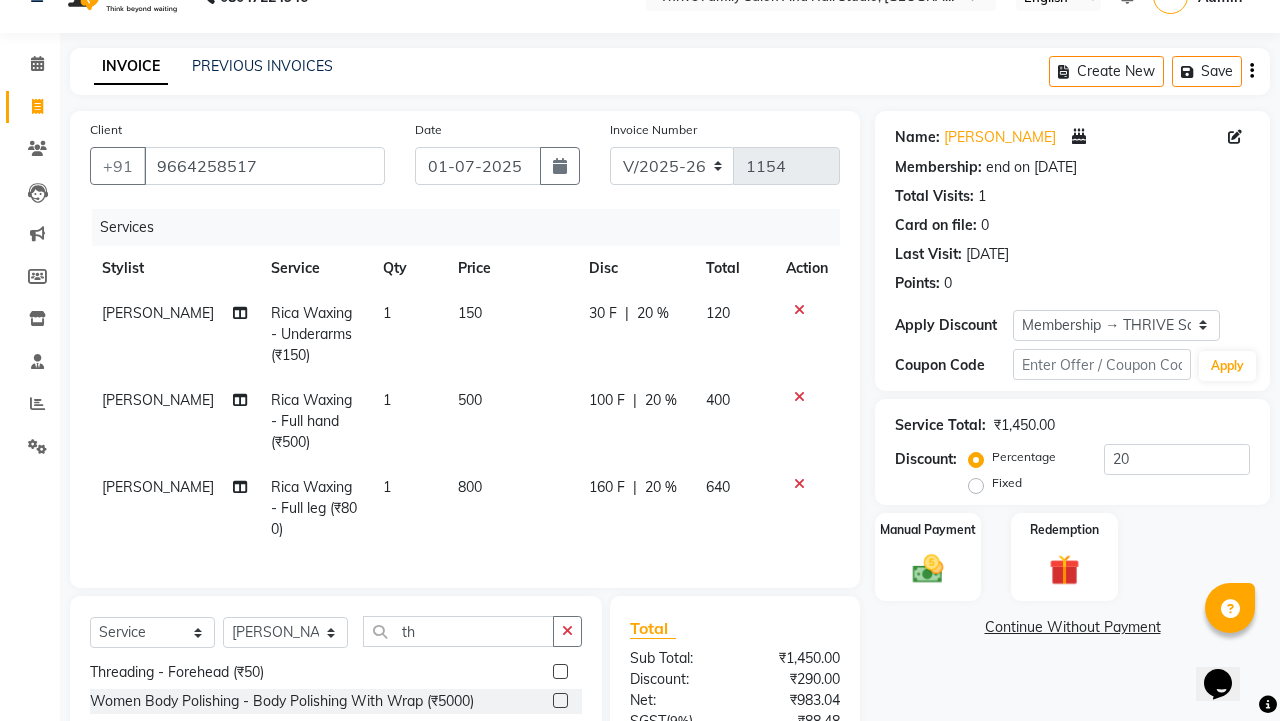 click 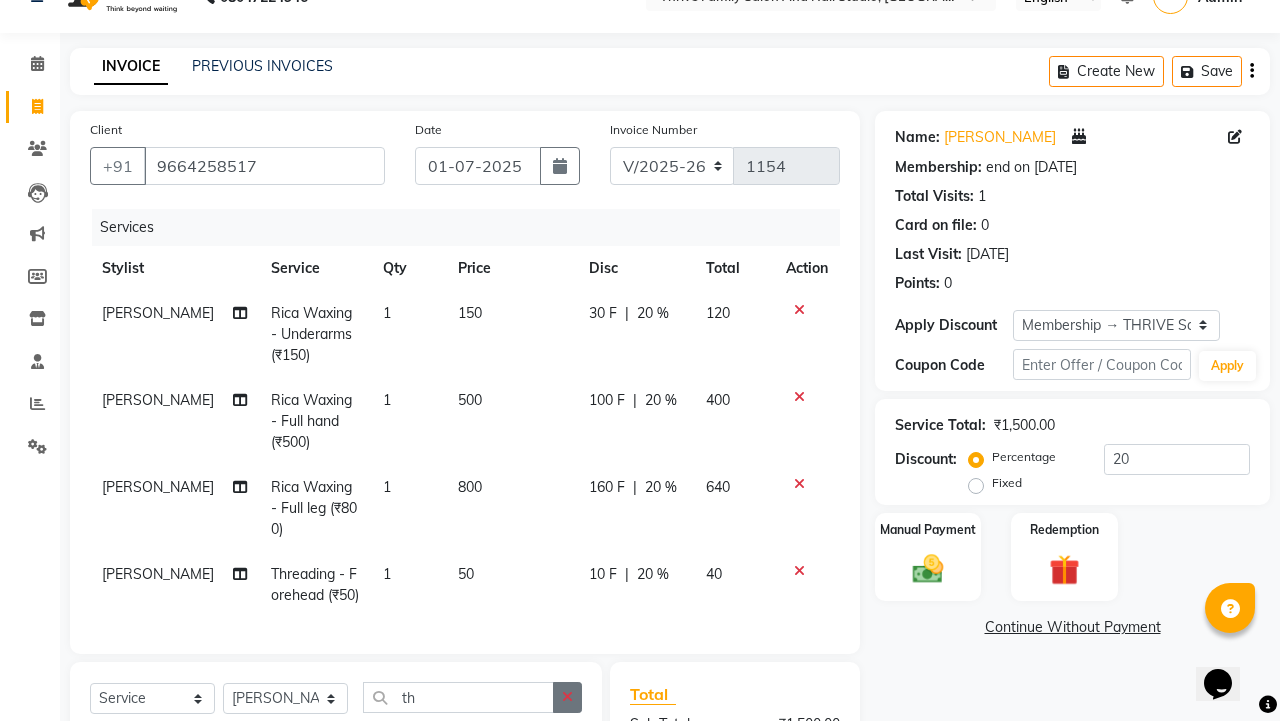 checkbox on "false" 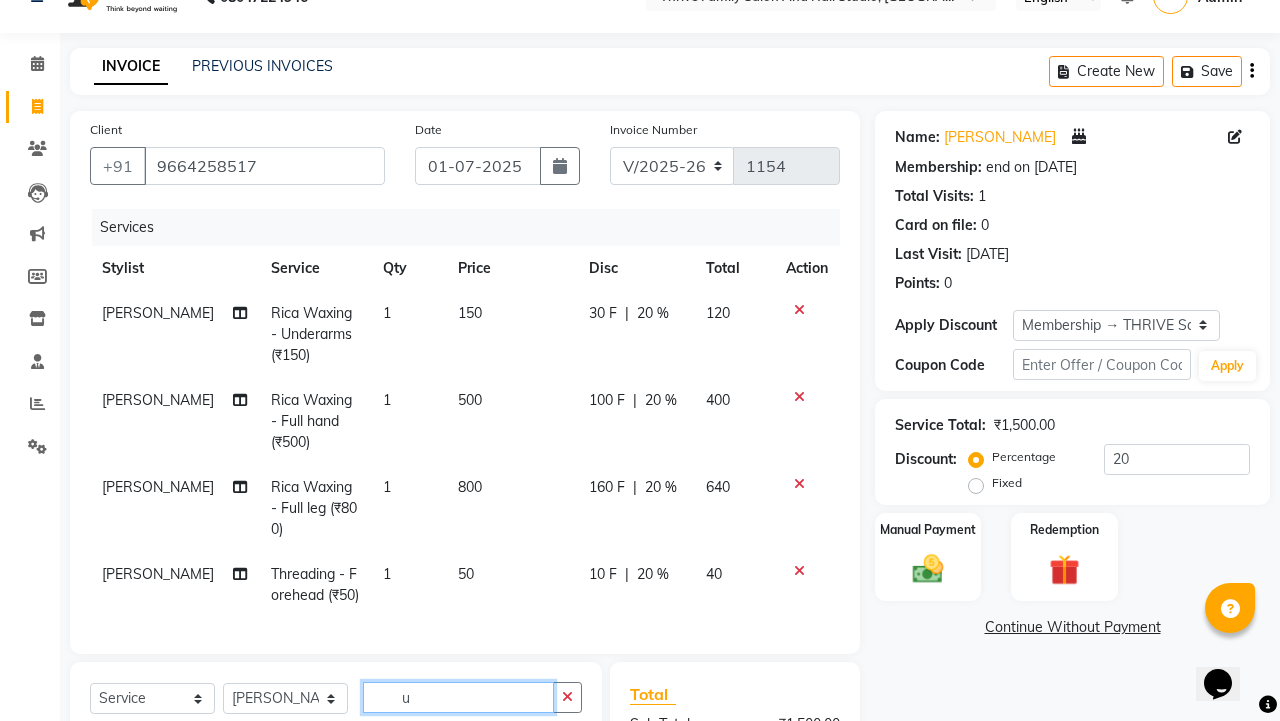 scroll, scrollTop: 0, scrollLeft: 0, axis: both 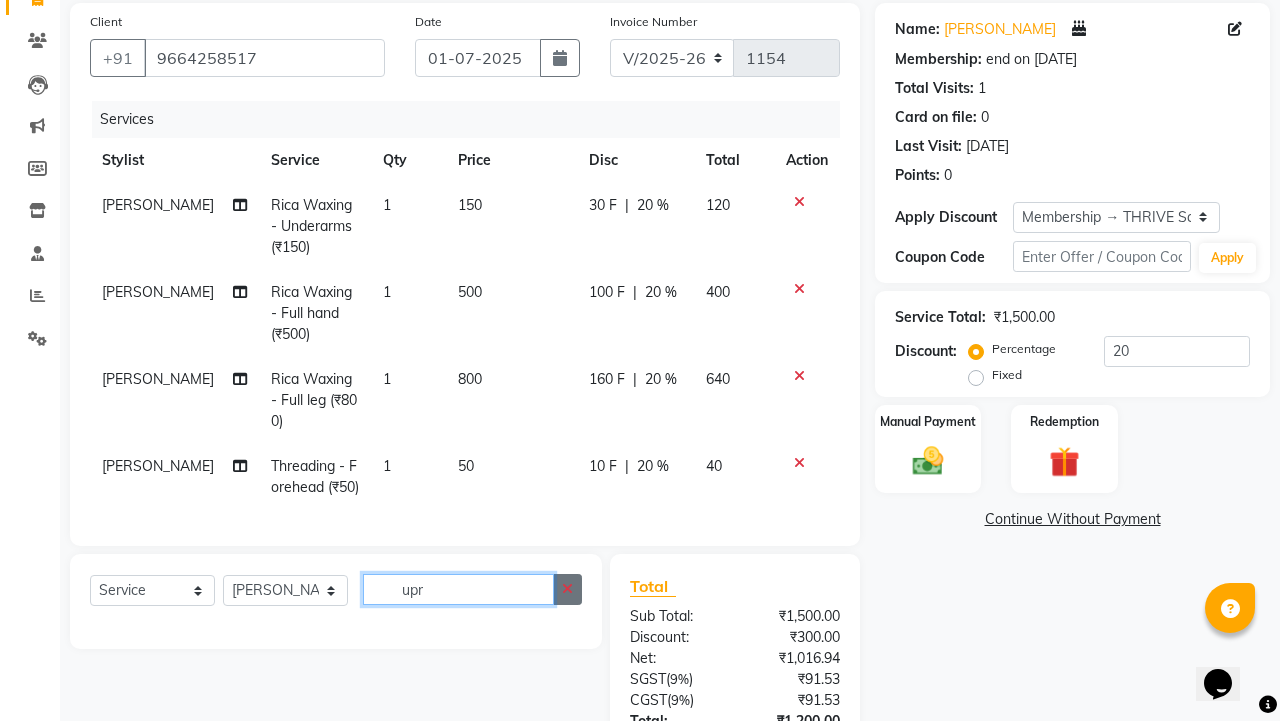 type on "upr" 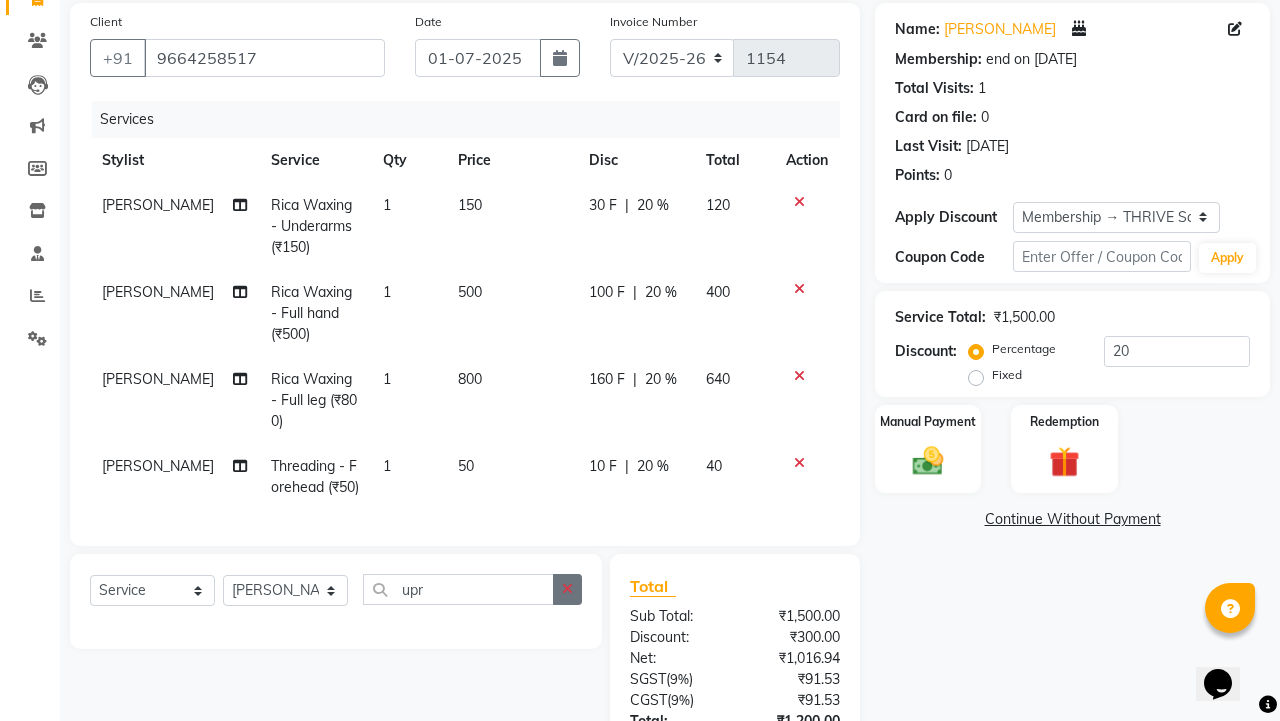 click 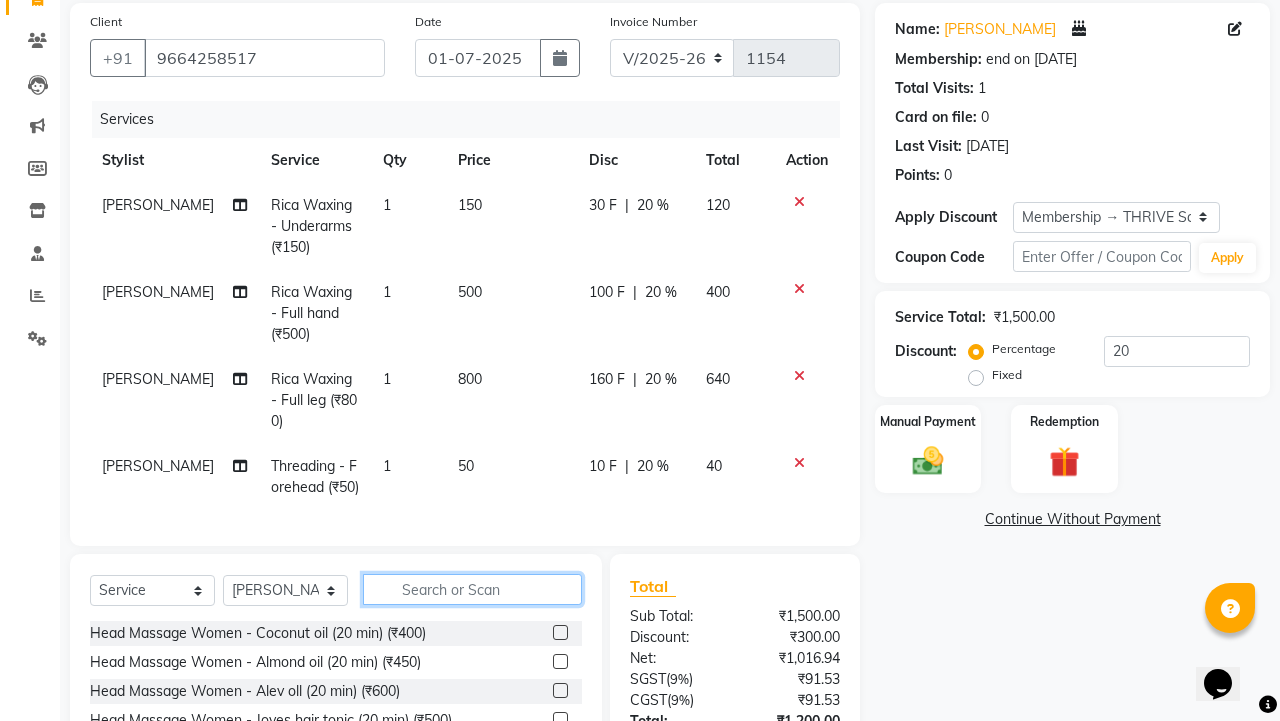 click 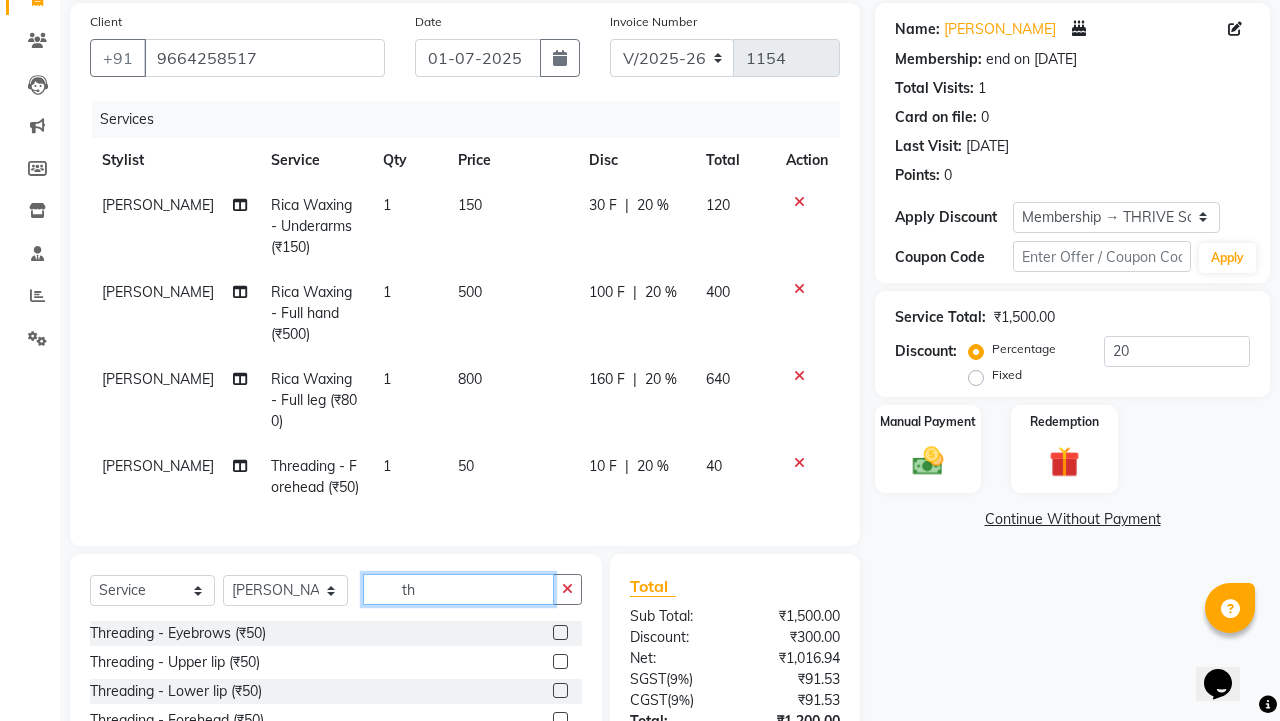 type on "th" 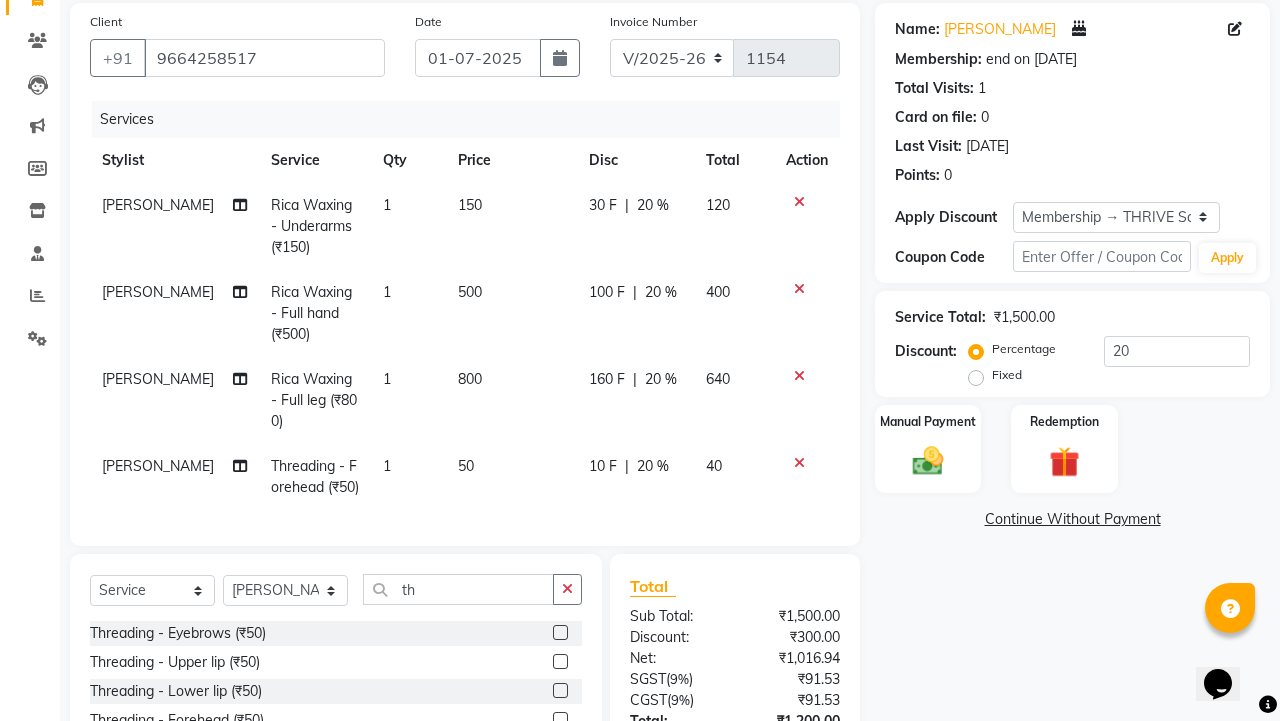 click 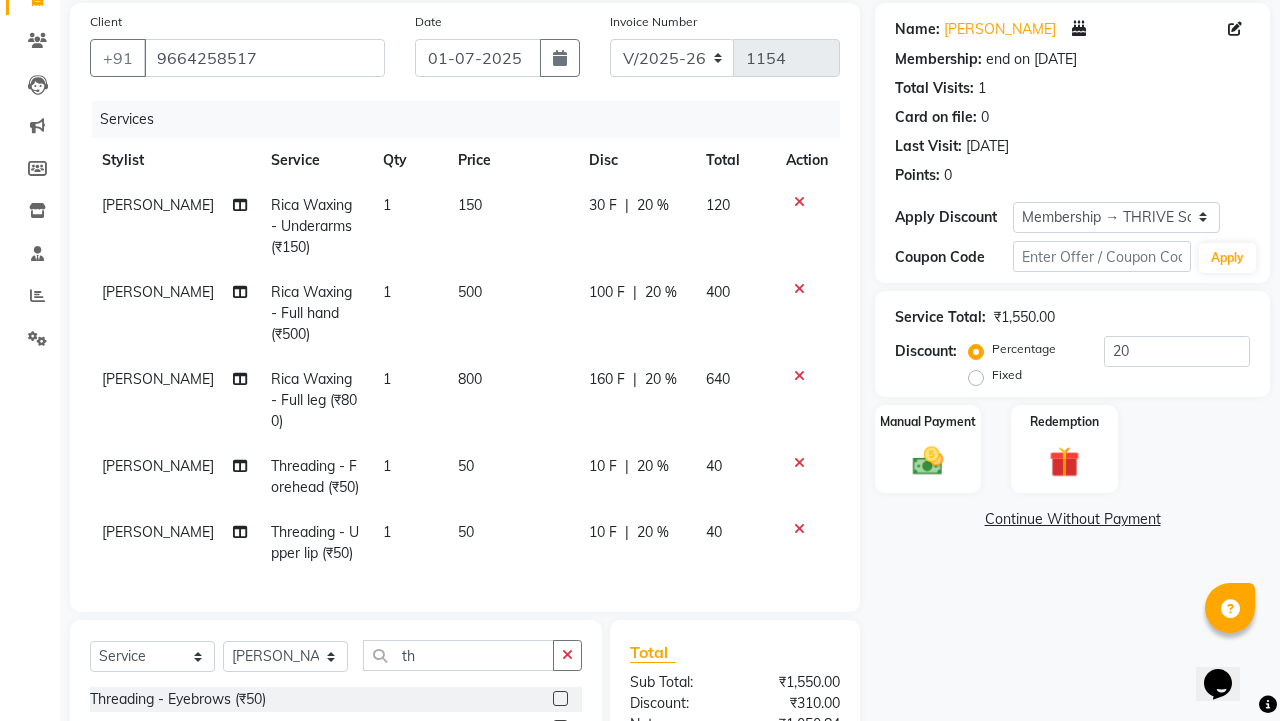checkbox on "false" 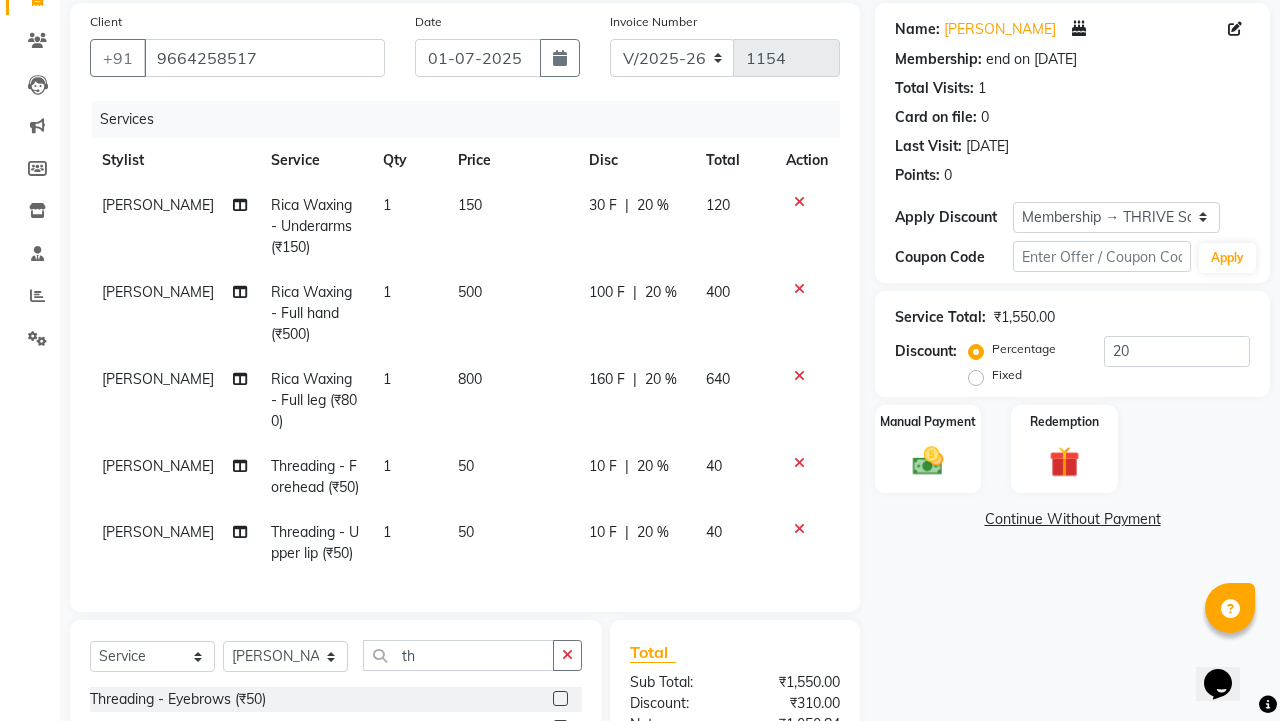 scroll, scrollTop: 262, scrollLeft: 0, axis: vertical 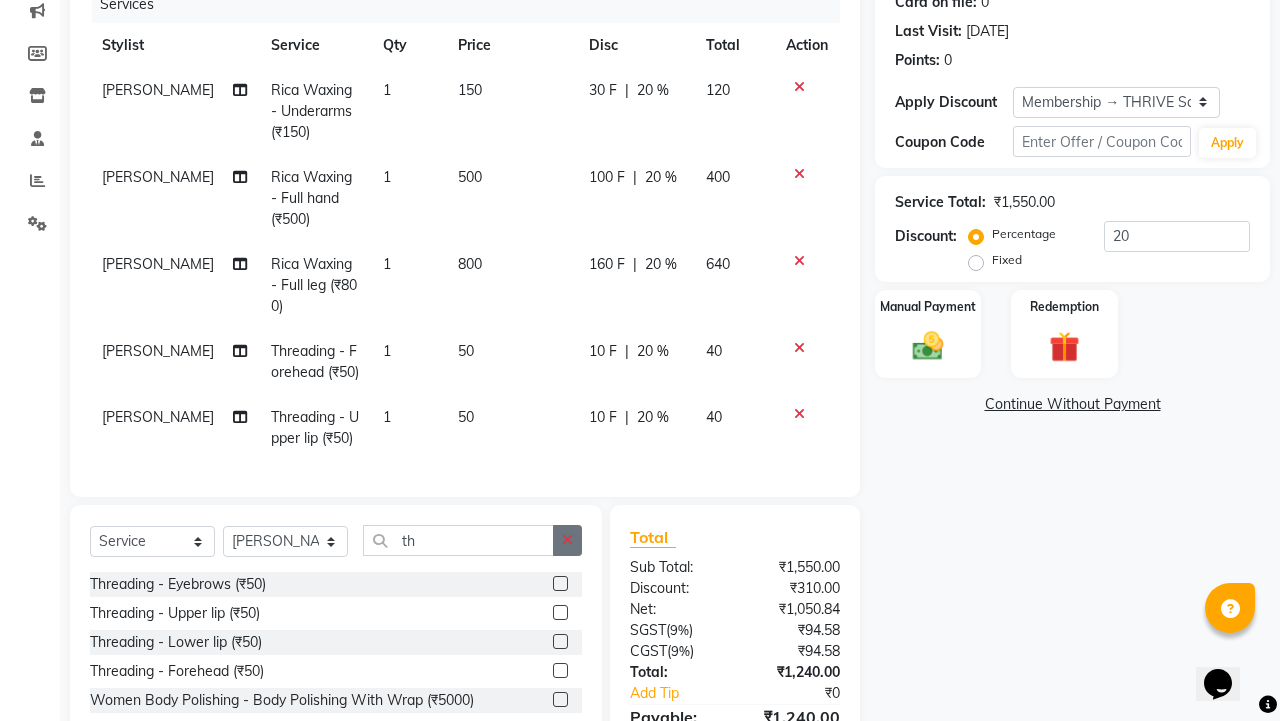 click 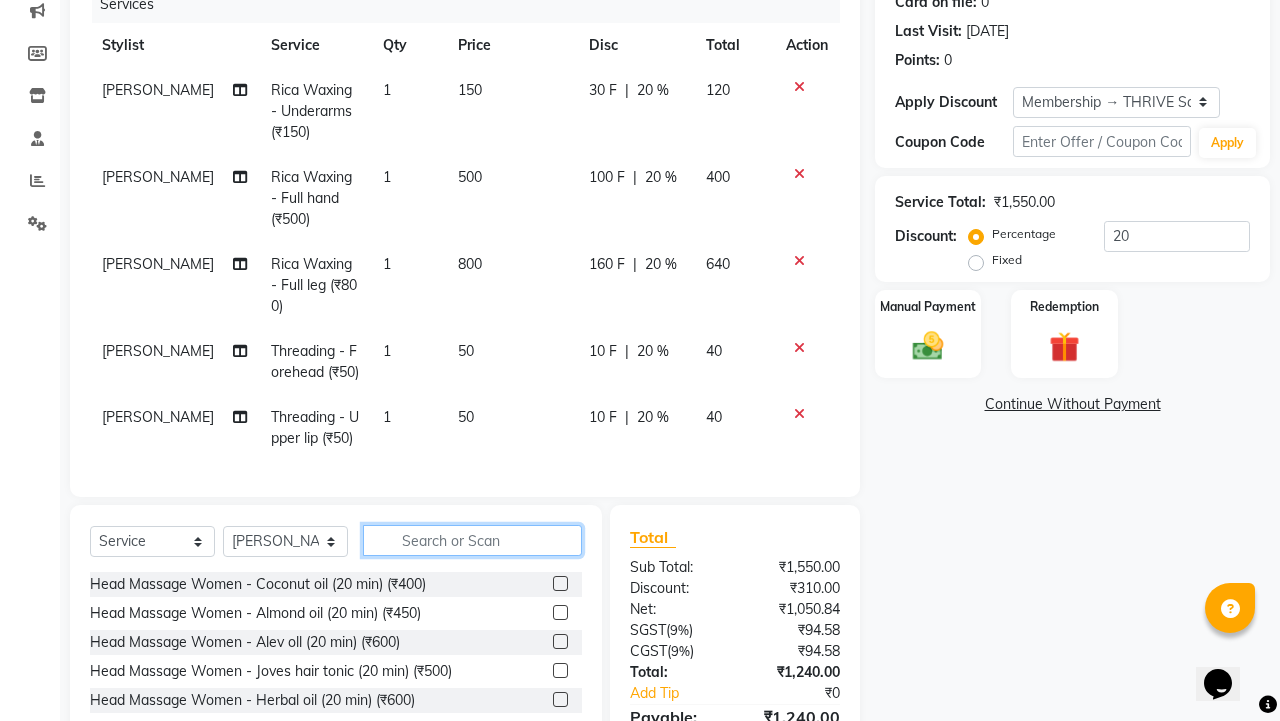 click 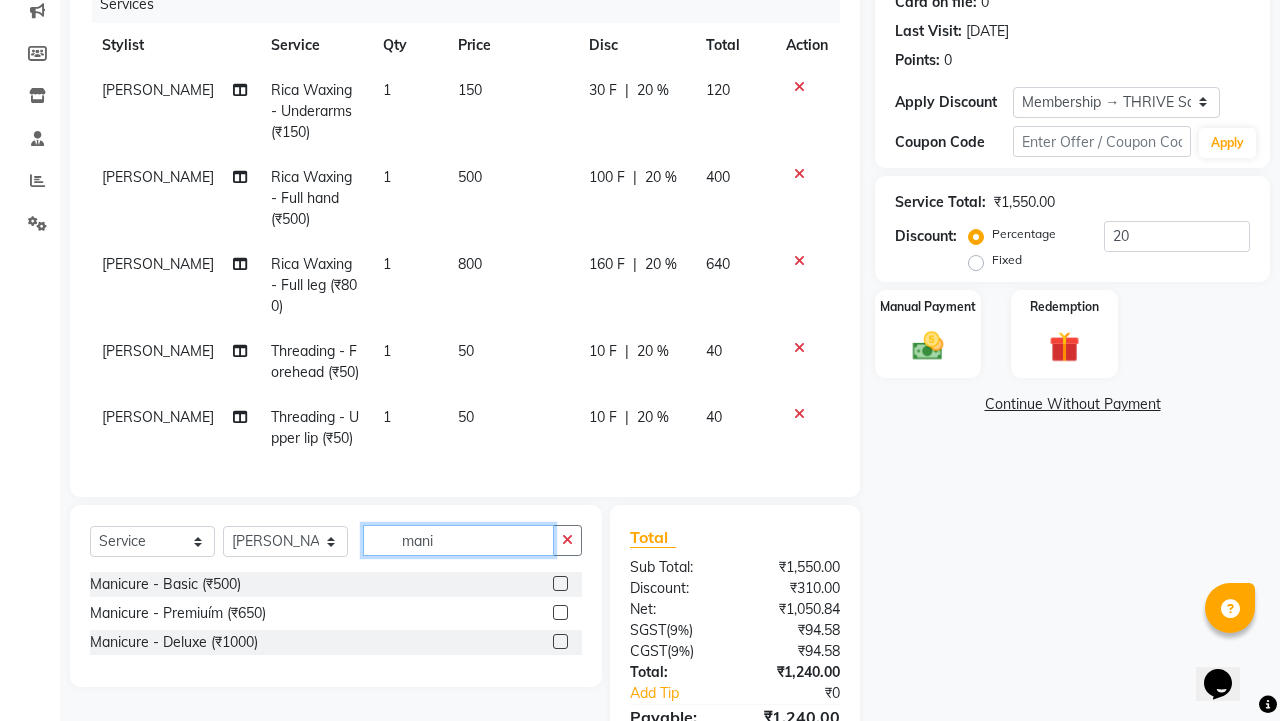 type on "mani" 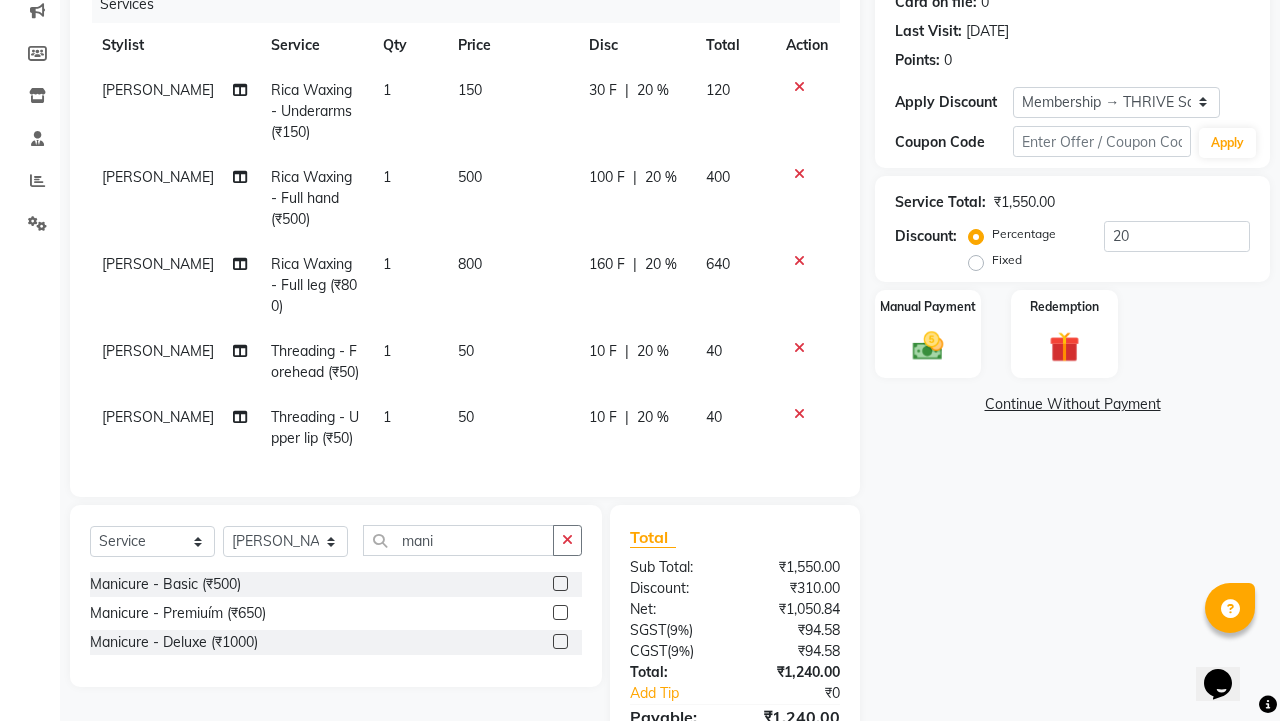 click 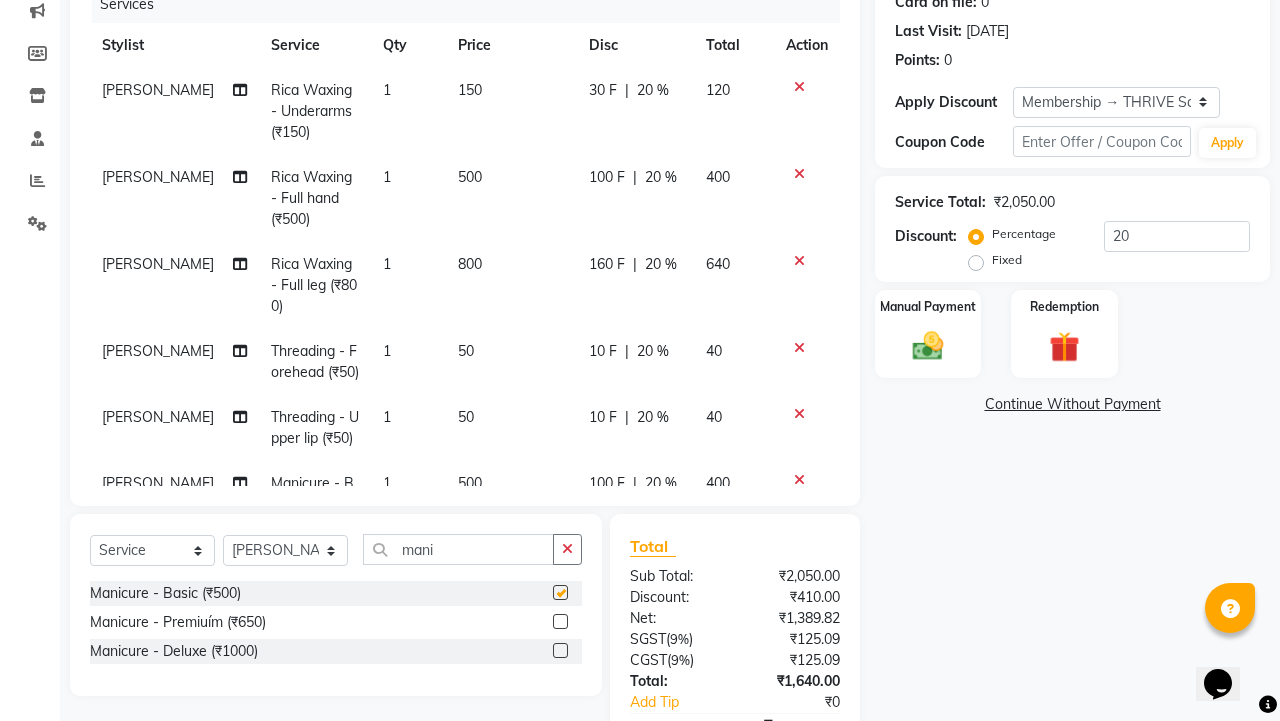 checkbox on "false" 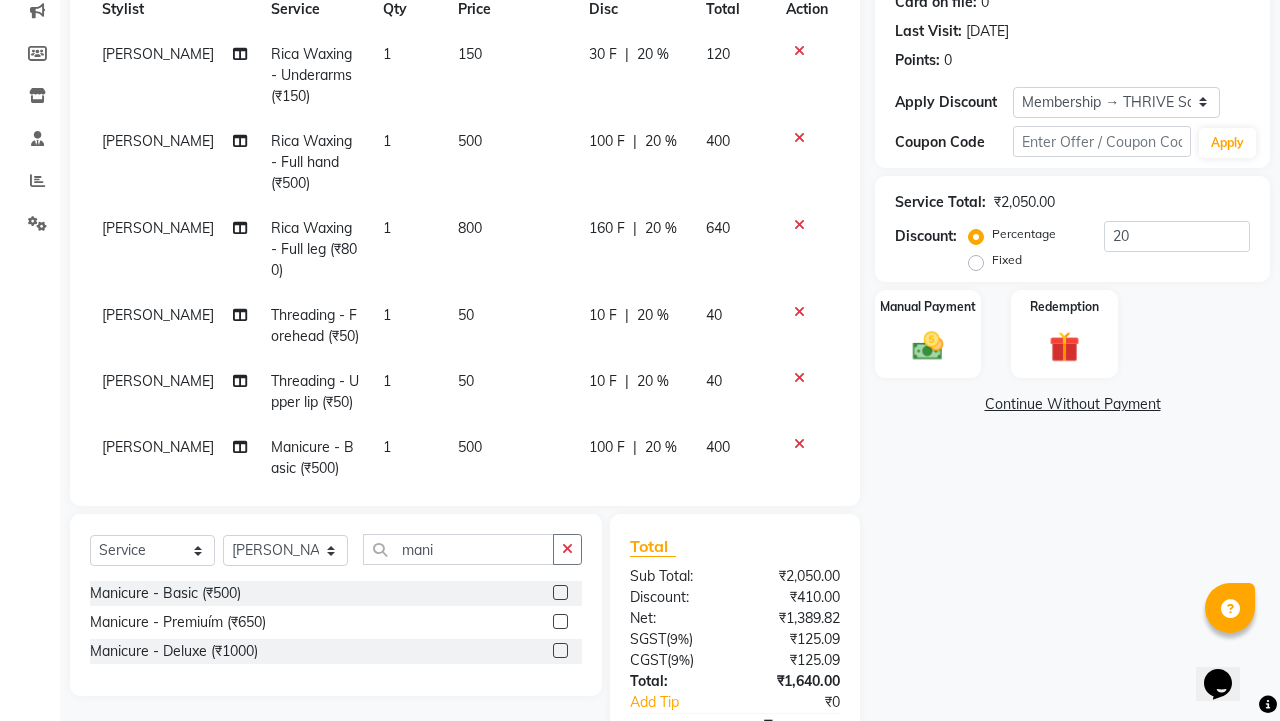 click on "500" 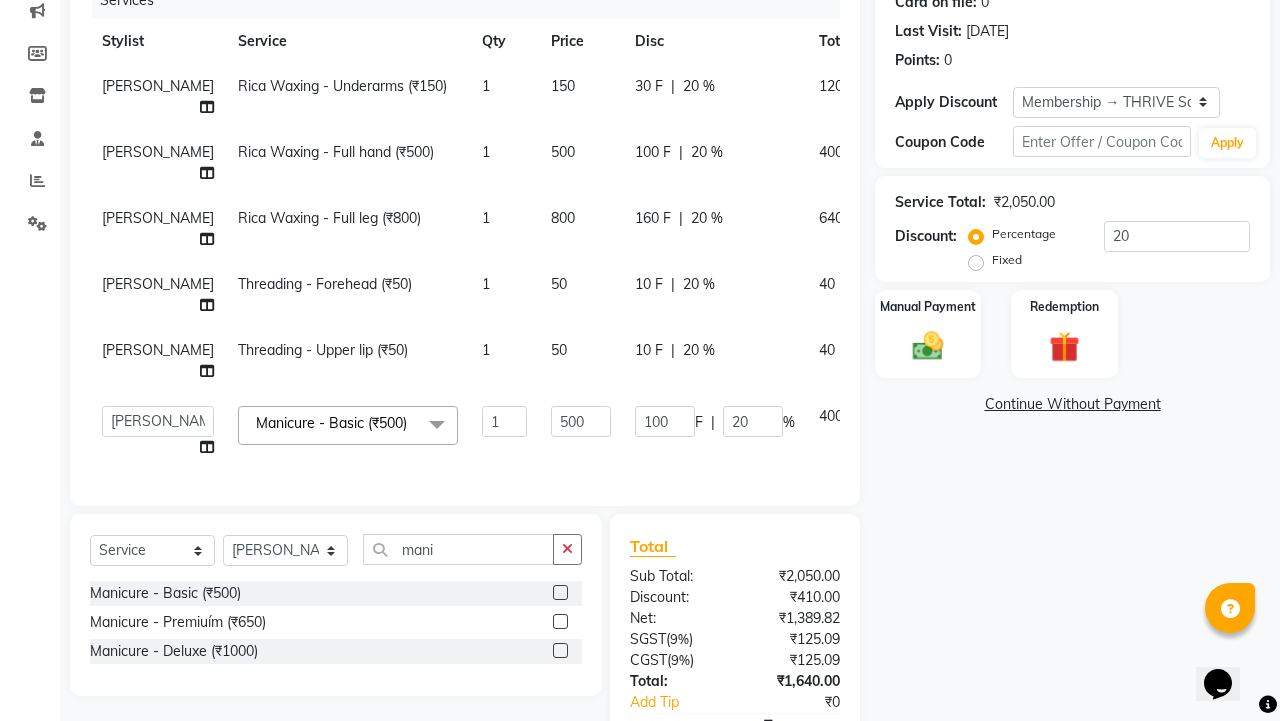 scroll, scrollTop: 13, scrollLeft: 0, axis: vertical 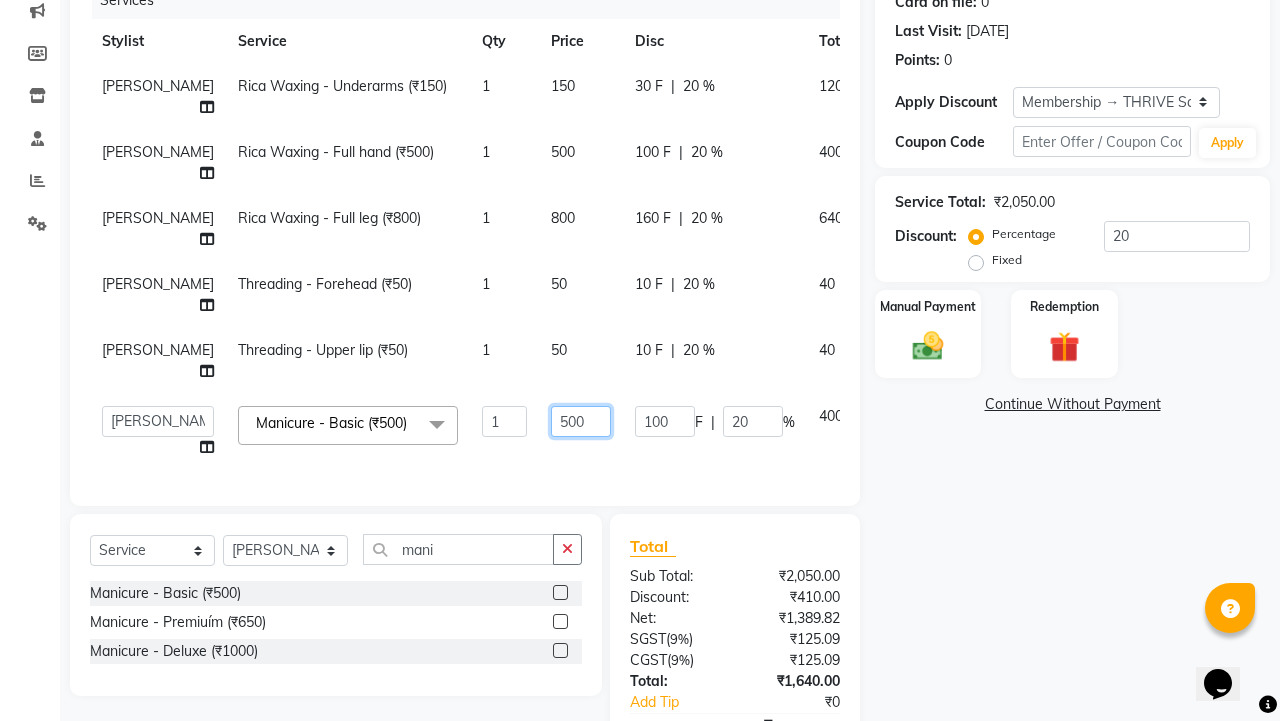 click on "500" 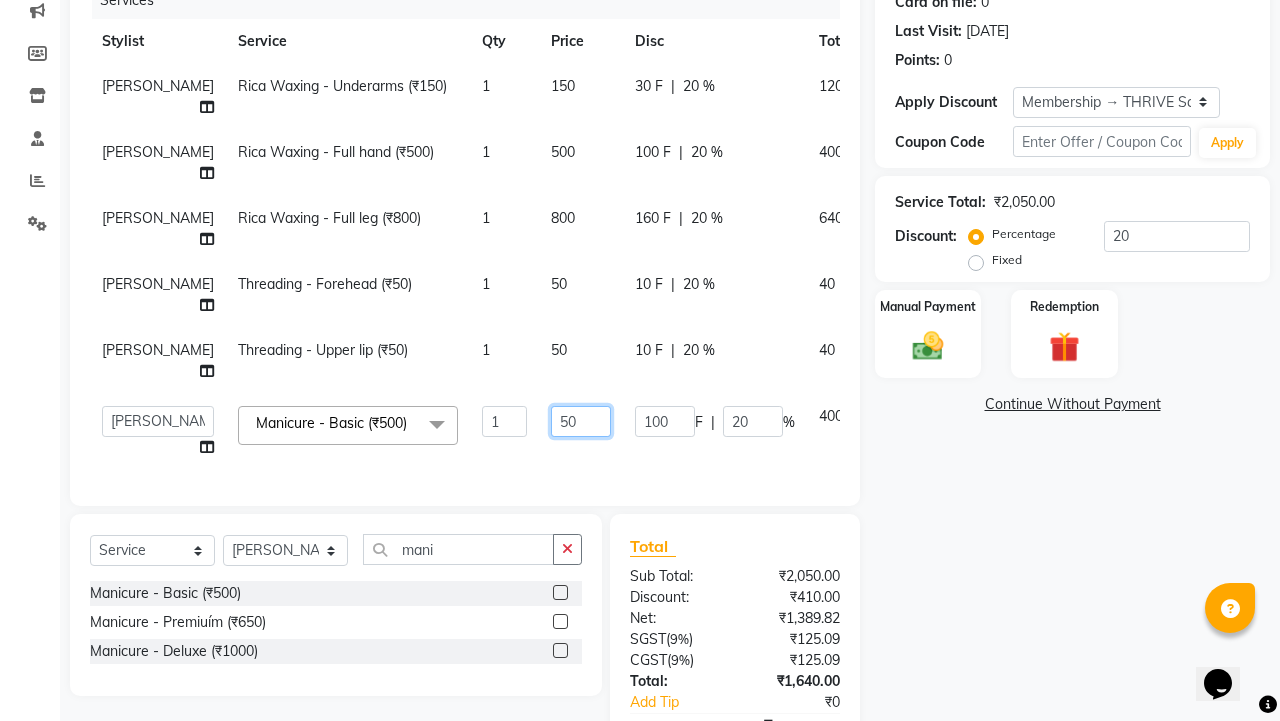 type on "5" 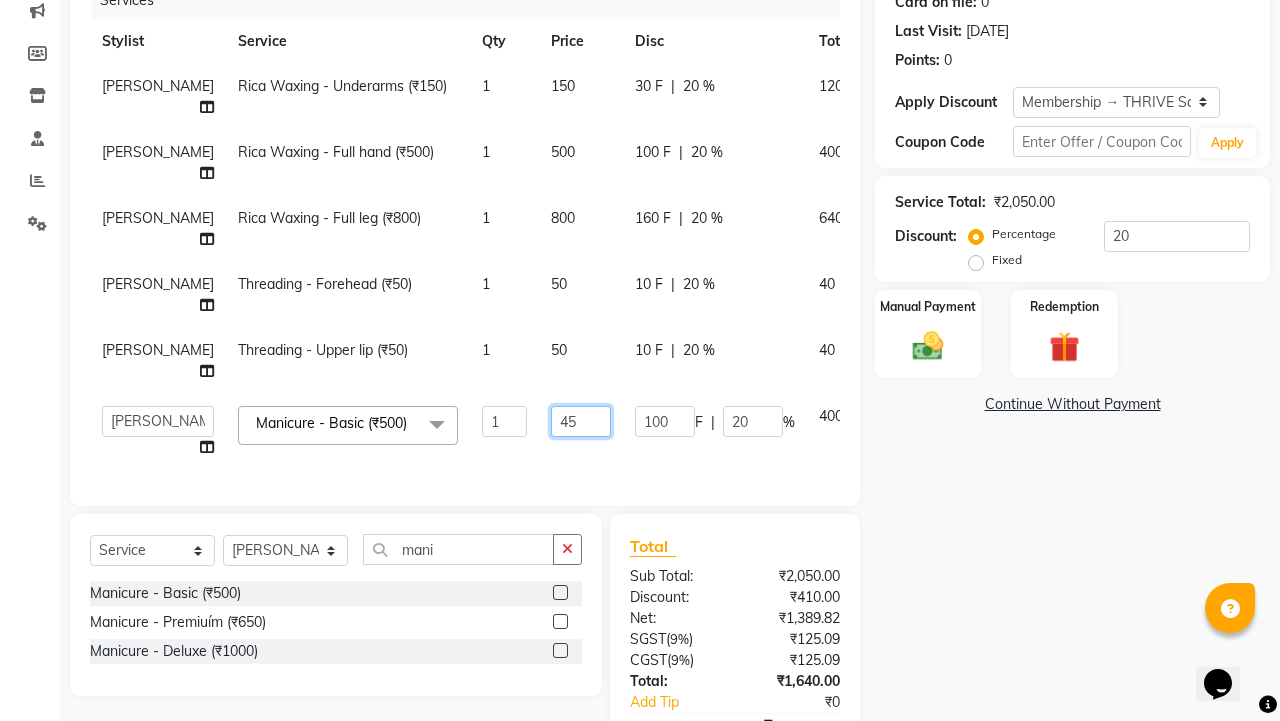 type on "450" 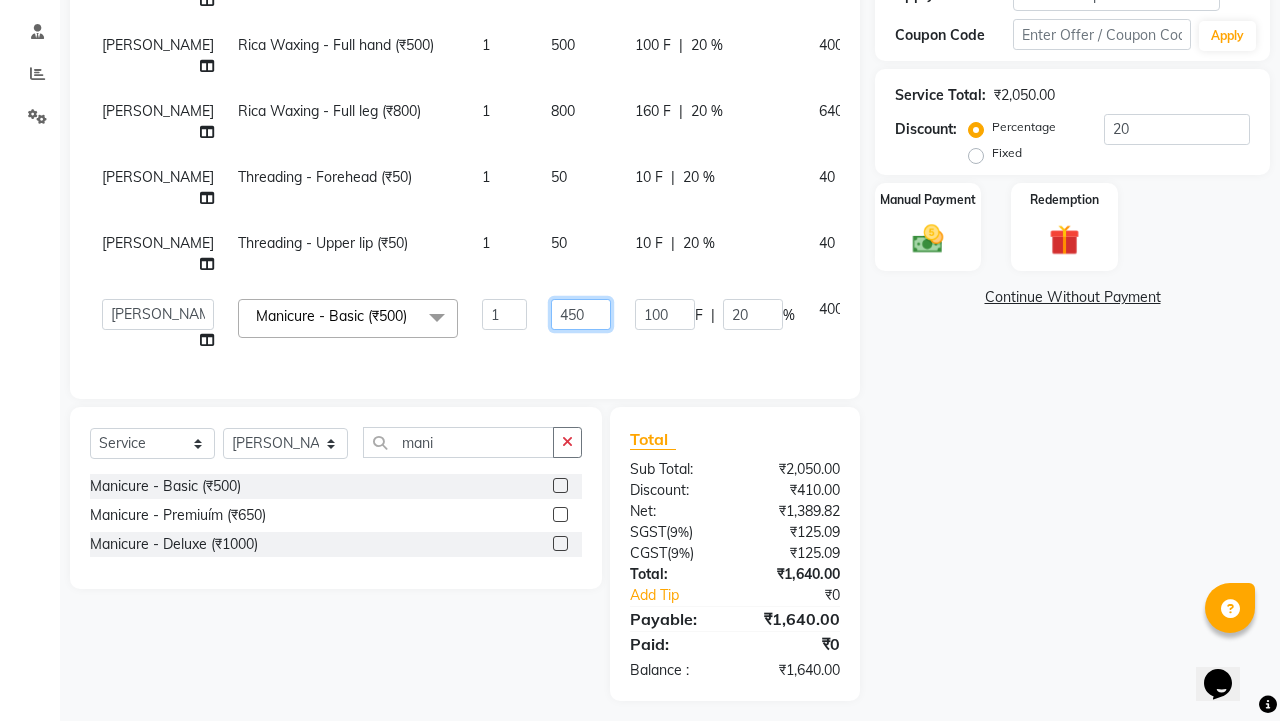 scroll, scrollTop: 379, scrollLeft: 0, axis: vertical 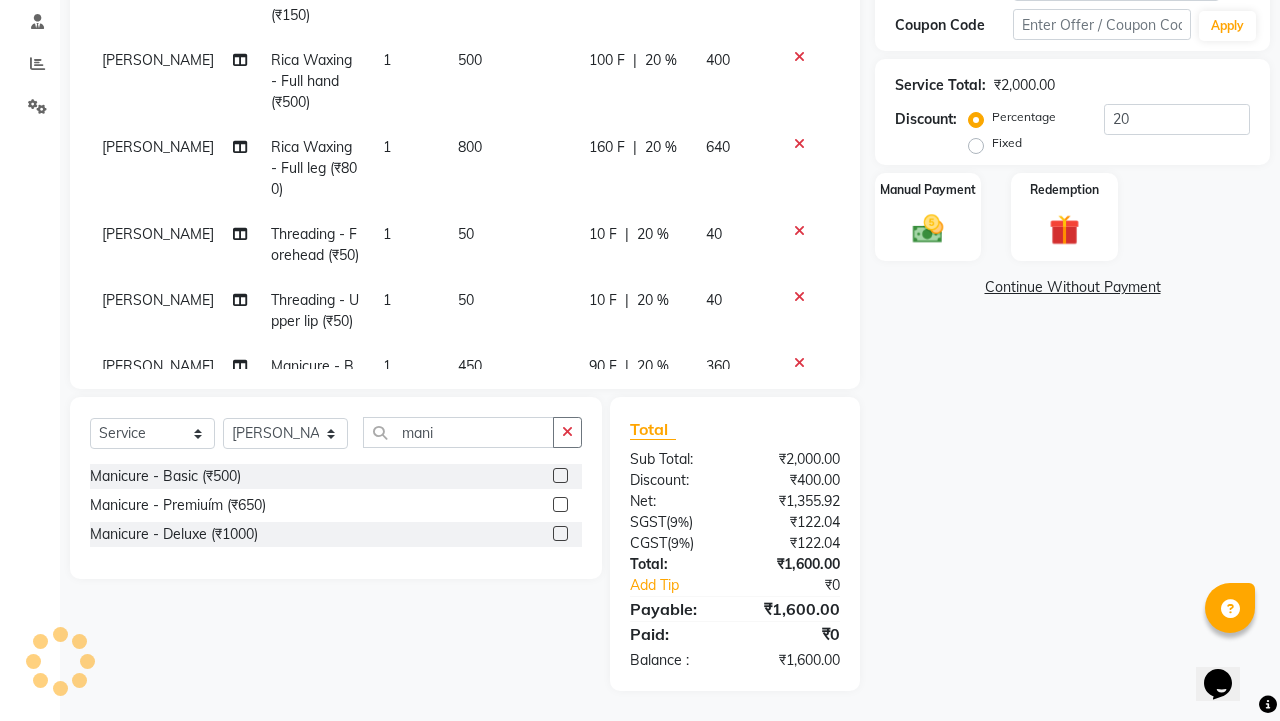 click on "500" 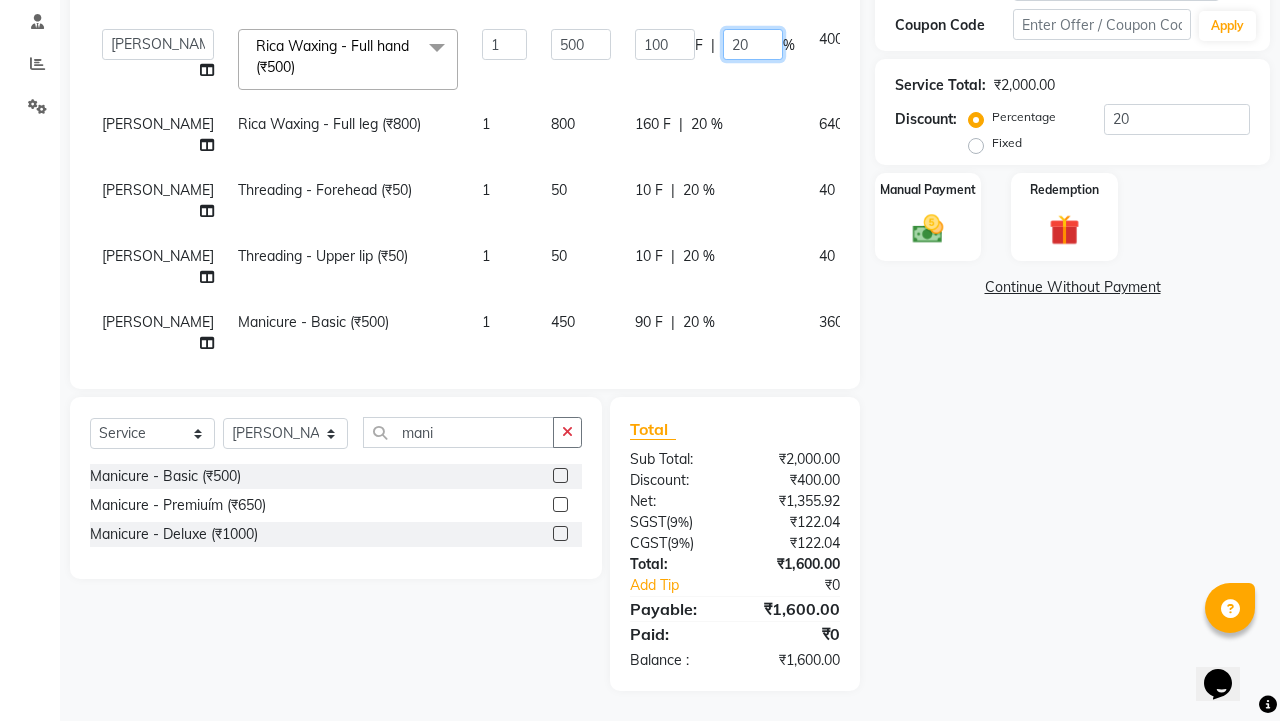 click on "20" 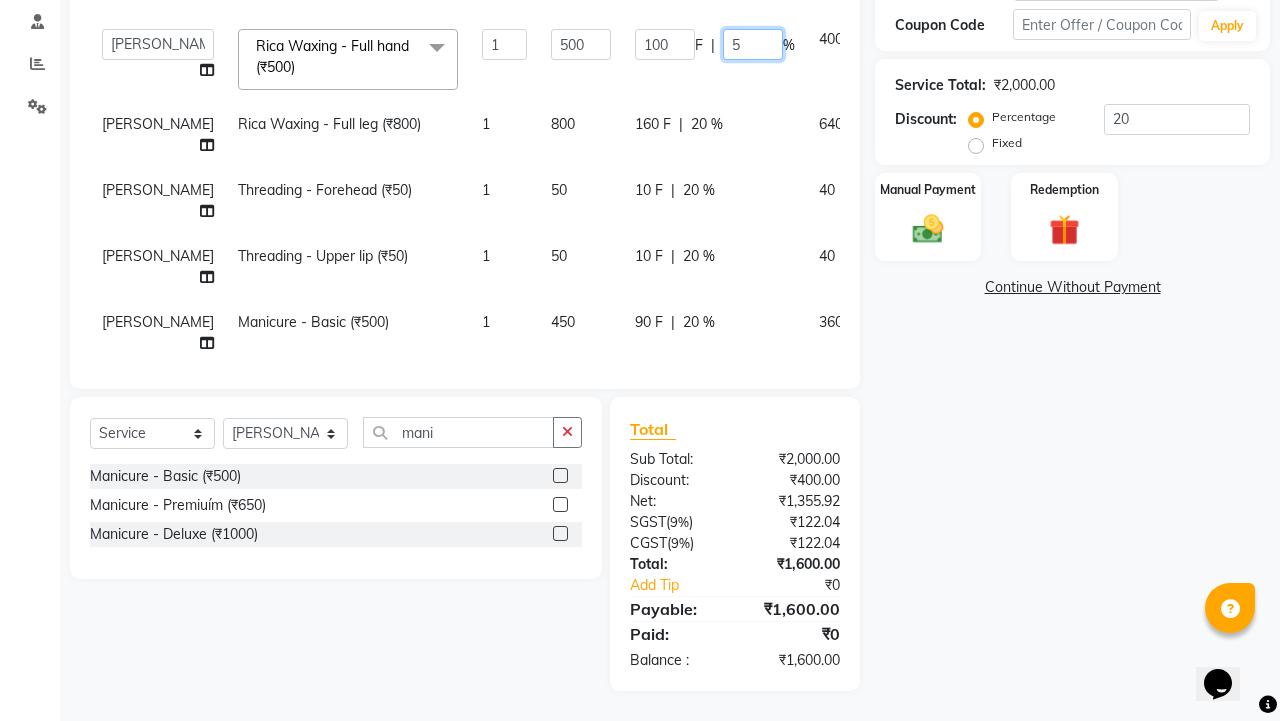 type on "50" 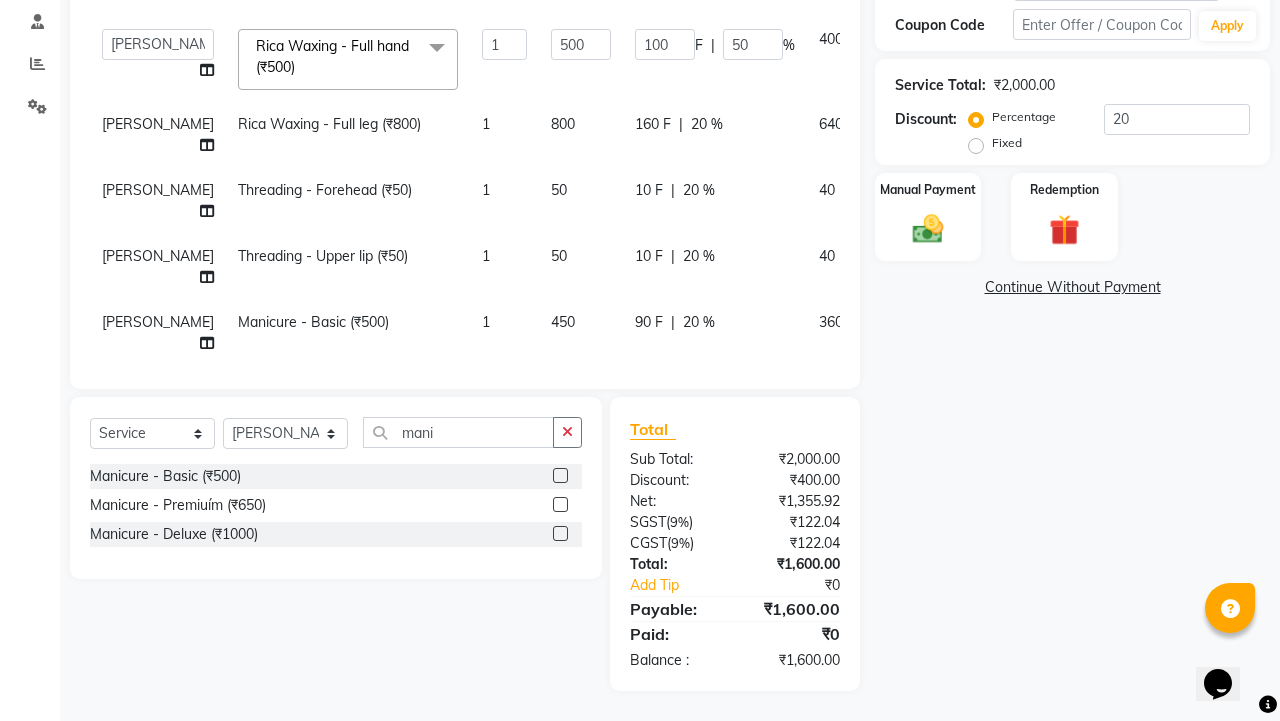 click on "160 F | 20 %" 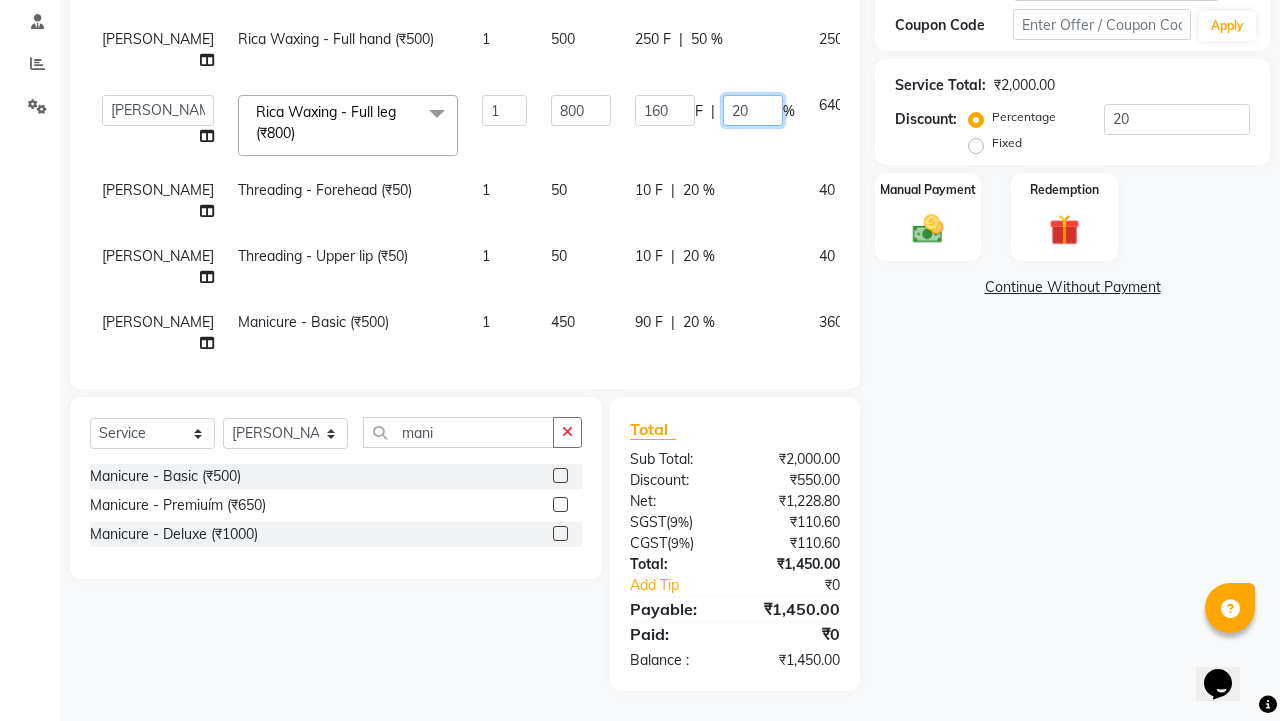 click on "20" 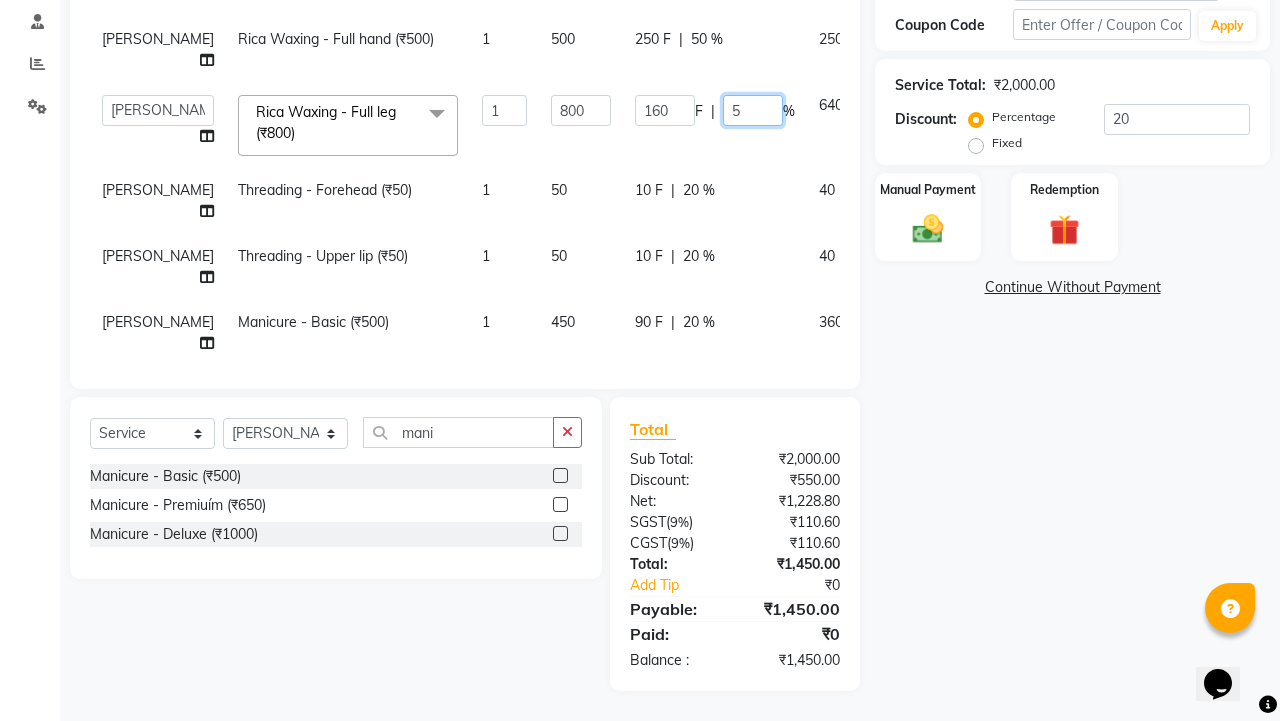 type on "50" 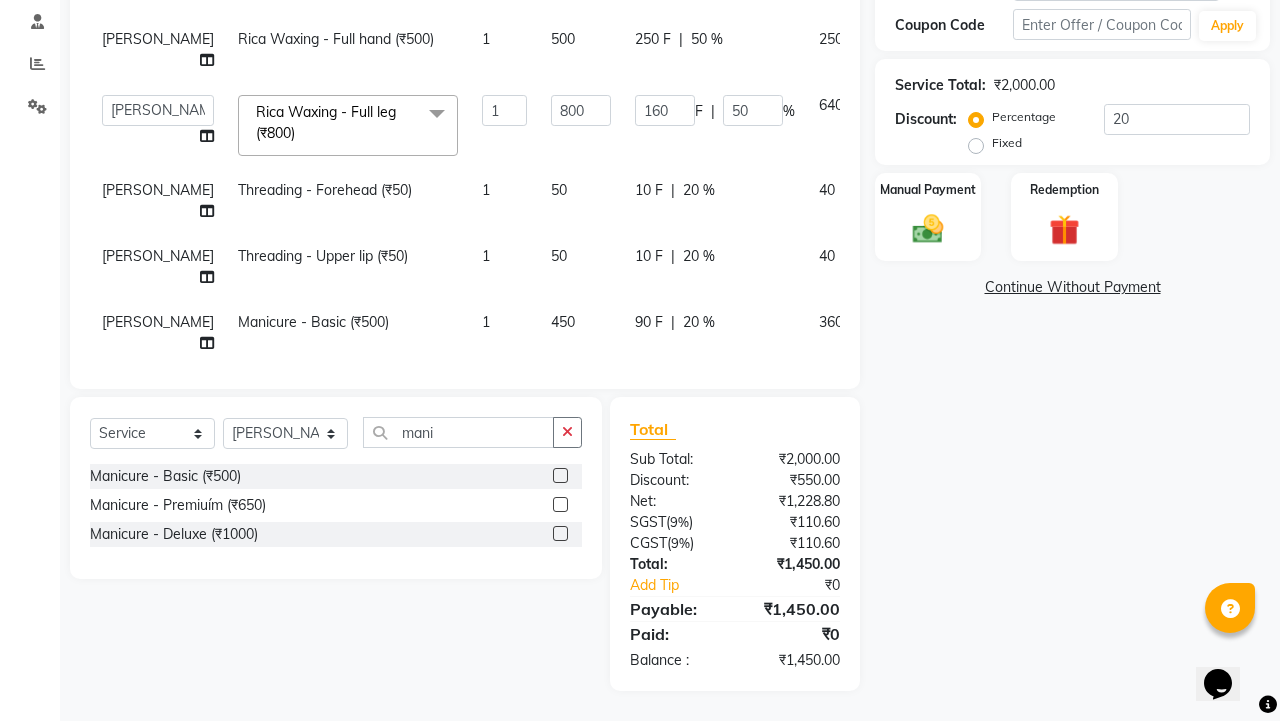 click on "[PERSON_NAME] Rica Waxing  - Underarms (₹150) 1 150 30 F | 20 % 120 [PERSON_NAME] Rica Waxing  - Full hand (₹500) 1 500 250 F | 50 % 250  [PERSON_NAME]   [PERSON_NAME]   [PERSON_NAME]   Manager   [PERSON_NAME]   [PERSON_NAME]    [PERSON_NAME]    [PERSON_NAME]  Rica Waxing  - Full leg (₹800)  x Head Massage Women - Coconut oil (20 min) (₹400) Head Massage Women - Almond oil (20 min) (₹450) Head Massage Women - Alev oll (20 min) (₹600) Head Massage Women - Joves hair tonic (20 min) (₹500) Head Massage Women - Herbal oil (20 min) (₹600) Head Massage Men - Coconut oil (20 min) (₹300) Head Massage Men - Almond oil (20 min) (₹350) Head Massage Men - Alev oll (20 min) (₹400) Head Massage Men - Joves hair tonic (20 min) (₹400) Head Massage Men - Herbal oil (20 min) (₹500) Threading - Eyebrows (₹50) Threading - Upper lip (₹50) Threading - Lower lip (₹50) Threading - Forehead (₹50) Bleach (Basic) - Face (₹450) Bleach (Basic) - Neck & Back neck (₹350) Bleach (Basic) - Half hand (₹300) 1 800 160 F | 50 % 640" 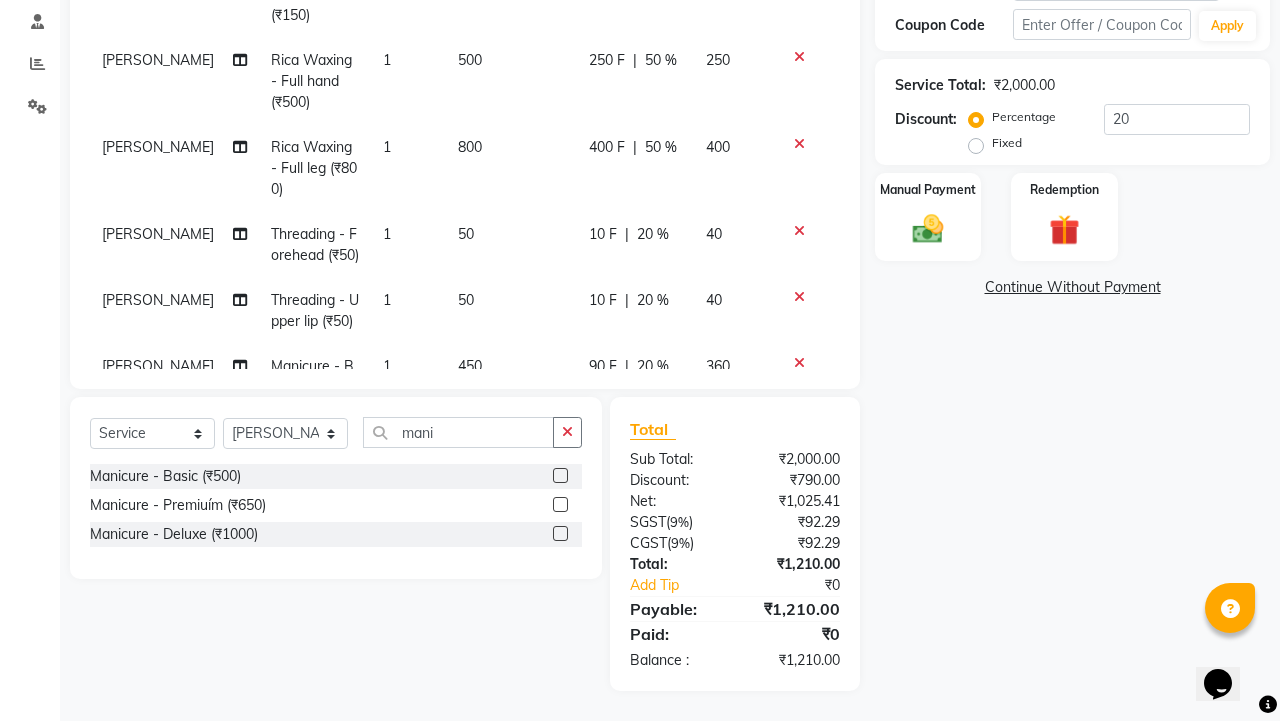 click on "10 F | 20 %" 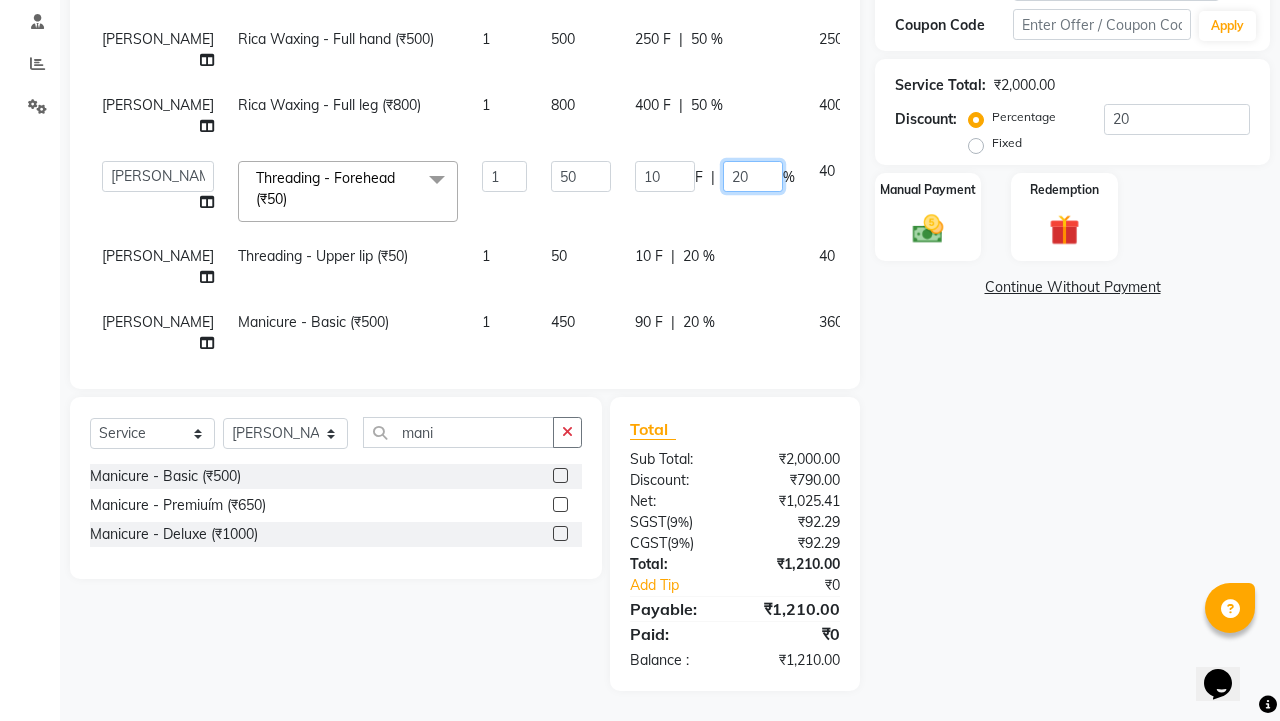 click on "20" 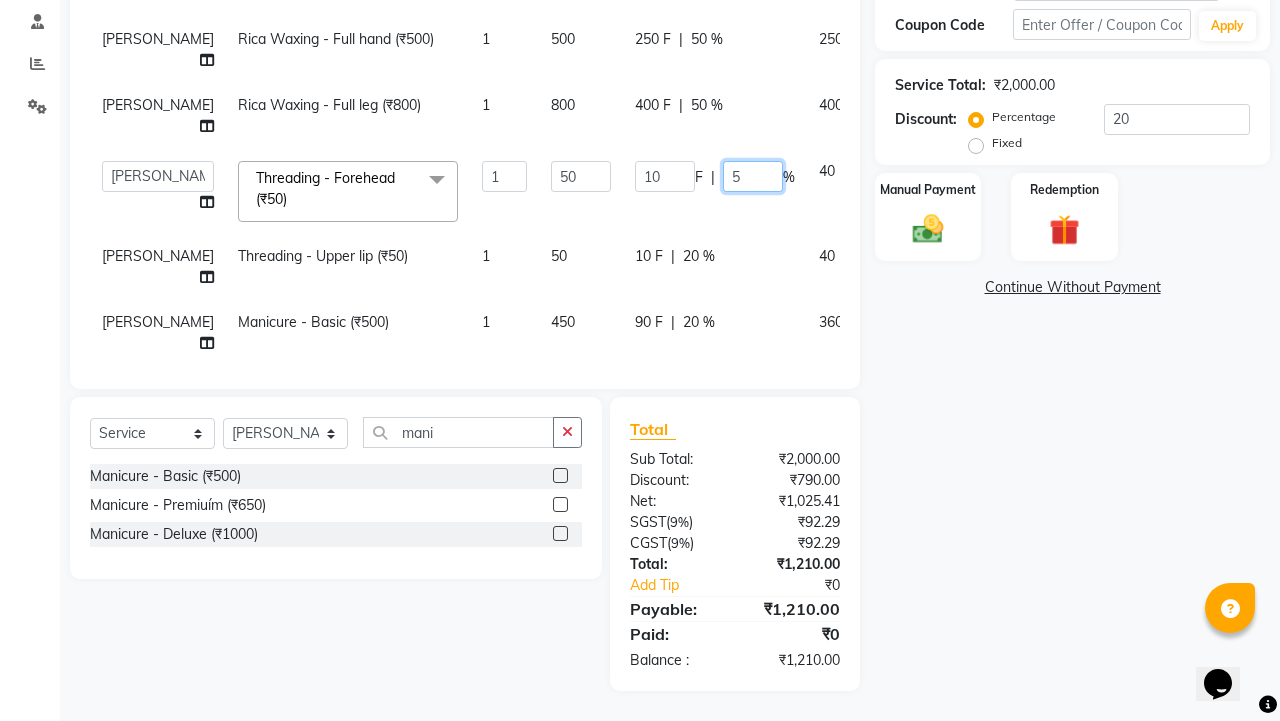 type on "50" 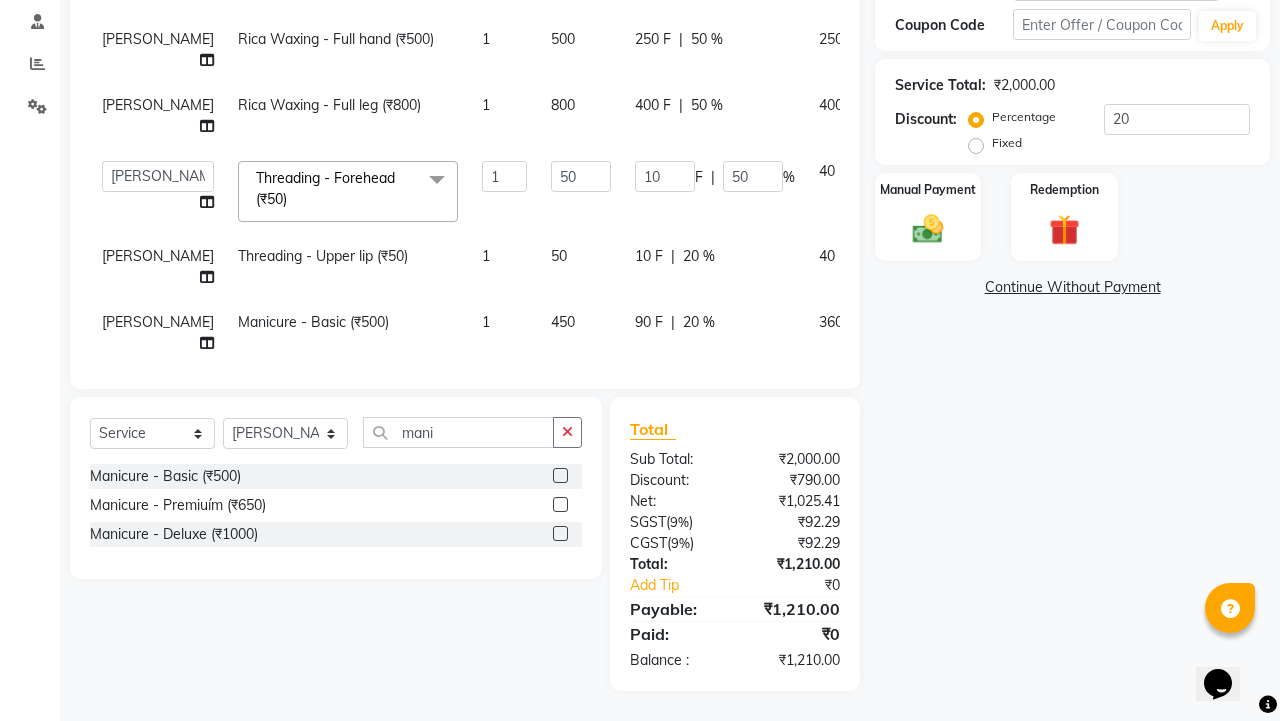click on "[PERSON_NAME] Rica Waxing  - Underarms (₹150) 1 150 30 F | 20 % 120 [PERSON_NAME] Rica Waxing  - Full hand (₹500) 1 500 250 F | 50 % 250 [PERSON_NAME] Rica Waxing  - Full leg (₹800) 1 800 400 F | 50 % 400  [PERSON_NAME]   [PERSON_NAME]   [PERSON_NAME]   Manager   [PERSON_NAME]   [PERSON_NAME]    [PERSON_NAME]    [PERSON_NAME]  Threading - Forehead (₹50)  x Head Massage Women - Coconut oil (20 min) (₹400) Head Massage Women - Almond oil (20 min) (₹450) Head Massage Women - Alev oll (20 min) (₹600) Head Massage Women - Joves hair tonic (20 min) (₹500) Head Massage Women - Herbal oil (20 min) (₹600) Head Massage Men - Coconut oil (20 min) (₹300) Head Massage Men - Almond oil (20 min) (₹350) Head Massage Men - Alev oll (20 min) (₹400) Head Massage Men - Joves hair tonic (20 min) (₹400) Head Massage Men - Herbal oil (20 min) (₹500) Threading - Eyebrows (₹50) Threading - Upper lip (₹50) Threading - Lower lip (₹50) Threading - Forehead (₹50) Bleach (Basic) - Face (₹450) Bleach (Basic) - Neck & Back neck (₹350)" 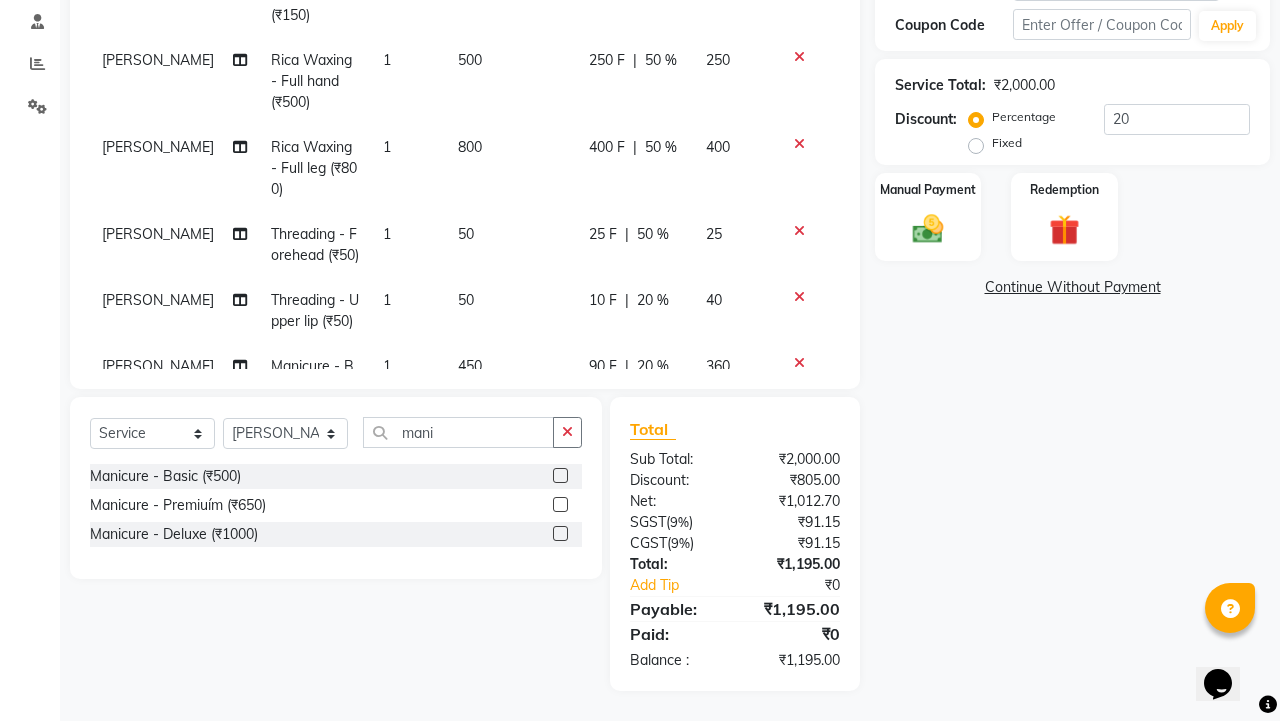 click on "10 F | 20 %" 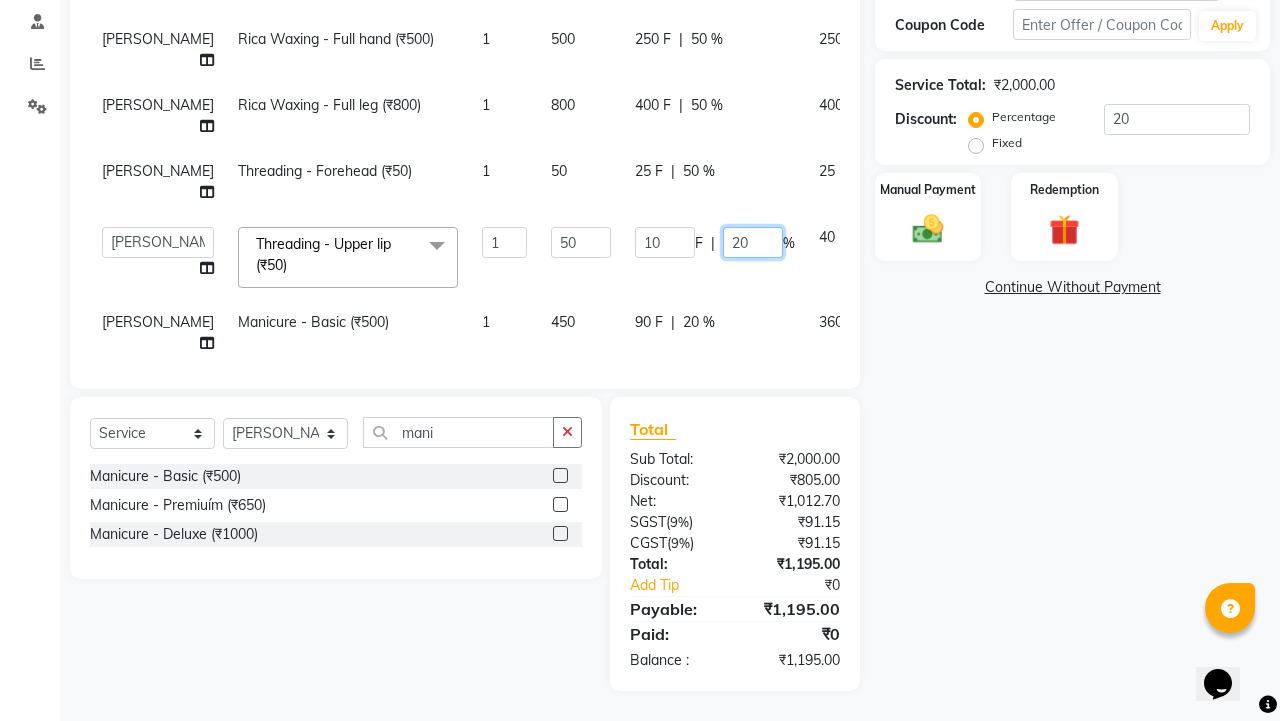 click on "20" 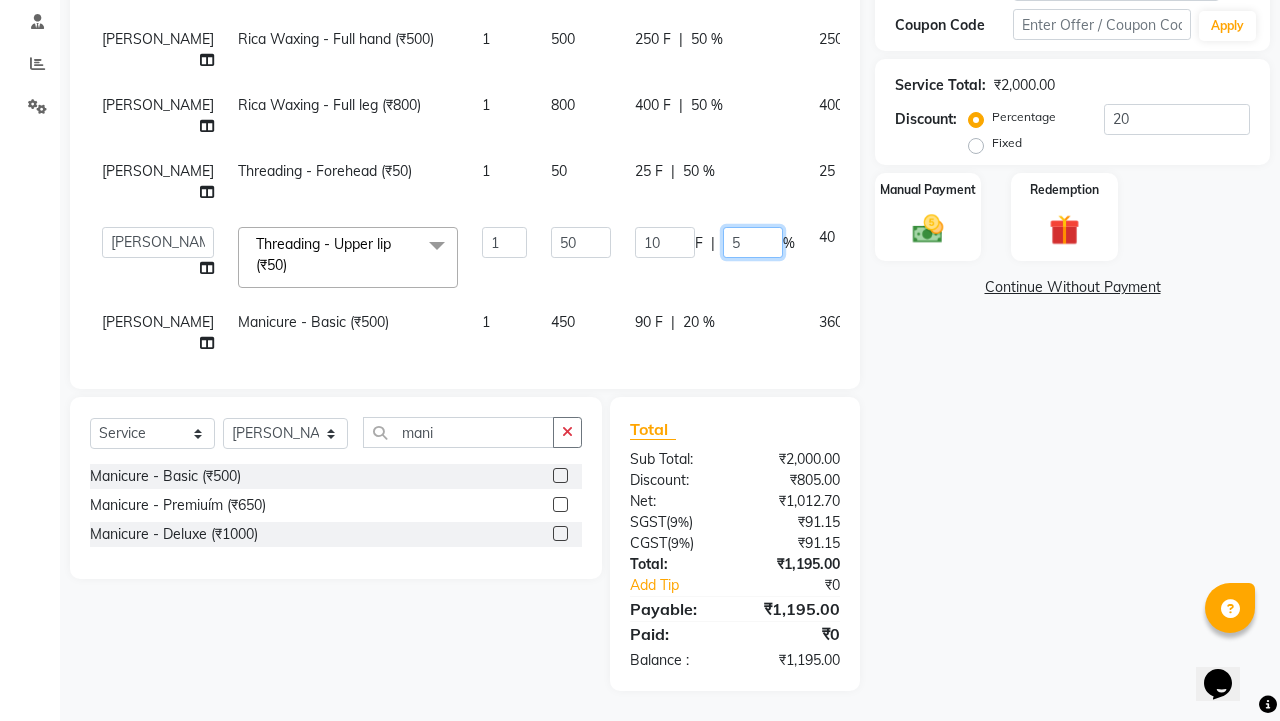 type on "50" 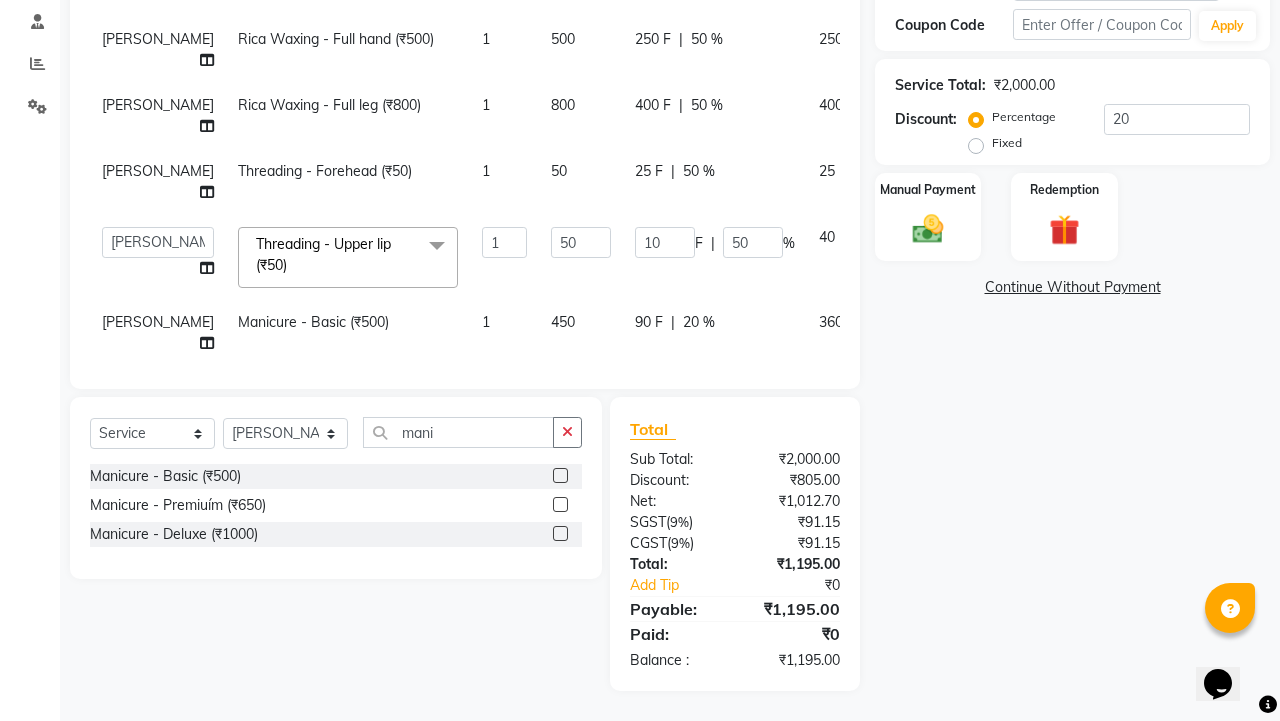 click on "90 F | 20 %" 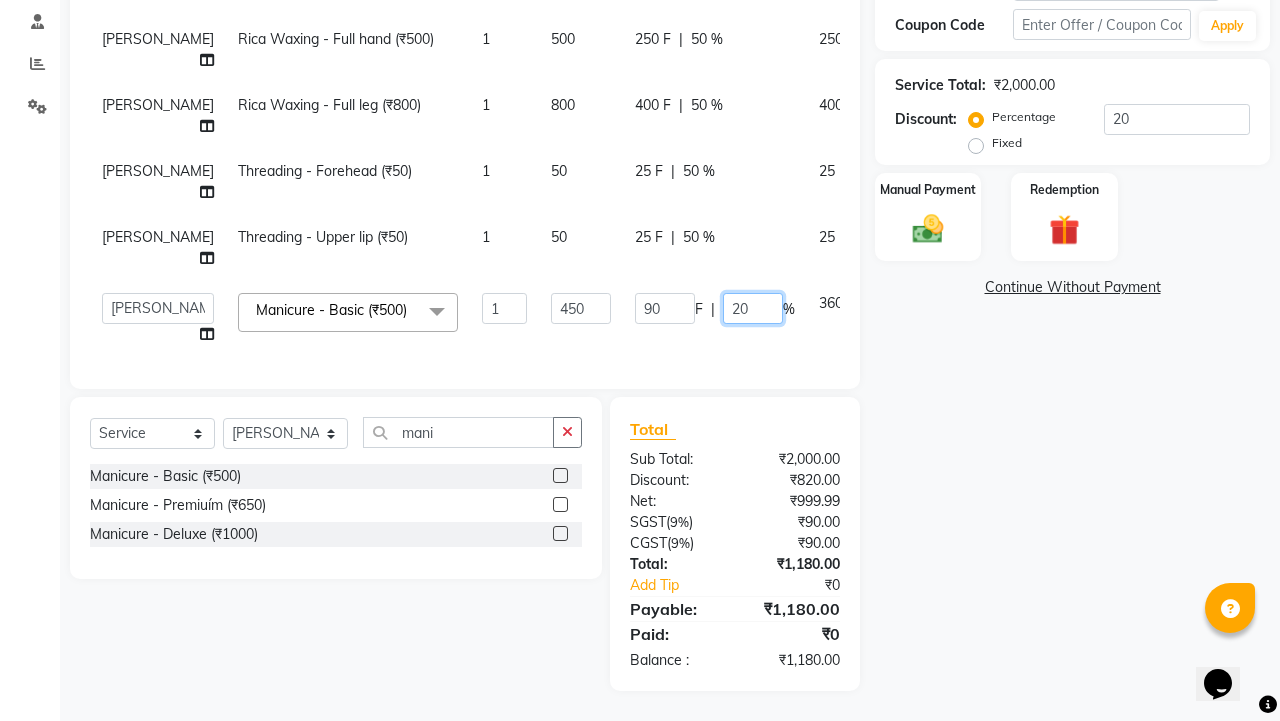 click on "20" 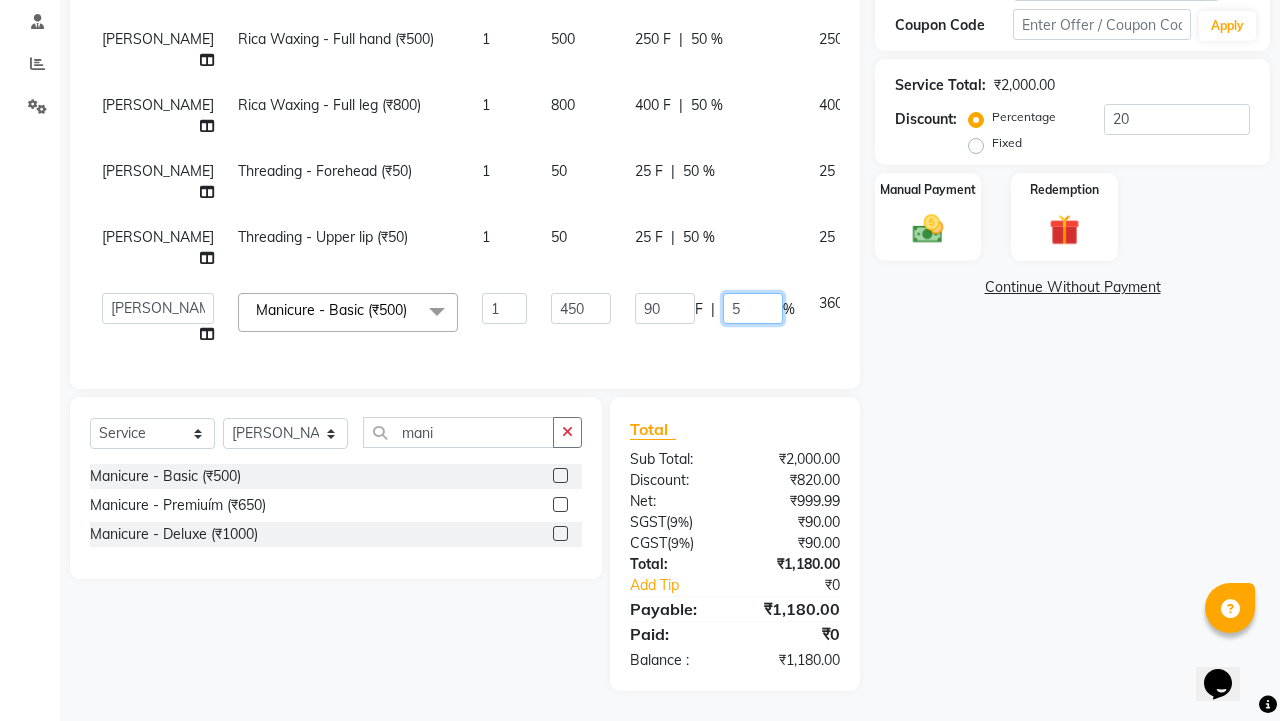 type on "50" 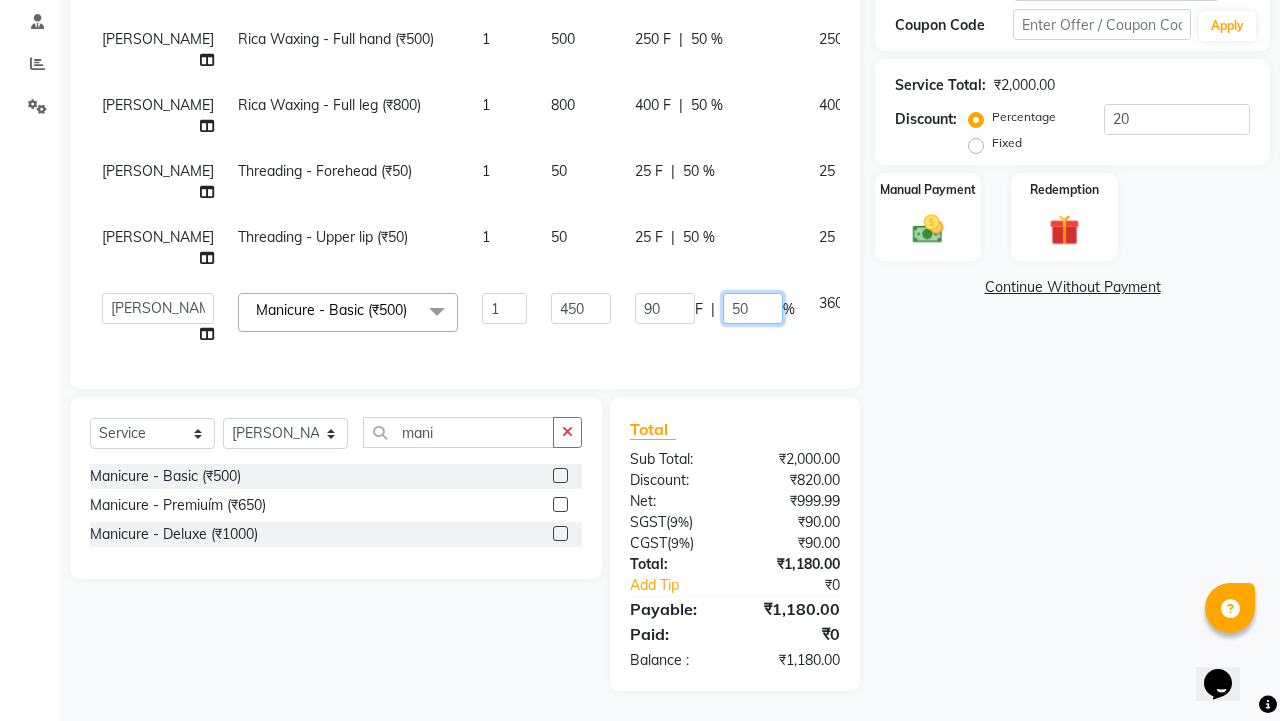 scroll, scrollTop: 13, scrollLeft: 0, axis: vertical 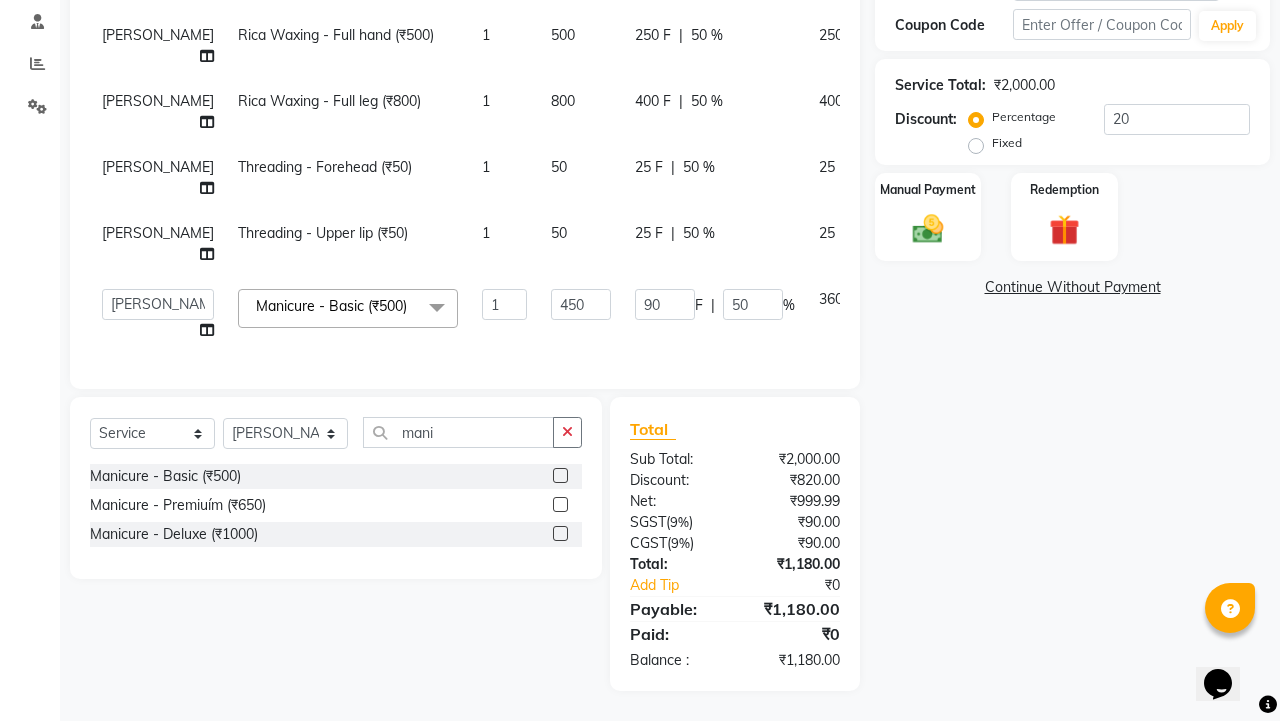 click on "90 F | 50 %" 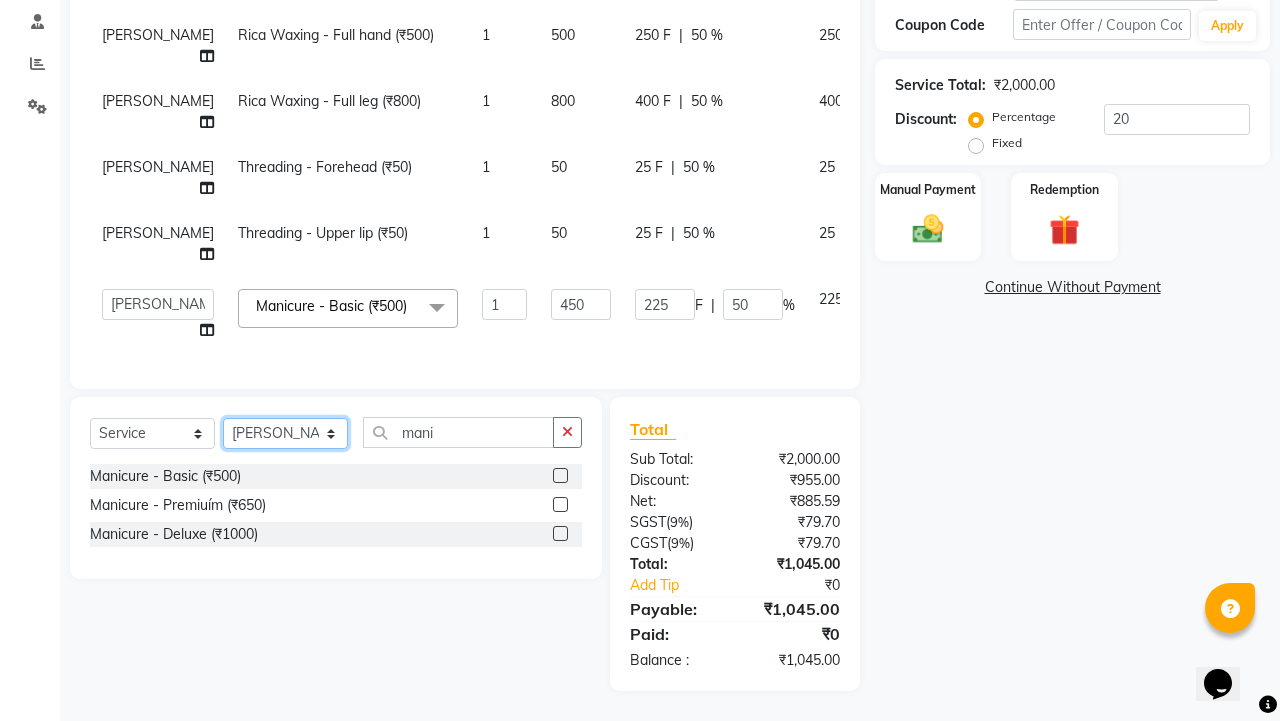 click on "Select Stylist [PERSON_NAME] [PERSON_NAME] [PERSON_NAME] Manager [PERSON_NAME] [PERSON_NAME]  [PERSON_NAME]  [PERSON_NAME]" 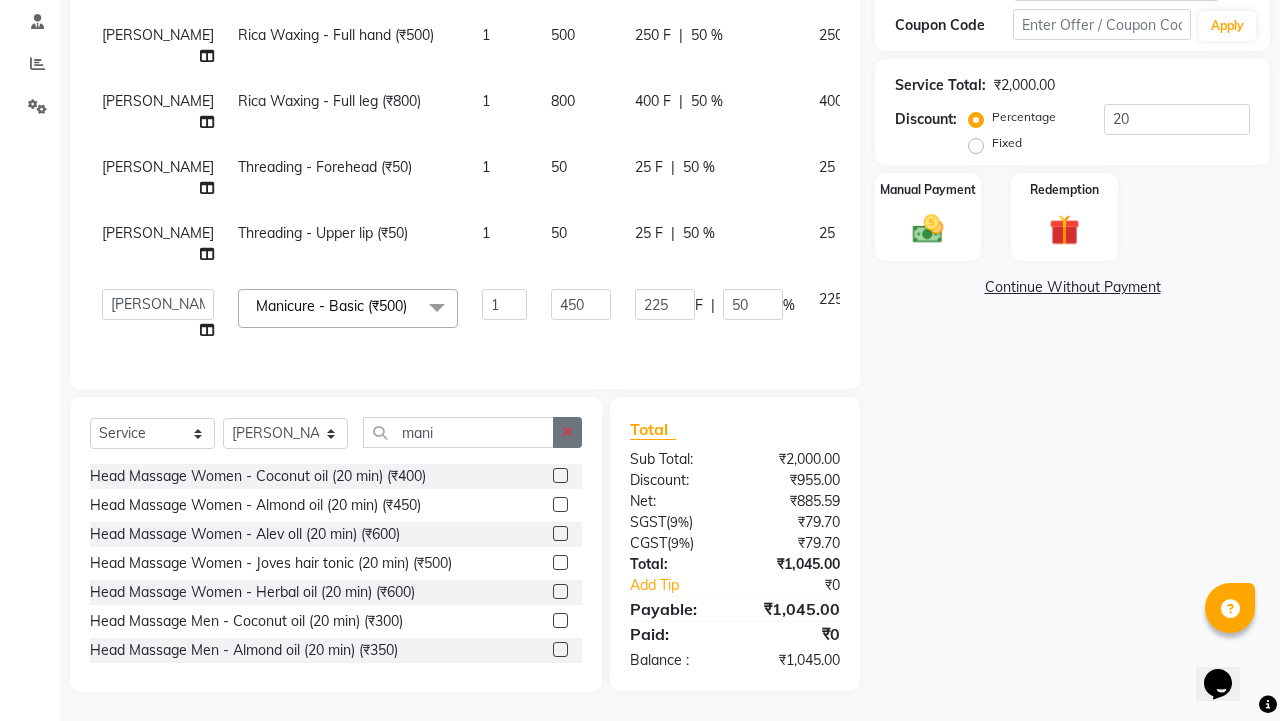 click 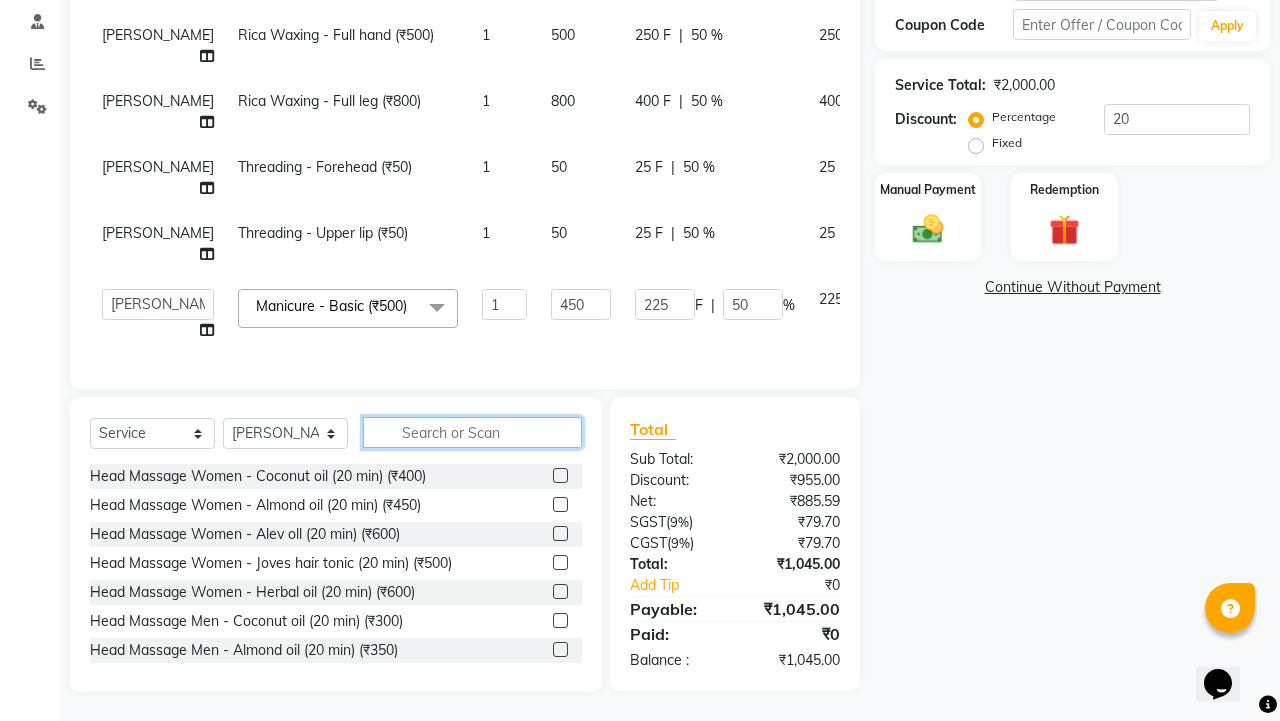 click 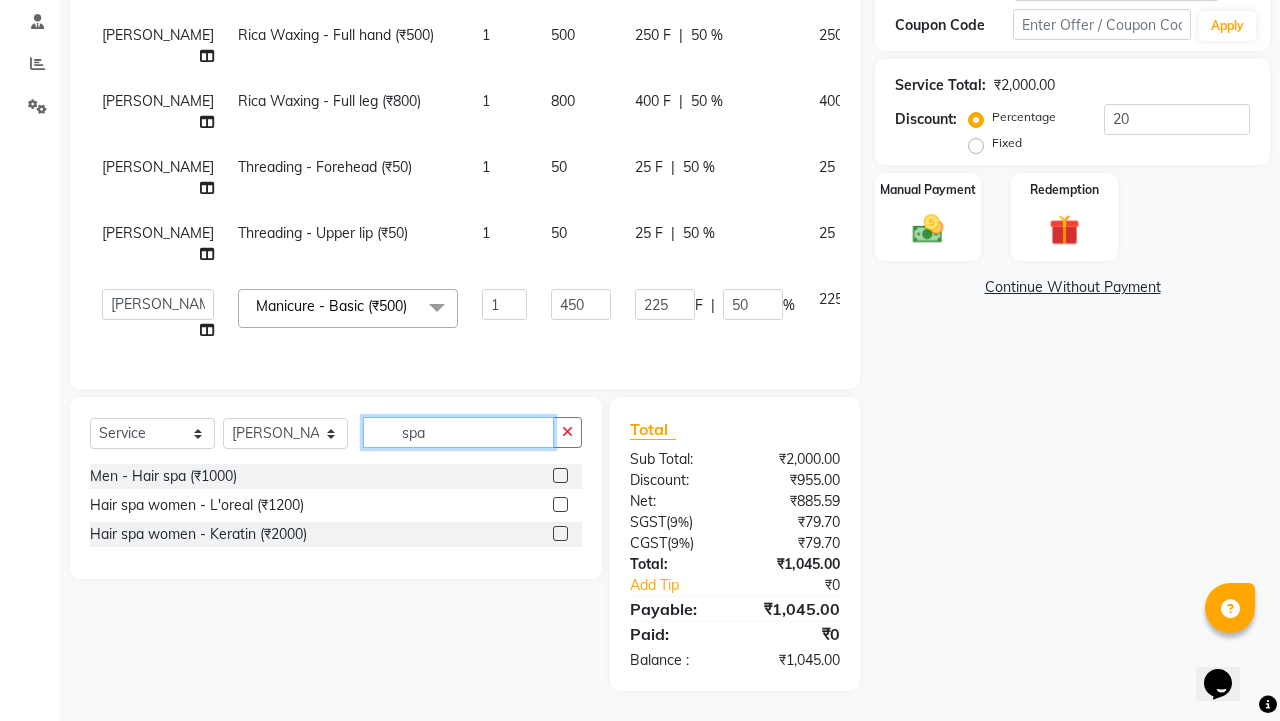 type on "spa" 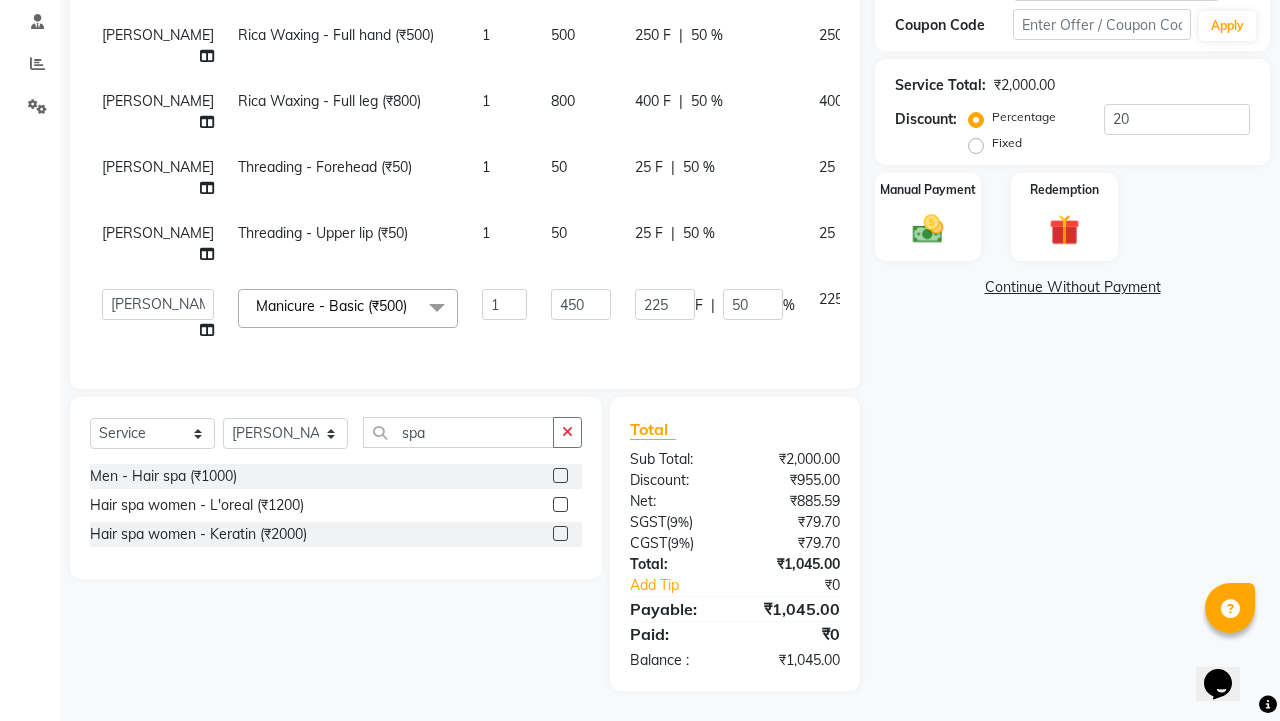 click 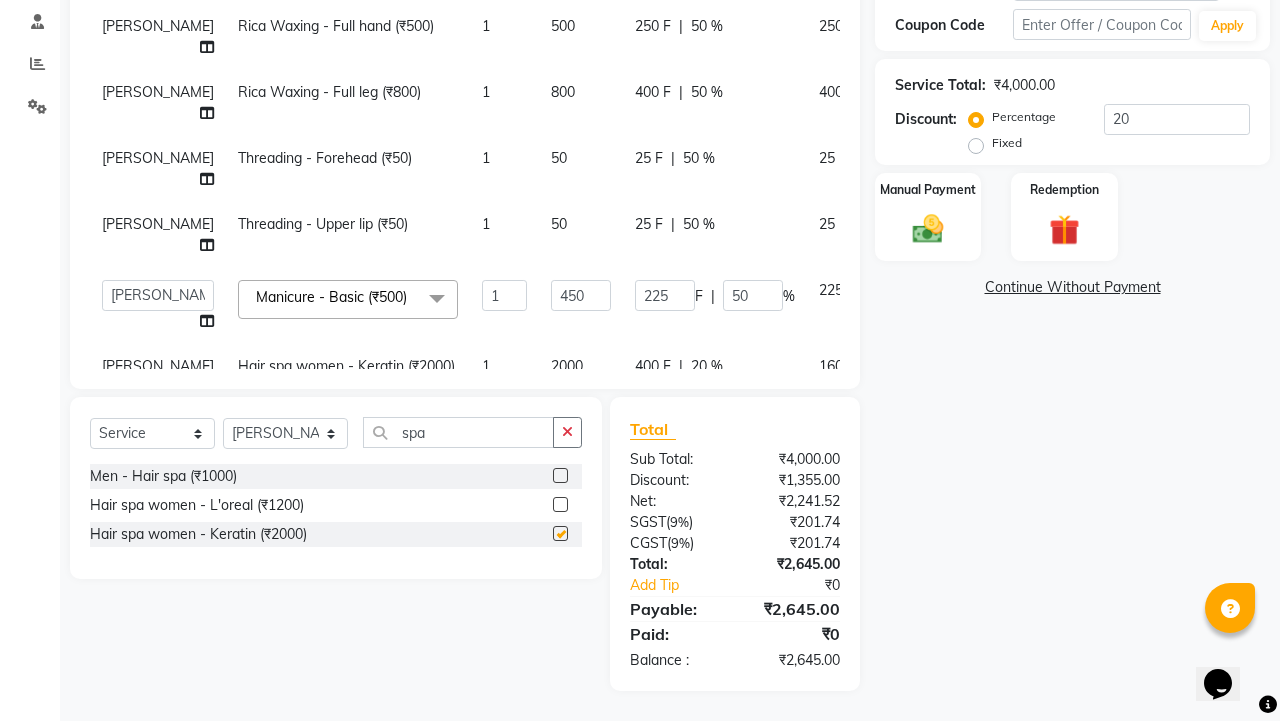 checkbox on "false" 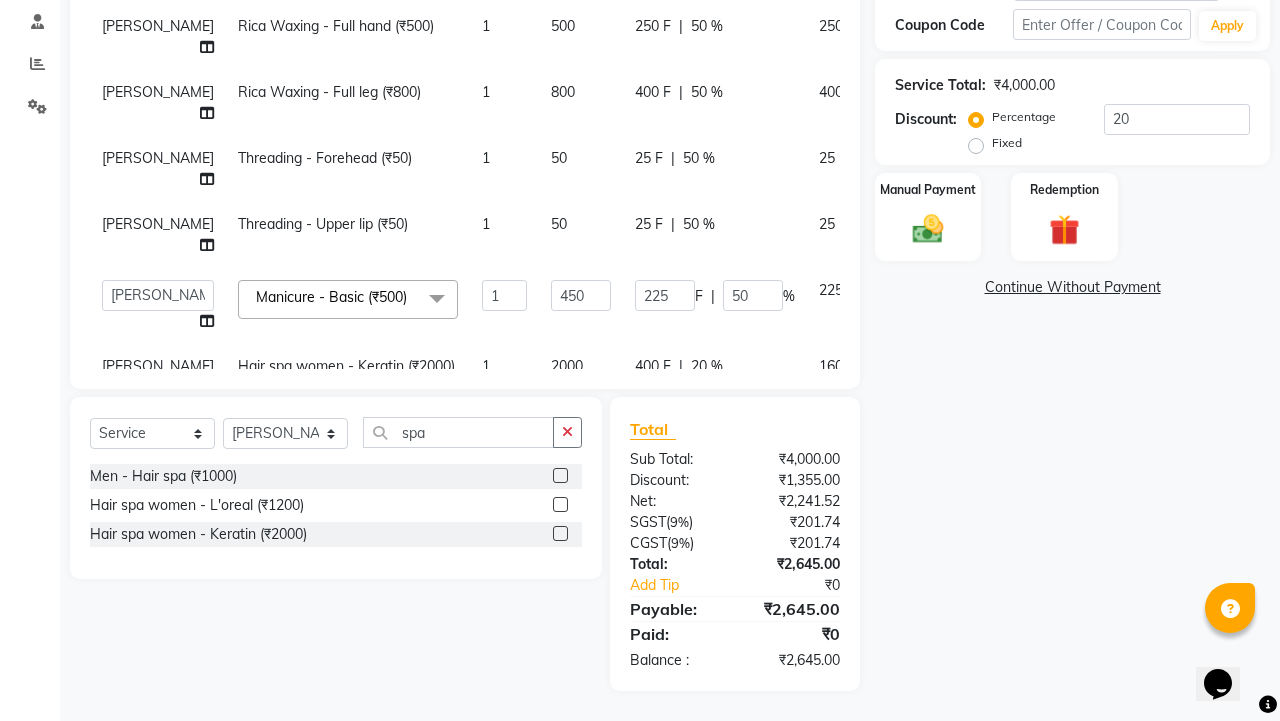 scroll, scrollTop: 79, scrollLeft: 0, axis: vertical 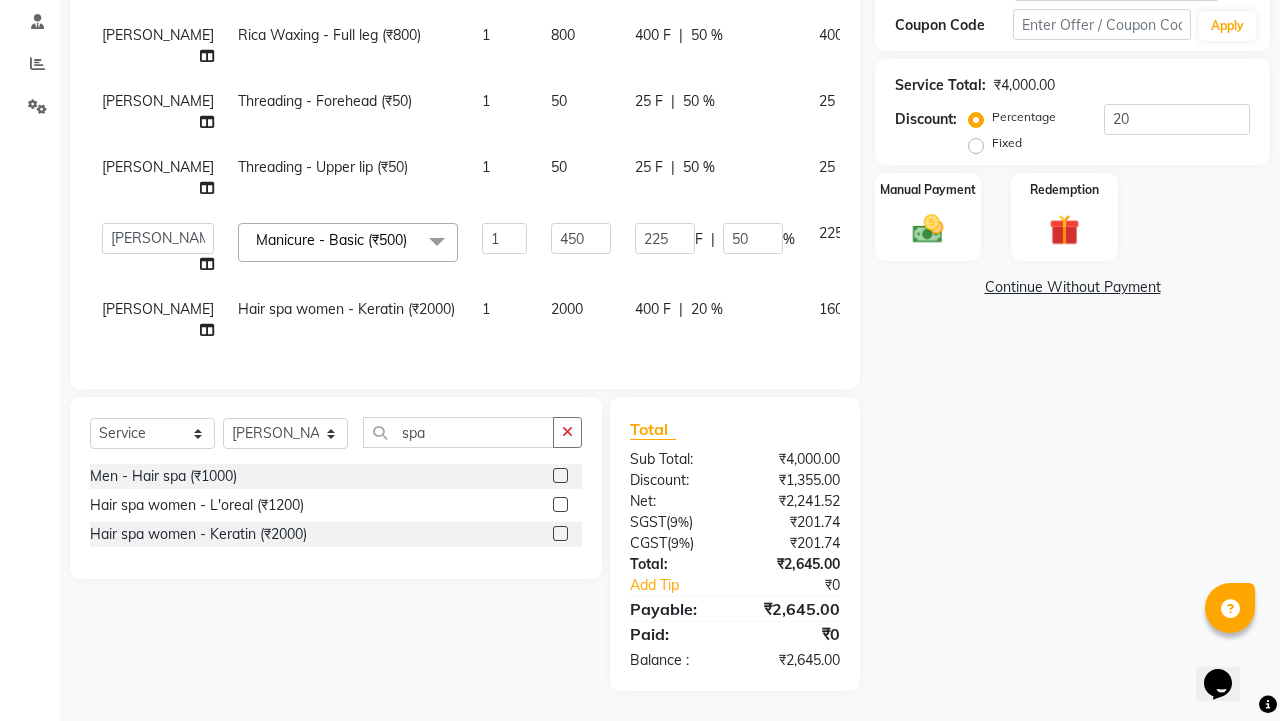 click on "400 F | 20 %" 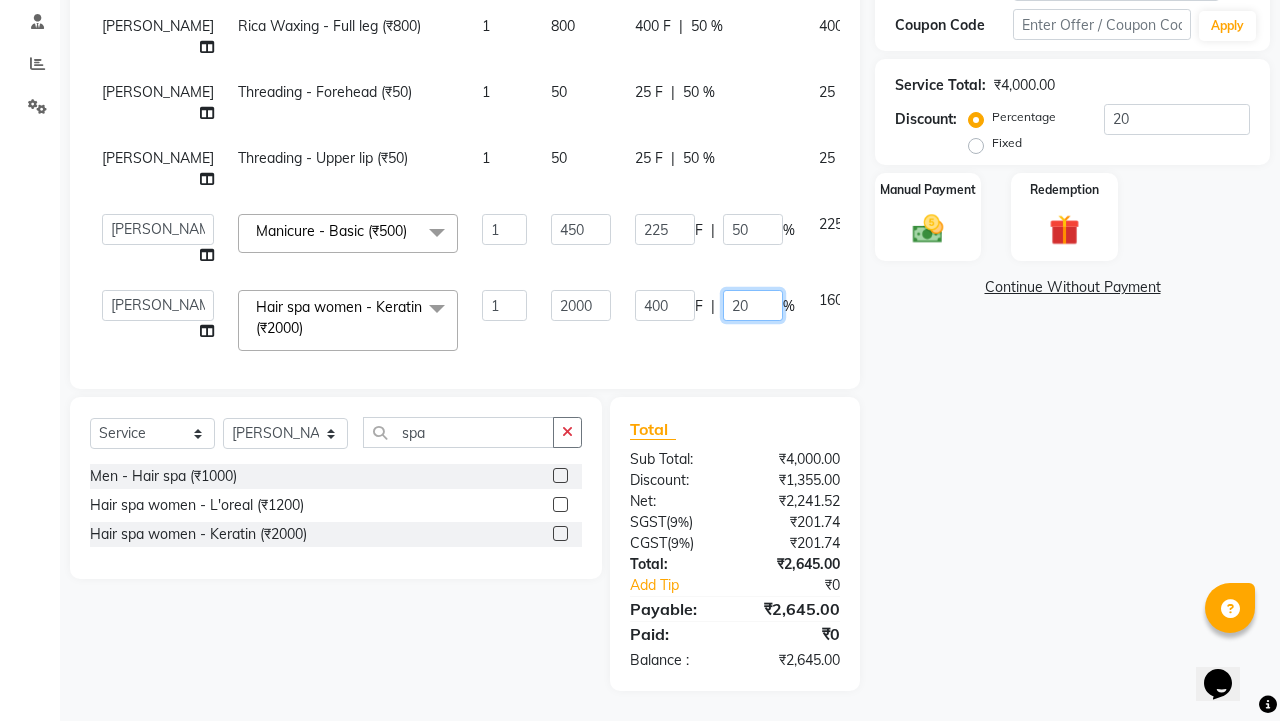 click on "20" 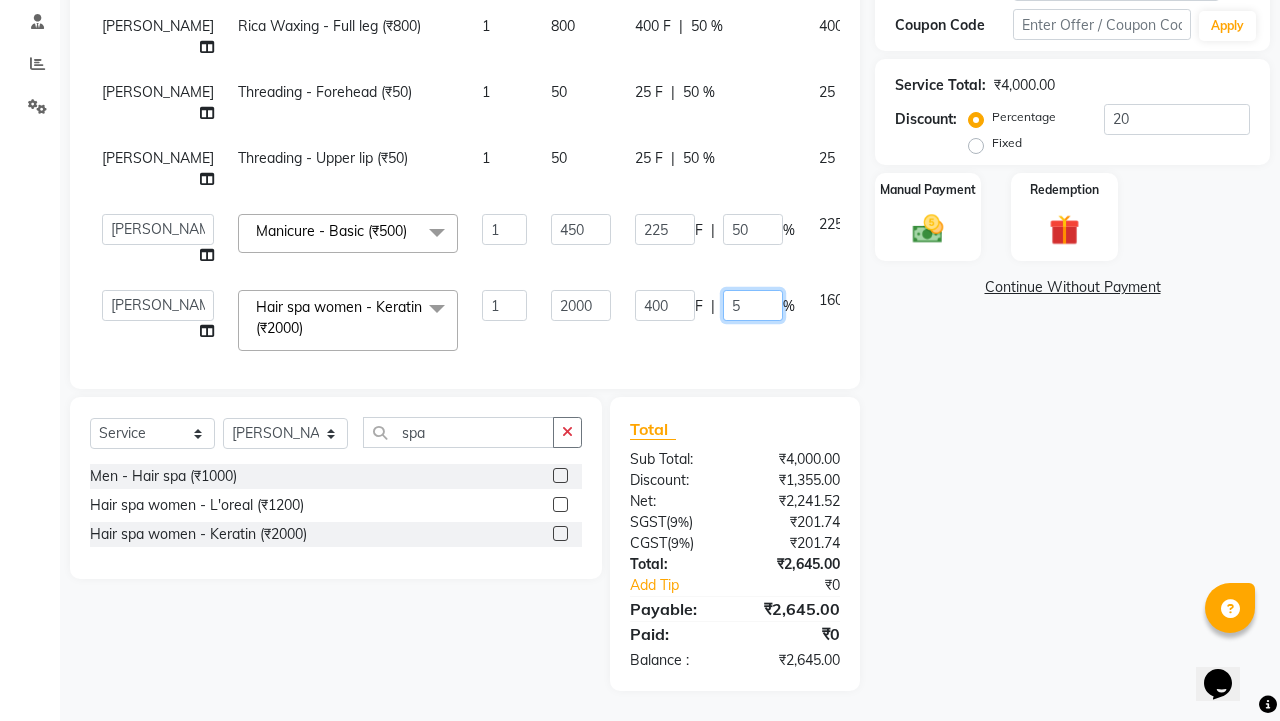 type on "50" 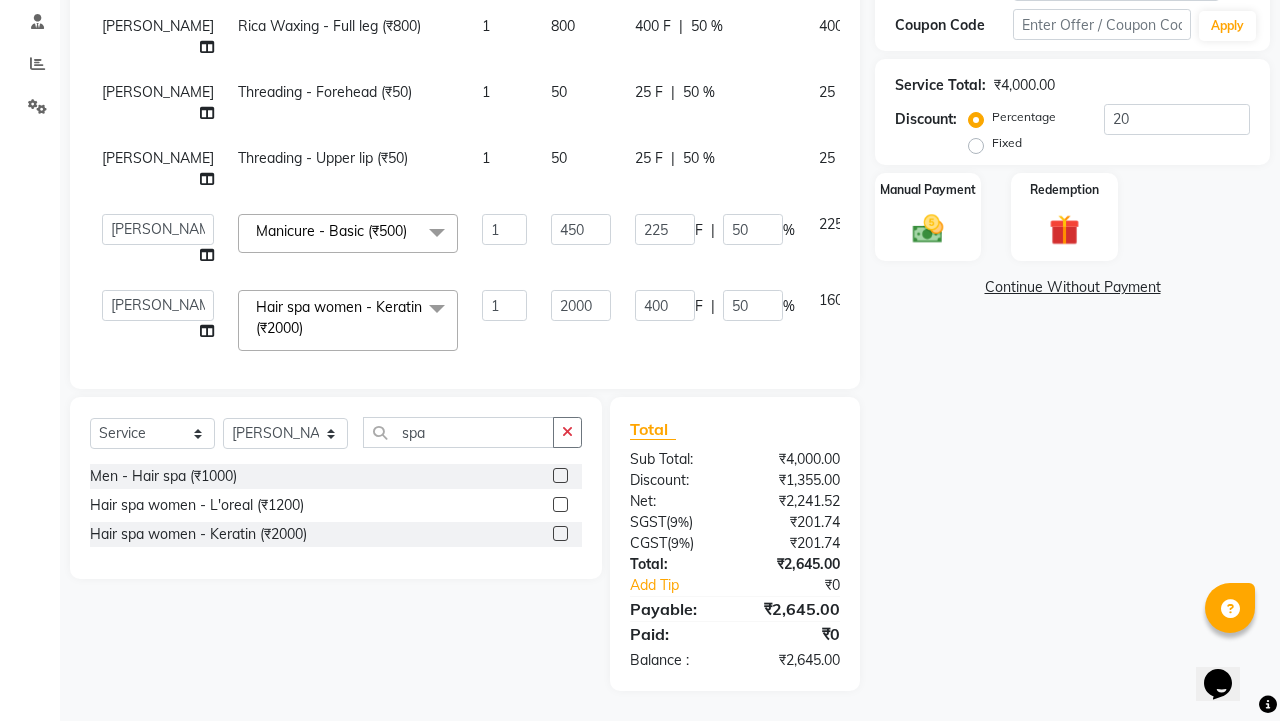 click on "Services Stylist Service Qty Price Disc Total Action [PERSON_NAME] Rica Waxing  - Underarms (₹150) 1 150 30 F | 20 % 120 [PERSON_NAME] Rica Waxing  - Full hand (₹500) 1 500 250 F | 50 % 250 [PERSON_NAME] Rica Waxing  - Full leg (₹800) 1 800 400 F | 50 % 400 [PERSON_NAME] Threading - Forehead (₹50) 1 50 25 F | 50 % 25 [PERSON_NAME] Threading - Upper lip (₹50) 1 50 25 F | 50 % 25  [PERSON_NAME]   [PERSON_NAME]   [PERSON_NAME]   Manager   [PERSON_NAME]   [PERSON_NAME]    [PERSON_NAME]    [PERSON_NAME]  Manicure - Basic (₹500)  x Head Massage Women - Coconut oil (20 min) (₹400) Head Massage Women - Almond oil (20 min) (₹450) Head Massage Women - Alev oll (20 min) (₹600) Head Massage Women - Joves hair tonic (20 min) (₹500) Head Massage Women - Herbal oil (20 min) (₹600) Head Massage Men - Coconut oil (20 min) (₹300) Head Massage Men - Almond oil (20 min) (₹350) Head Massage Men - Alev oll (20 min) (₹400) Head Massage Men - Joves hair tonic (20 min) (₹400) Head Massage Men - Herbal oil (20 min) (₹500) Threading - Eyebrows (₹50) 1" 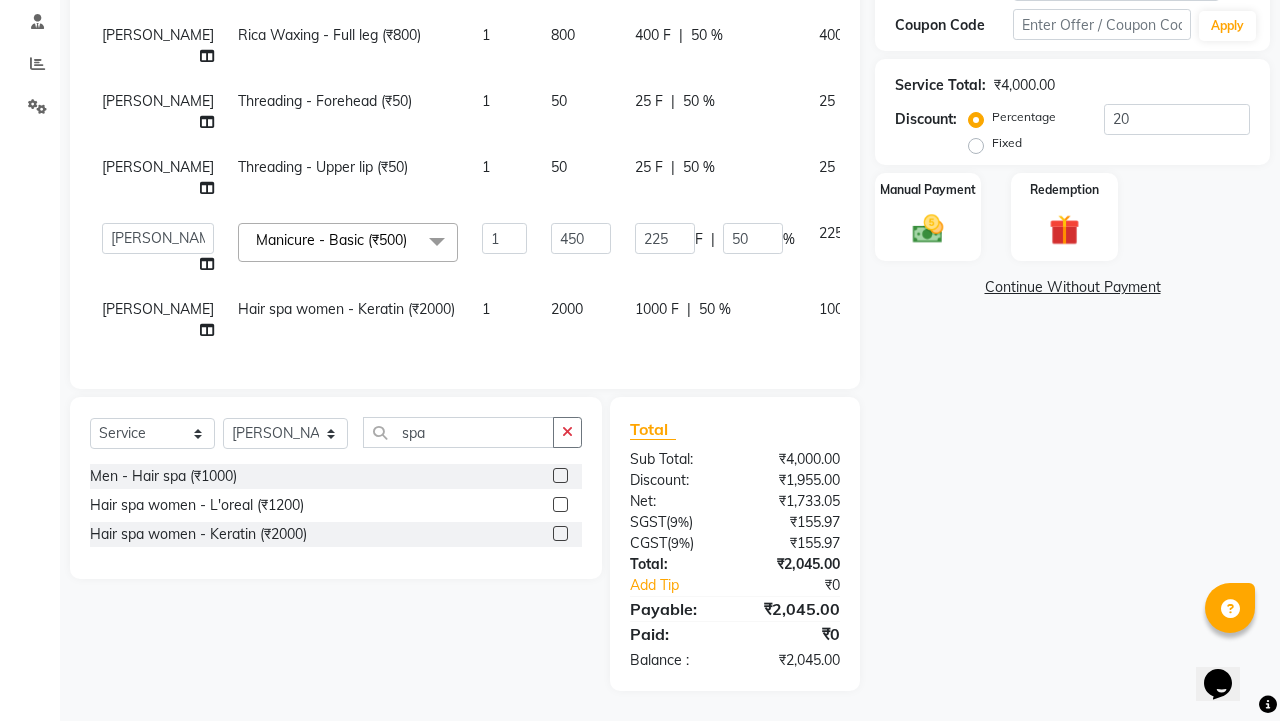 click 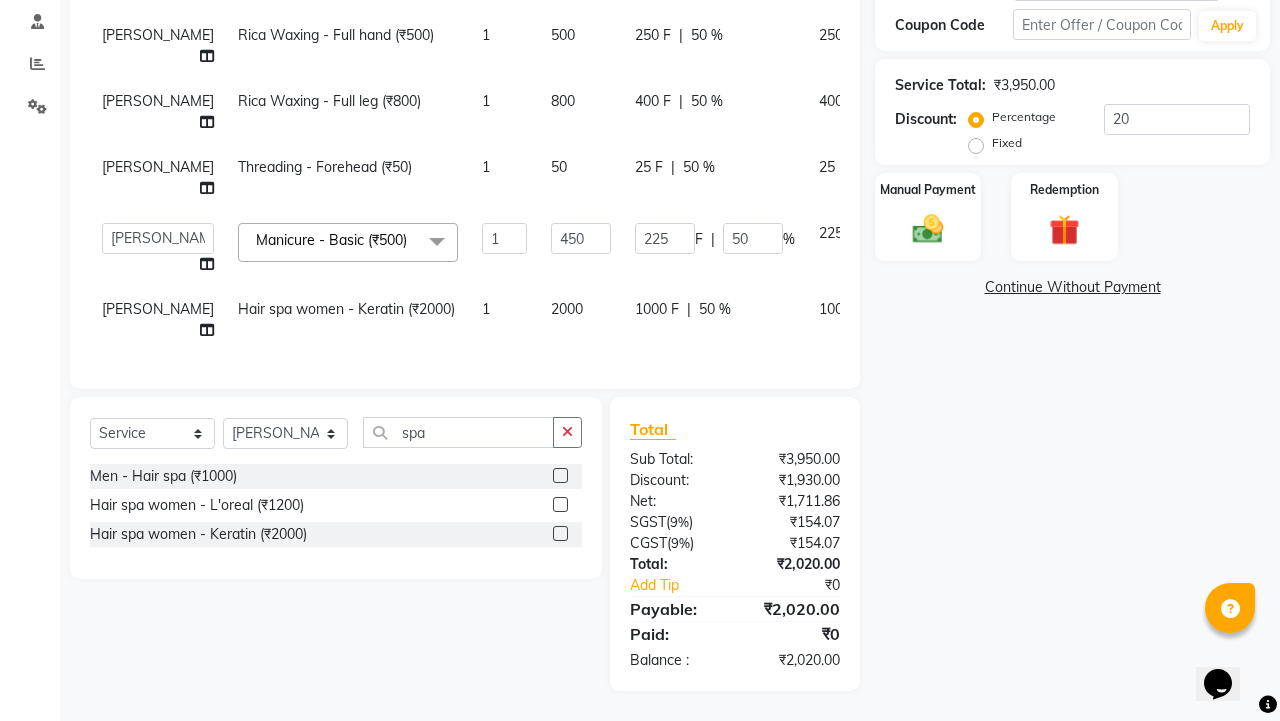 scroll, scrollTop: 13, scrollLeft: 0, axis: vertical 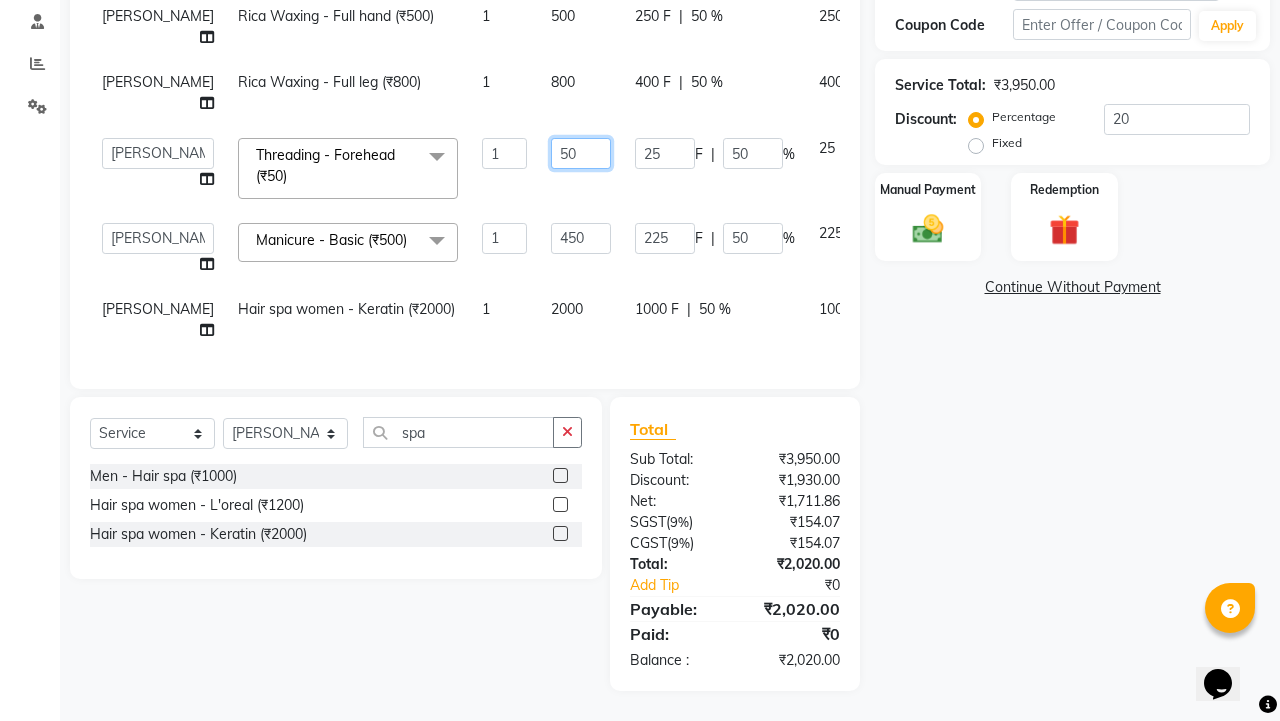click on "50" 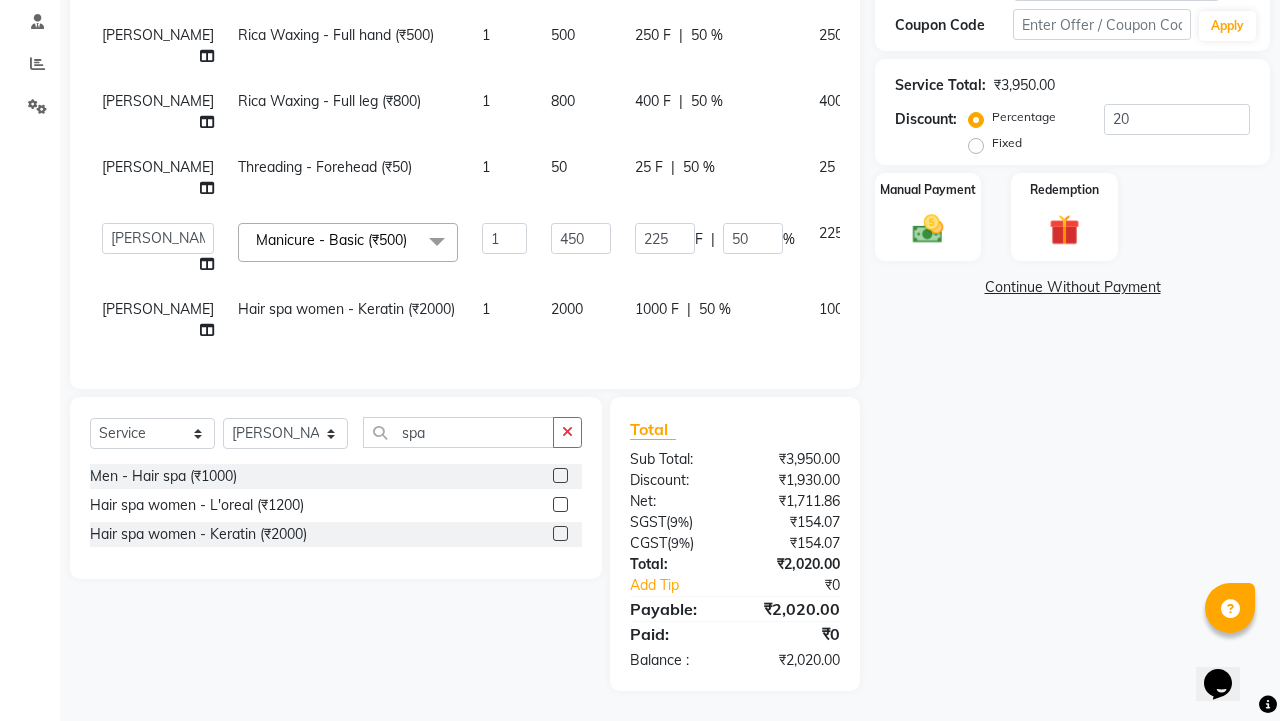scroll, scrollTop: 13, scrollLeft: 0, axis: vertical 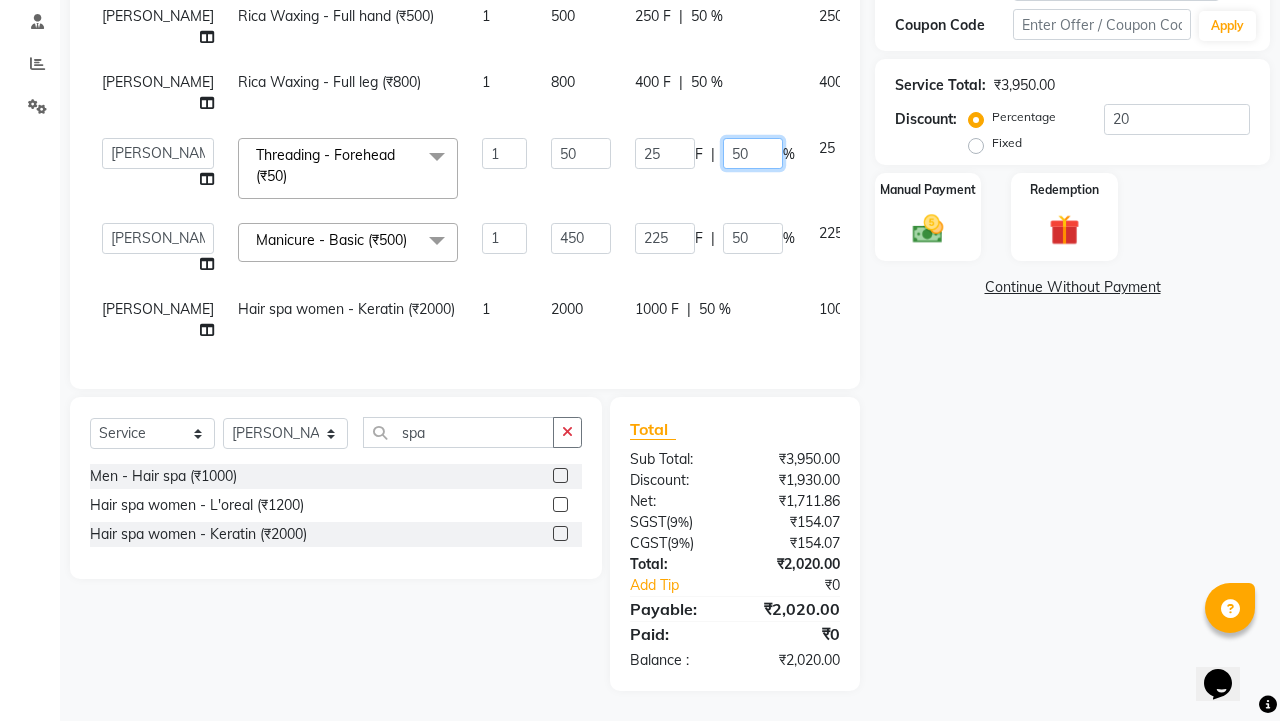 click on "50" 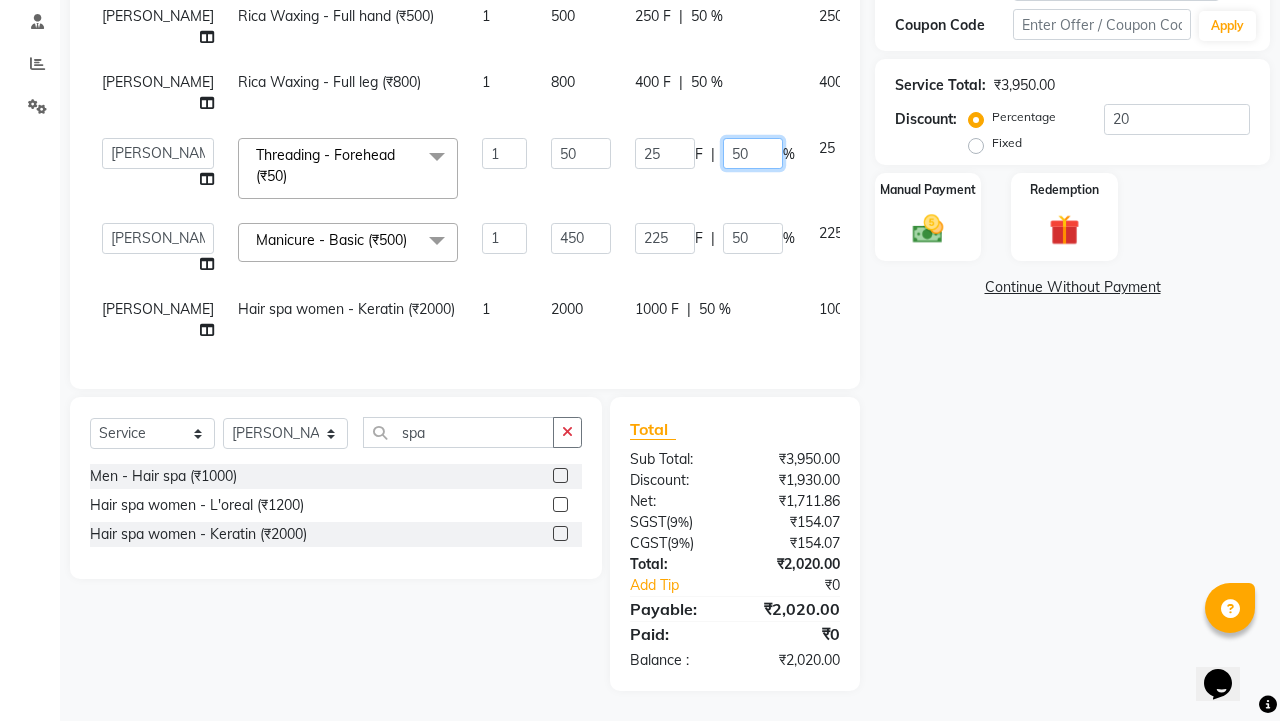 type on "5" 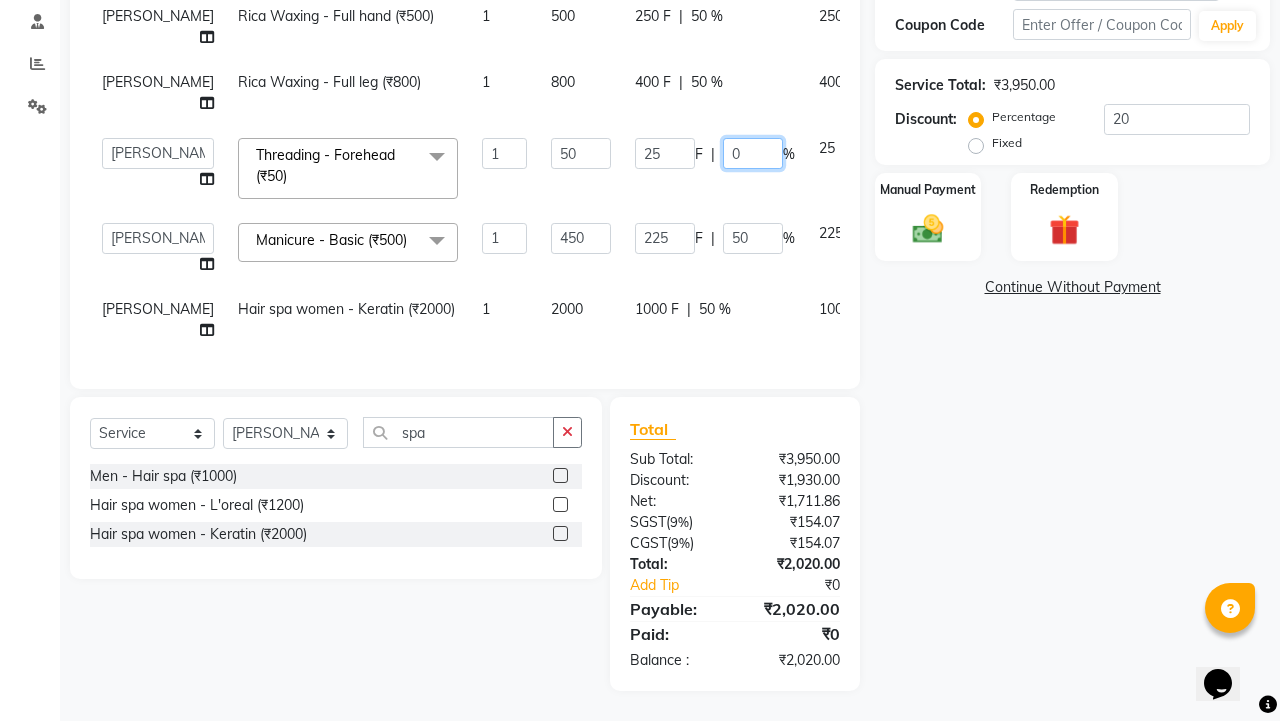 type on "00" 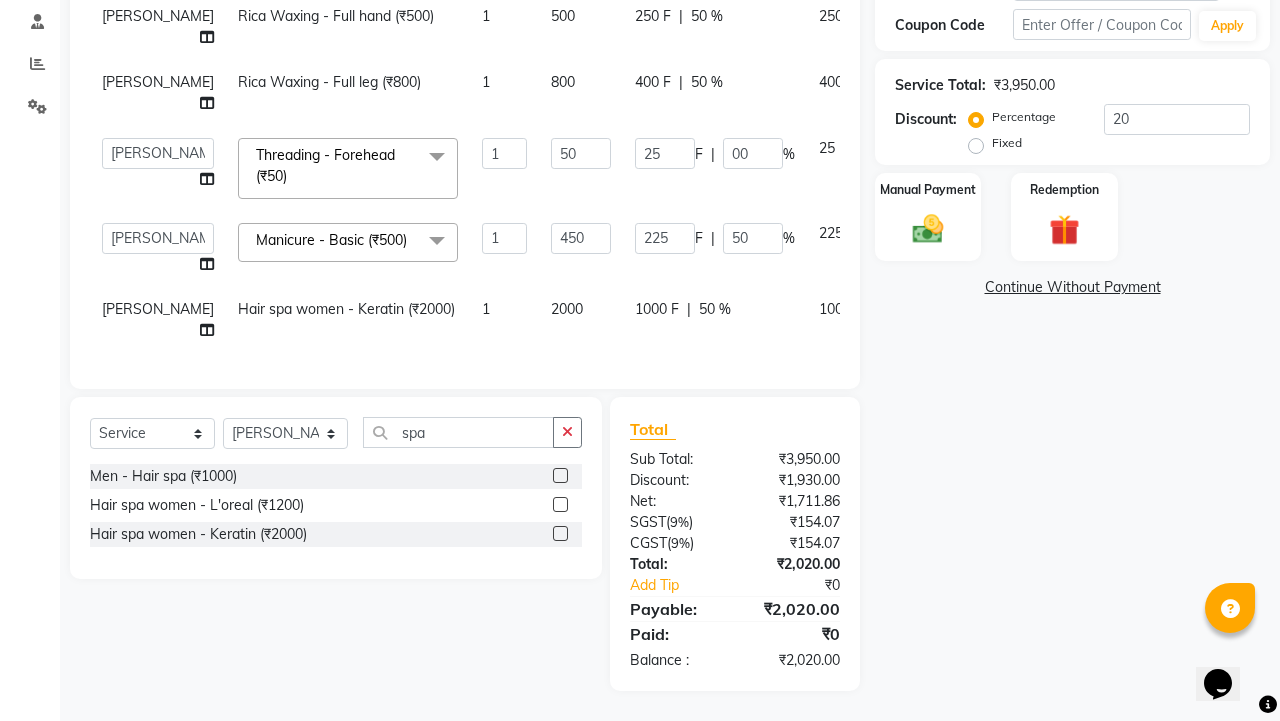 click on "[PERSON_NAME] Rica Waxing  - Underarms (₹150) 1 150 30 F | 20 % 120 [PERSON_NAME] Rica Waxing  - Full hand (₹500) 1 500 250 F | 50 % 250 [PERSON_NAME] Rica Waxing  - Full leg (₹800) 1 800 400 F | 50 % 400  [PERSON_NAME]   [PERSON_NAME]   [PERSON_NAME]   Manager   [PERSON_NAME]   [PERSON_NAME]    [PERSON_NAME]    [PERSON_NAME]  Threading - Forehead (₹50)  x Head Massage Women - Coconut oil (20 min) (₹400) Head Massage Women - Almond oil (20 min) (₹450) Head Massage Women - Alev oll (20 min) (₹600) Head Massage Women - Joves hair tonic (20 min) (₹500) Head Massage Women - Herbal oil (20 min) (₹600) Head Massage Men - Coconut oil (20 min) (₹300) Head Massage Men - Almond oil (20 min) (₹350) Head Massage Men - Alev oll (20 min) (₹400) Head Massage Men - Joves hair tonic (20 min) (₹400) Head Massage Men - Herbal oil (20 min) (₹500) Threading - Eyebrows (₹50) Threading - Upper lip (₹50) Threading - Lower lip (₹50) Threading - Forehead (₹50) Bleach (Basic) - Face (₹450) Bleach (Basic) - Neck & Back neck (₹350)" 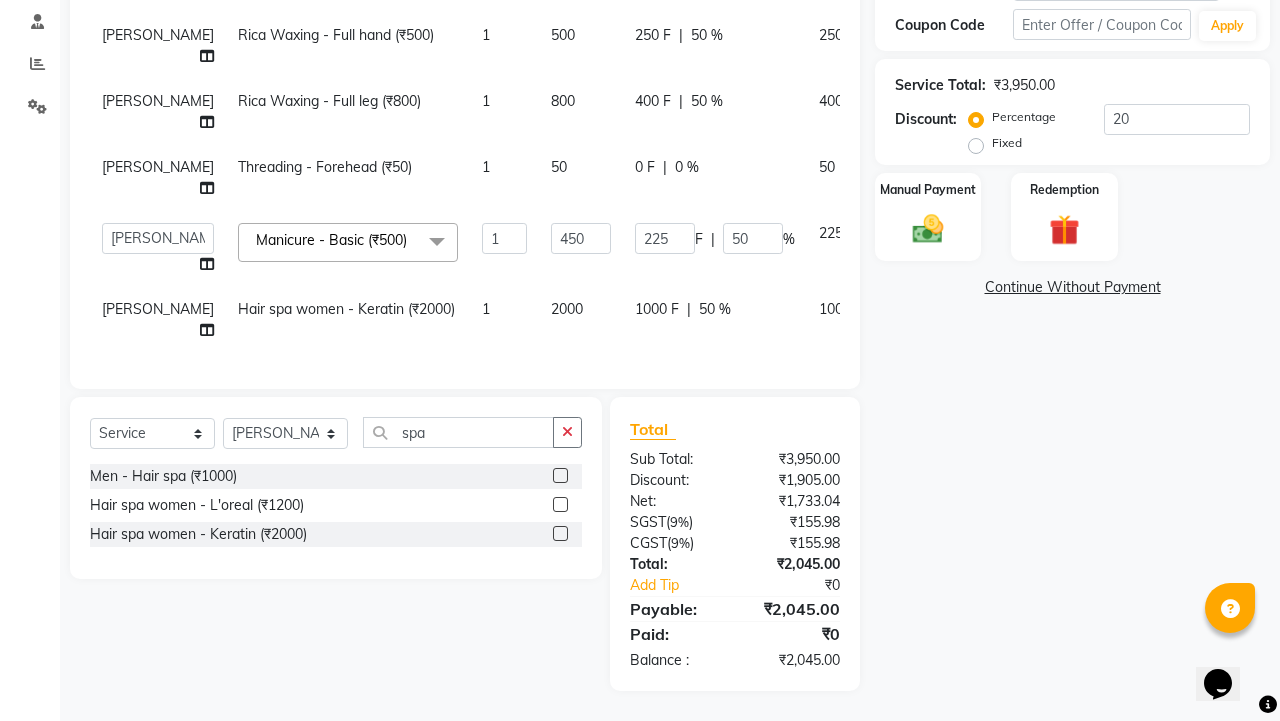 scroll, scrollTop: 13, scrollLeft: 0, axis: vertical 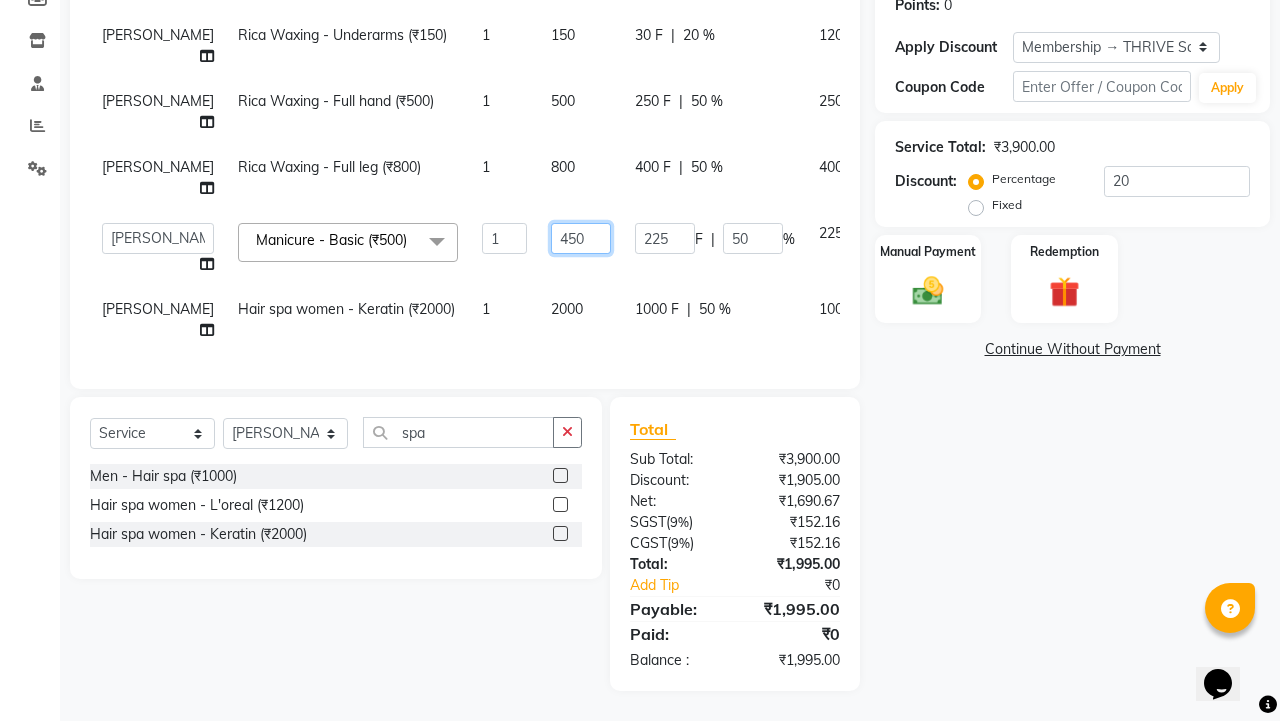 click on "450" 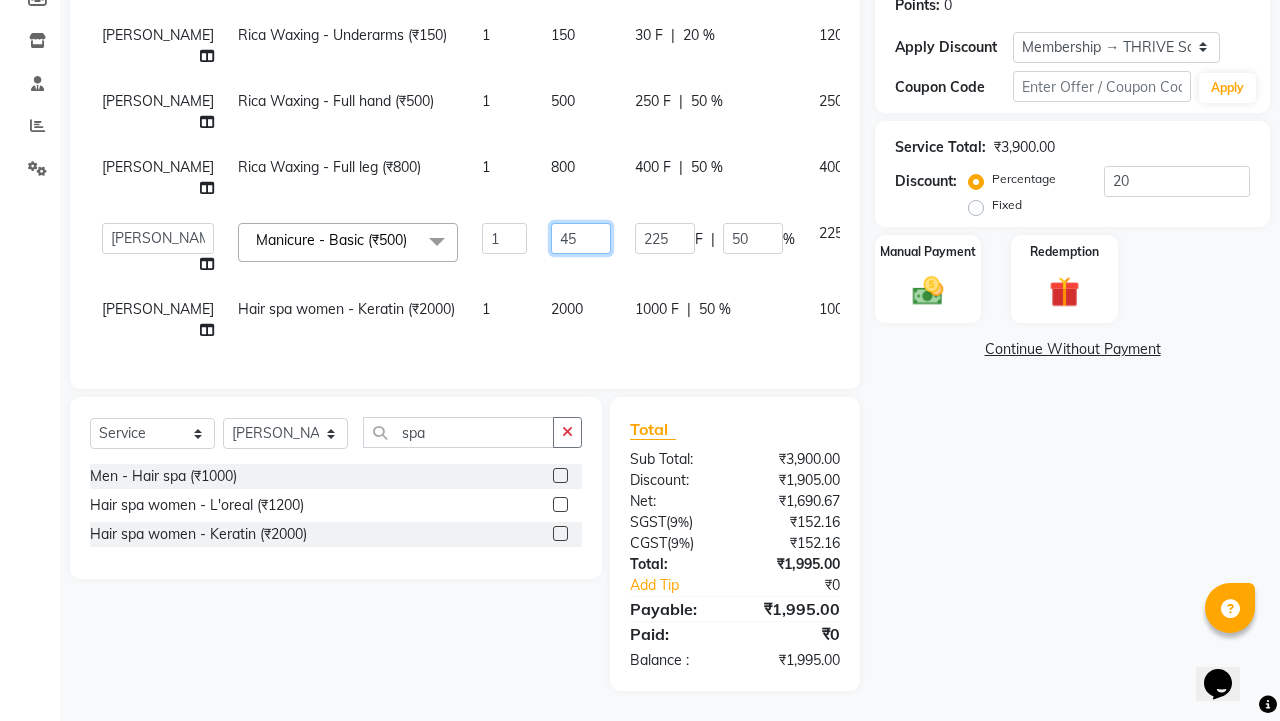 type on "455" 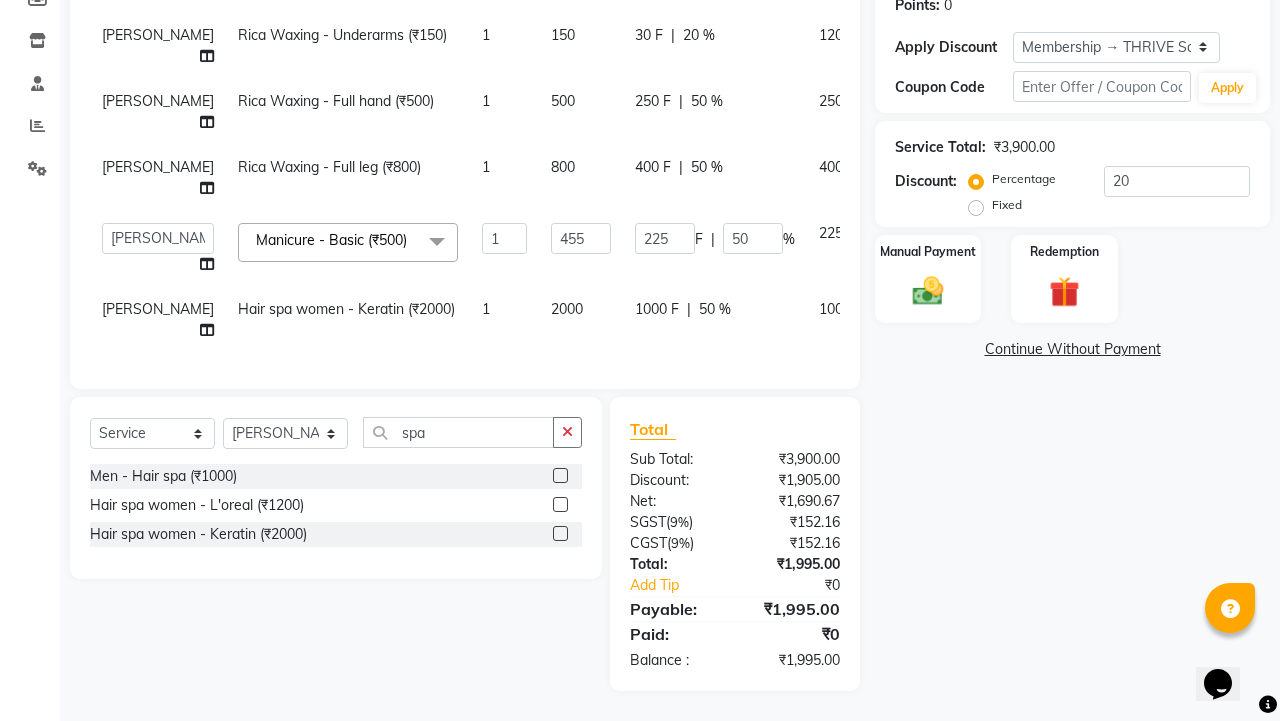 click on "[PERSON_NAME] Rica Waxing  - Underarms (₹150) 1 150 30 F | 20 % 120 [PERSON_NAME] Rica Waxing  - Full hand (₹500) 1 500 250 F | 50 % 250 [PERSON_NAME] Rica Waxing  - Full leg (₹800) 1 800 400 F | 50 % 400  [PERSON_NAME]   [PERSON_NAME]   [PERSON_NAME]   Manager   [PERSON_NAME]   [PERSON_NAME]    [PERSON_NAME]    [PERSON_NAME]  Manicure - Basic (₹500)  x Head Massage Women - Coconut oil (20 min) (₹400) Head Massage Women - Almond oil (20 min) (₹450) Head Massage Women - Alev oll (20 min) (₹600) Head Massage Women - Joves hair tonic (20 min) (₹500) Head Massage Women - Herbal oil (20 min) (₹600) Head Massage Men - Coconut oil (20 min) (₹300) Head Massage Men - Almond oil (20 min) (₹350) Head Massage Men - Alev oll (20 min) (₹400) Head Massage Men - Joves hair tonic (20 min) (₹400) Head Massage Men - Herbal oil (20 min) (₹500) Threading - Eyebrows (₹50) Threading - Upper lip (₹50) Threading - Lower lip (₹50) Threading - Forehead (₹50) Bleach (Basic) - Face (₹450) Bleach (Basic) - Neck & Back neck (₹350) 1 F" 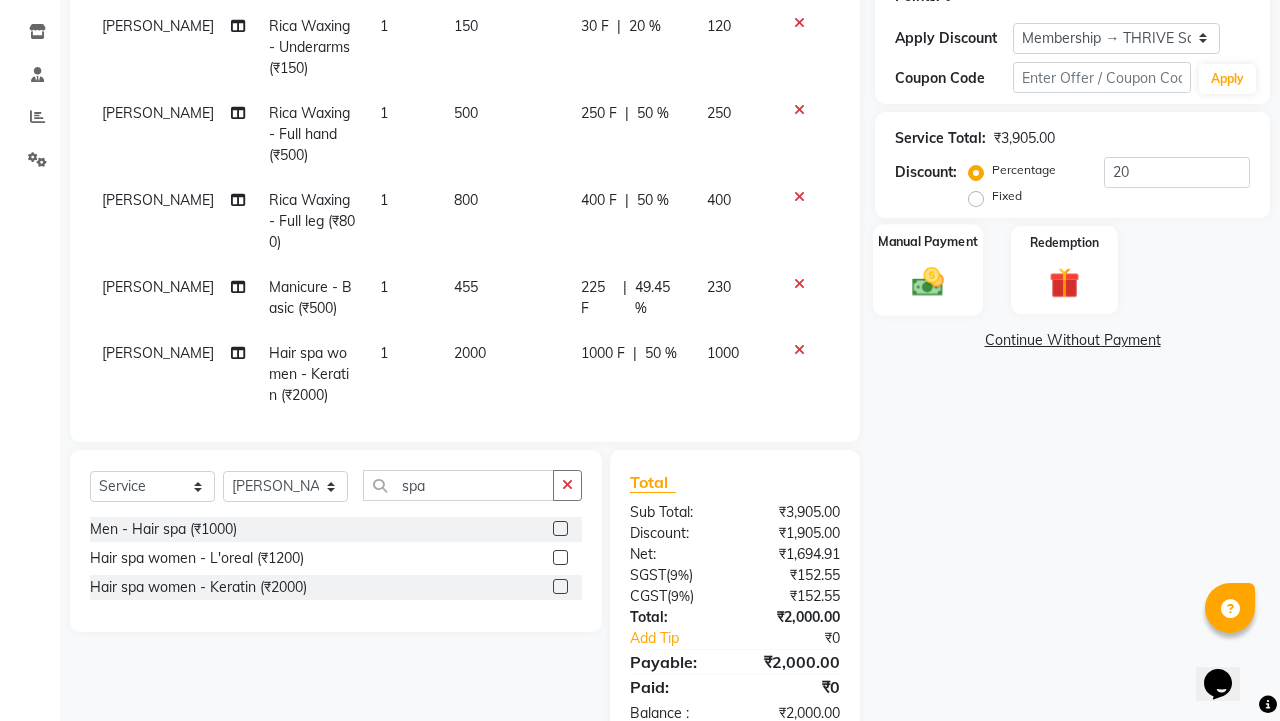 click on "Manual Payment" 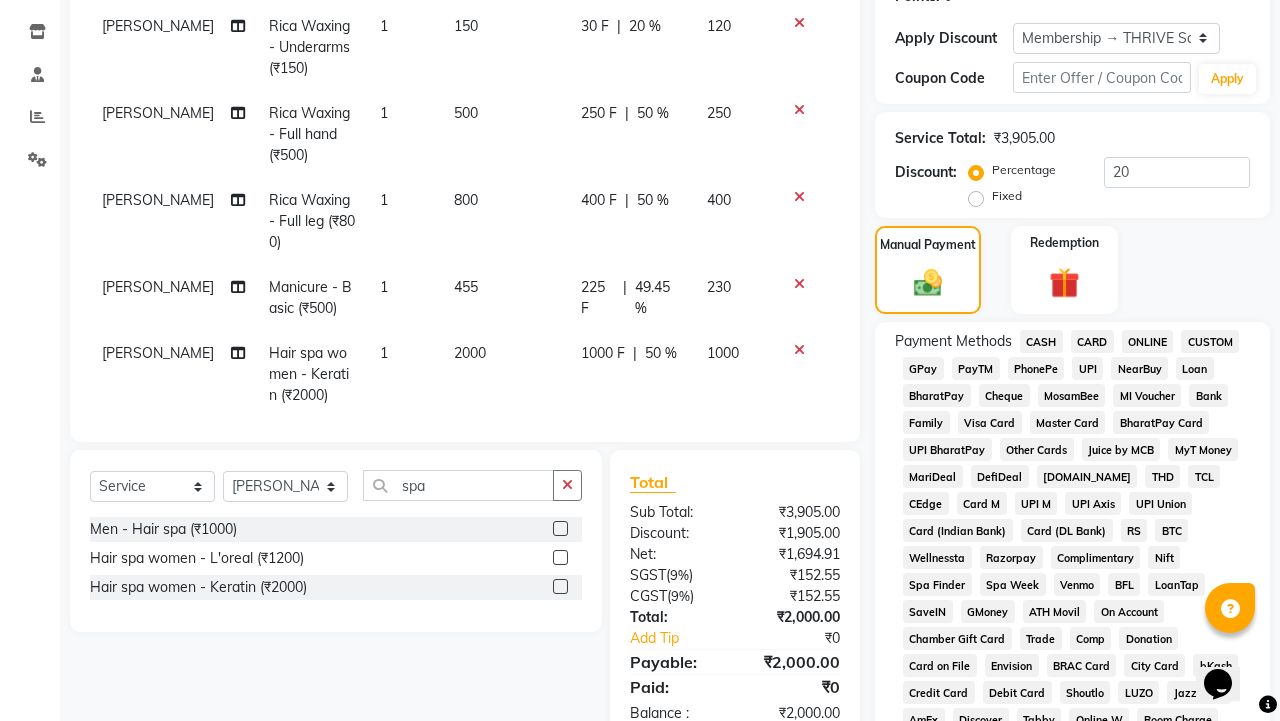 click on "GPay" 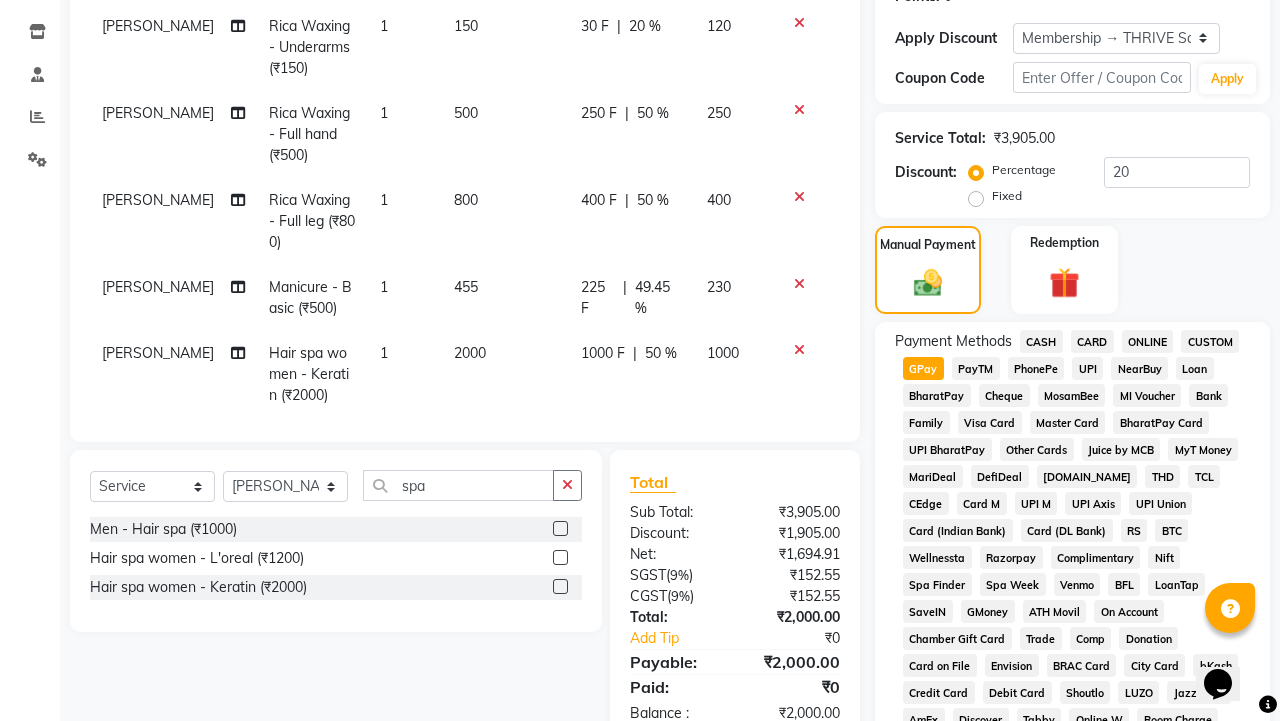 scroll, scrollTop: 871, scrollLeft: 0, axis: vertical 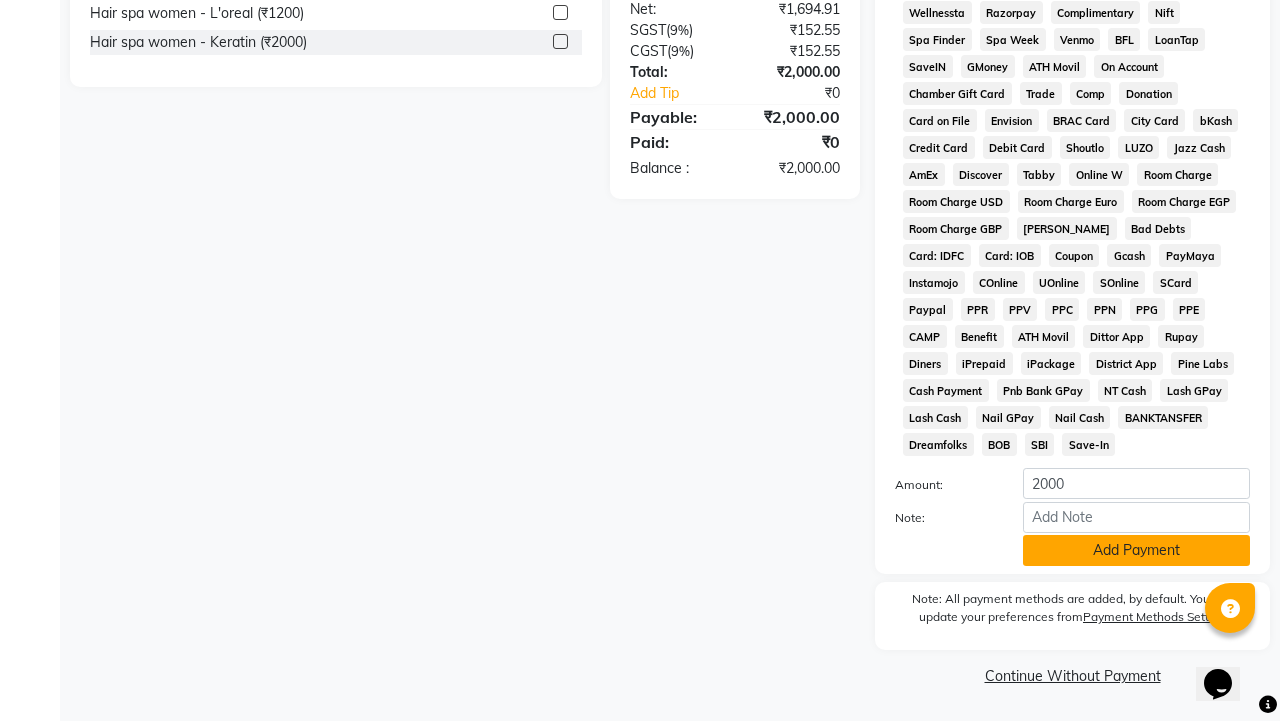click on "Add Payment" 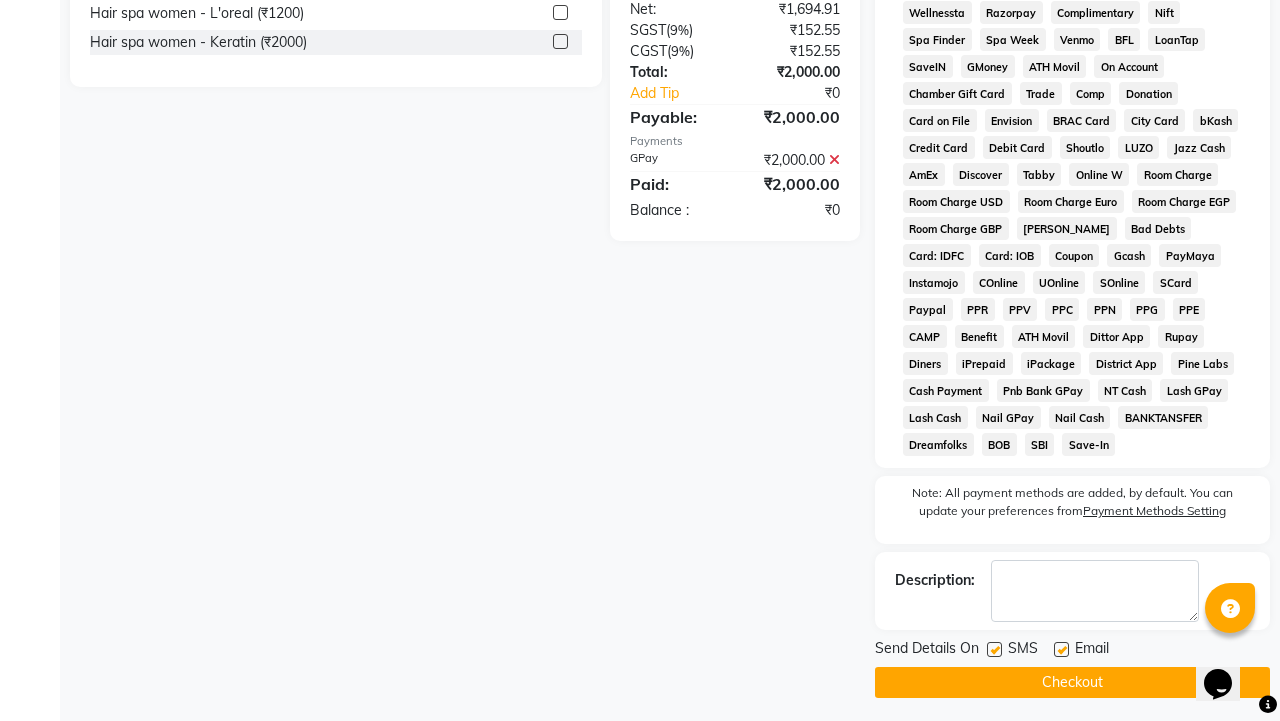 click on "Checkout" 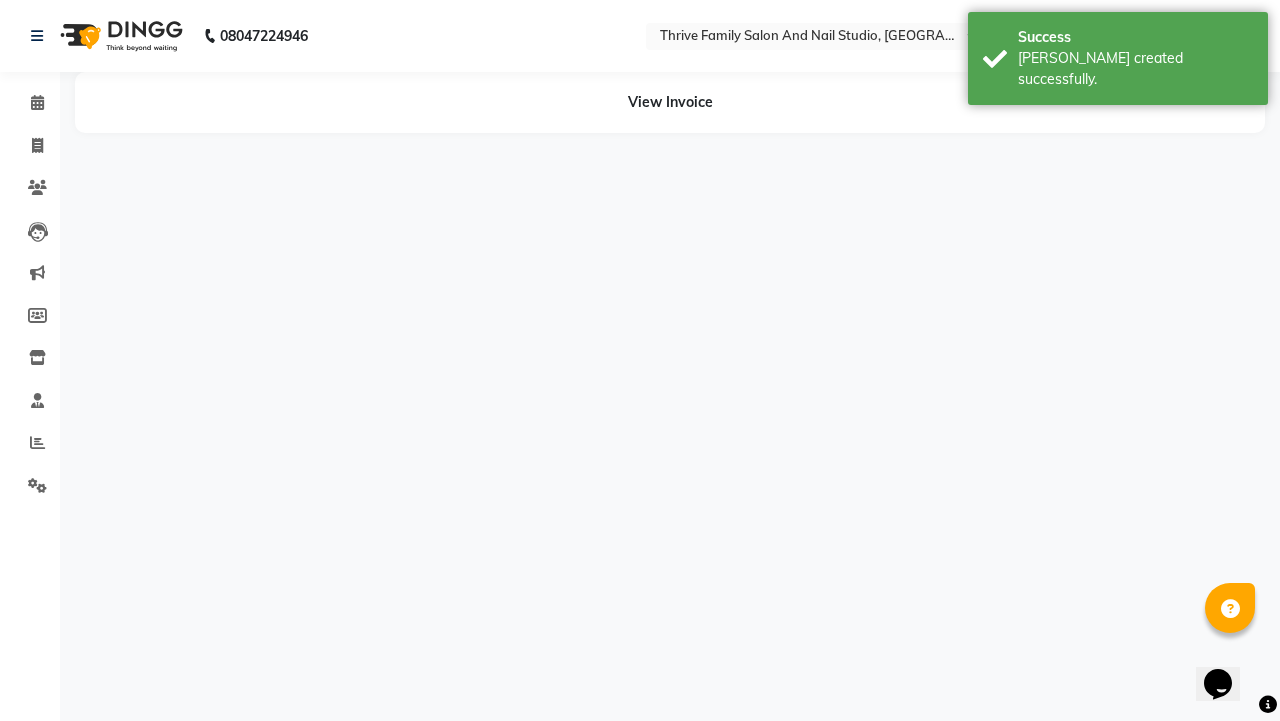 scroll, scrollTop: 0, scrollLeft: 0, axis: both 